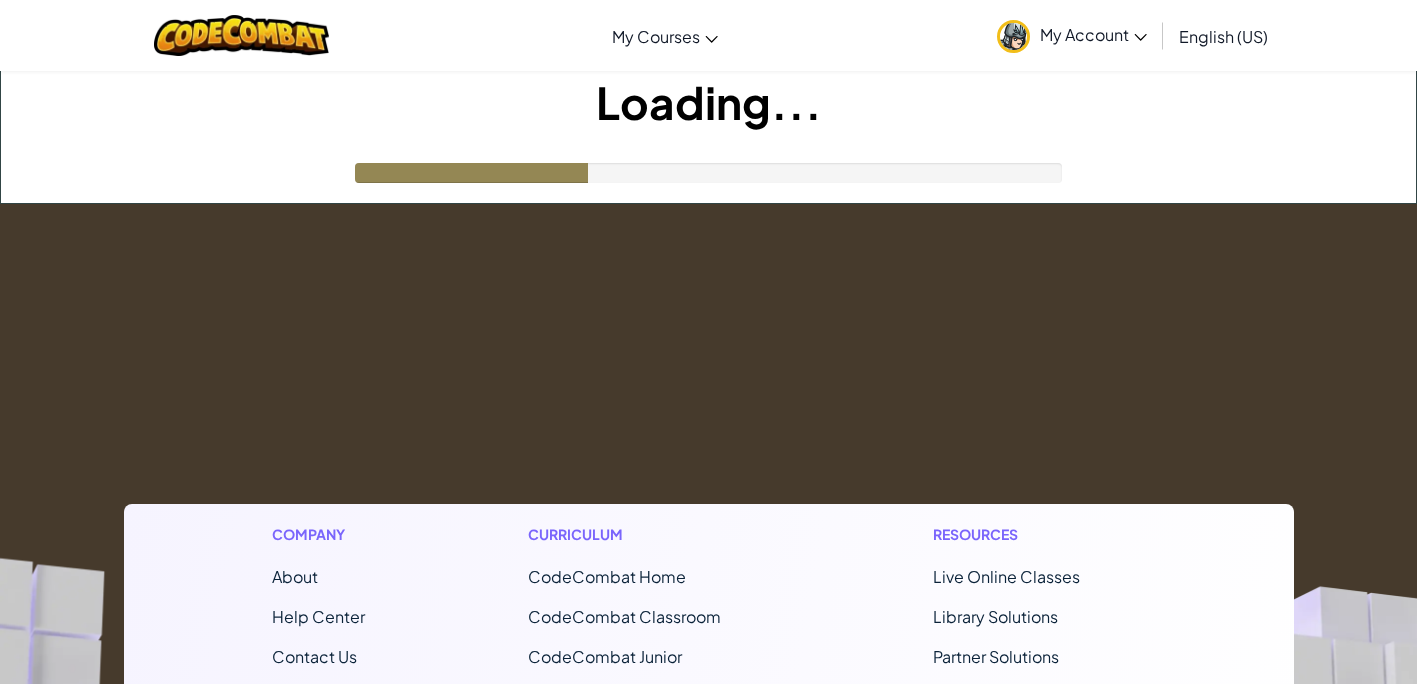 scroll, scrollTop: 0, scrollLeft: 0, axis: both 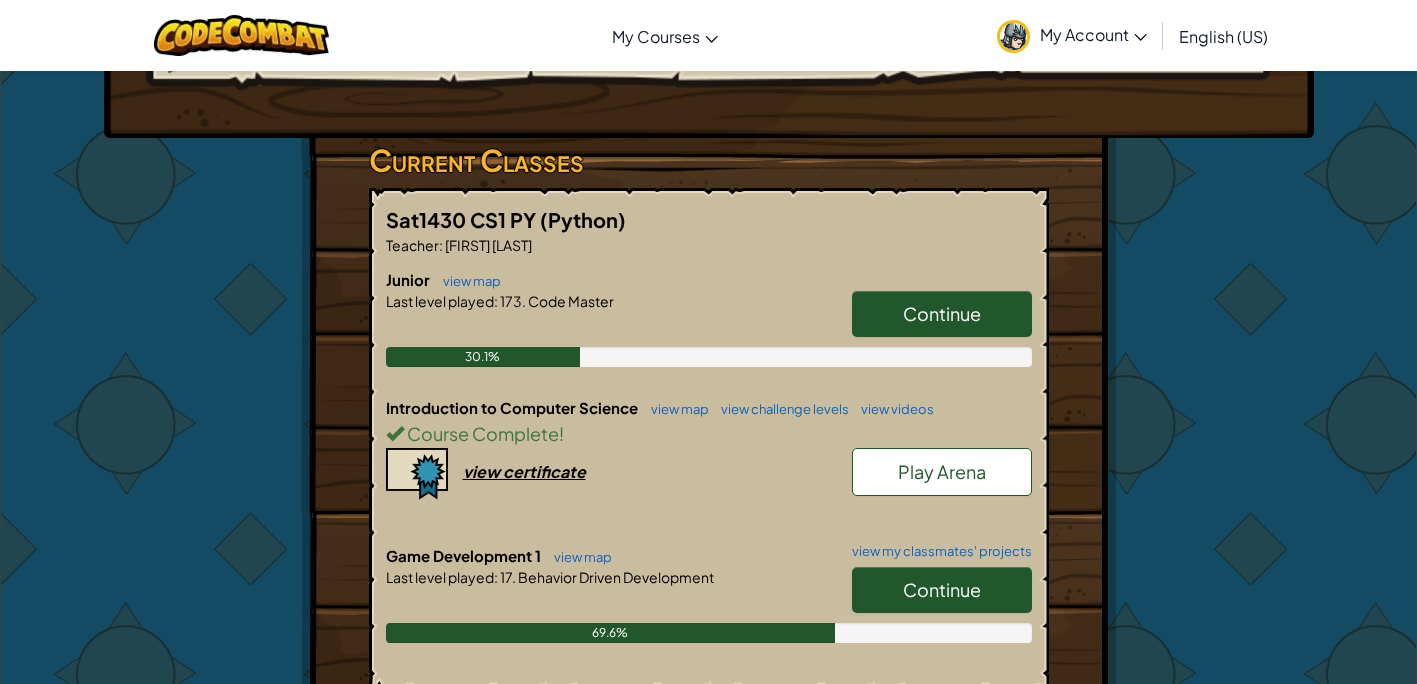 click on "Continue" at bounding box center (942, 313) 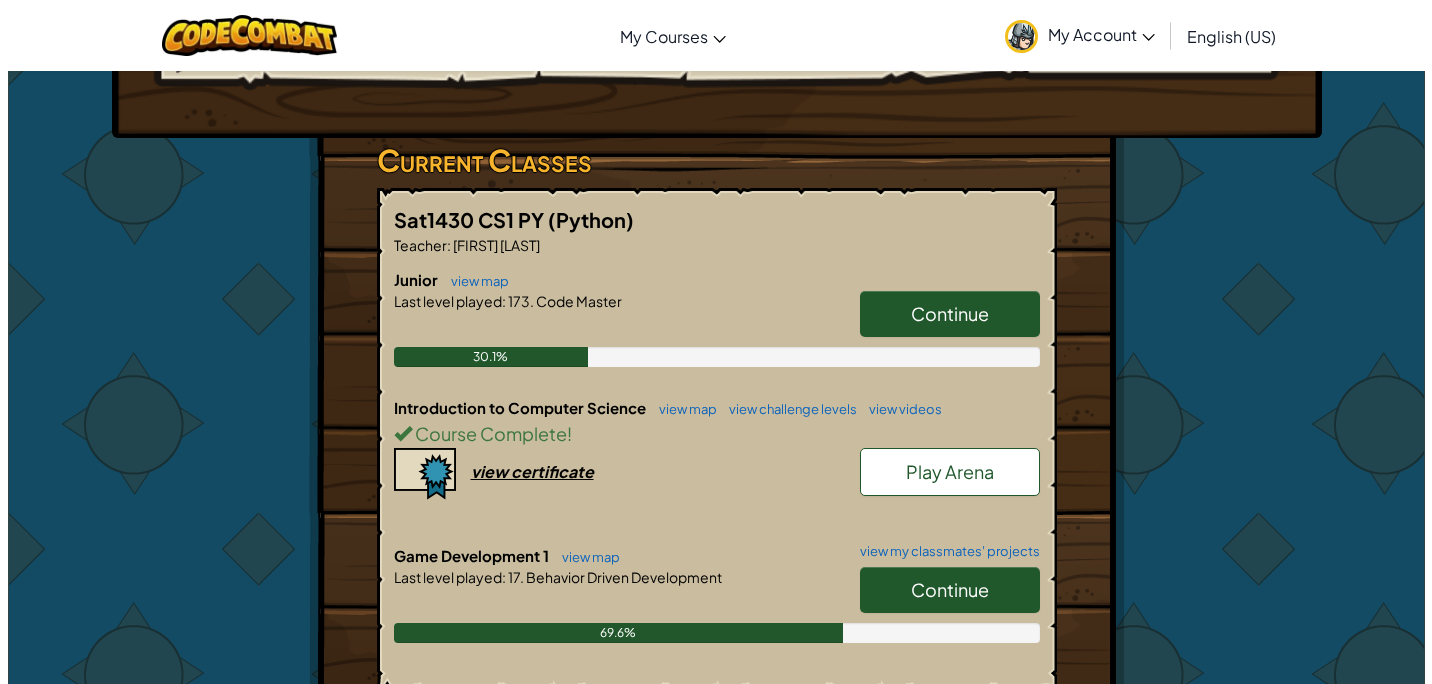scroll, scrollTop: 0, scrollLeft: 0, axis: both 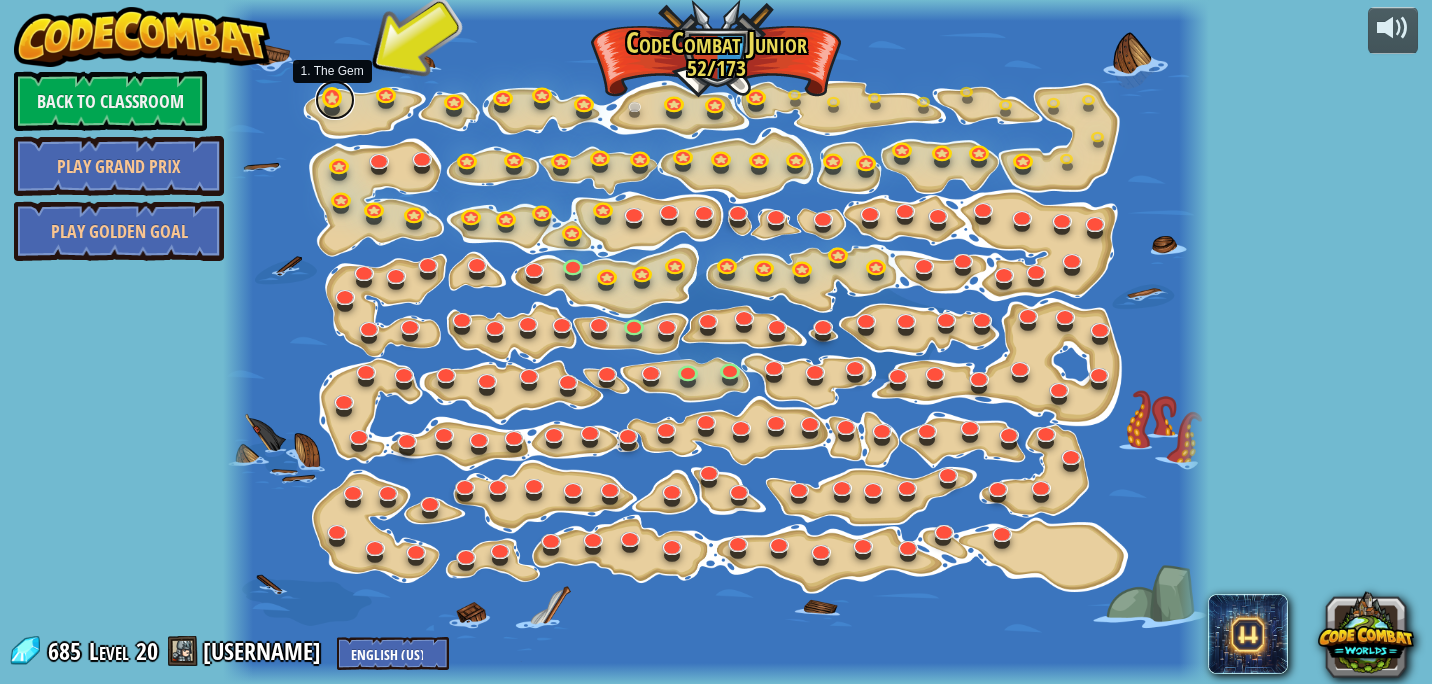click at bounding box center (335, 100) 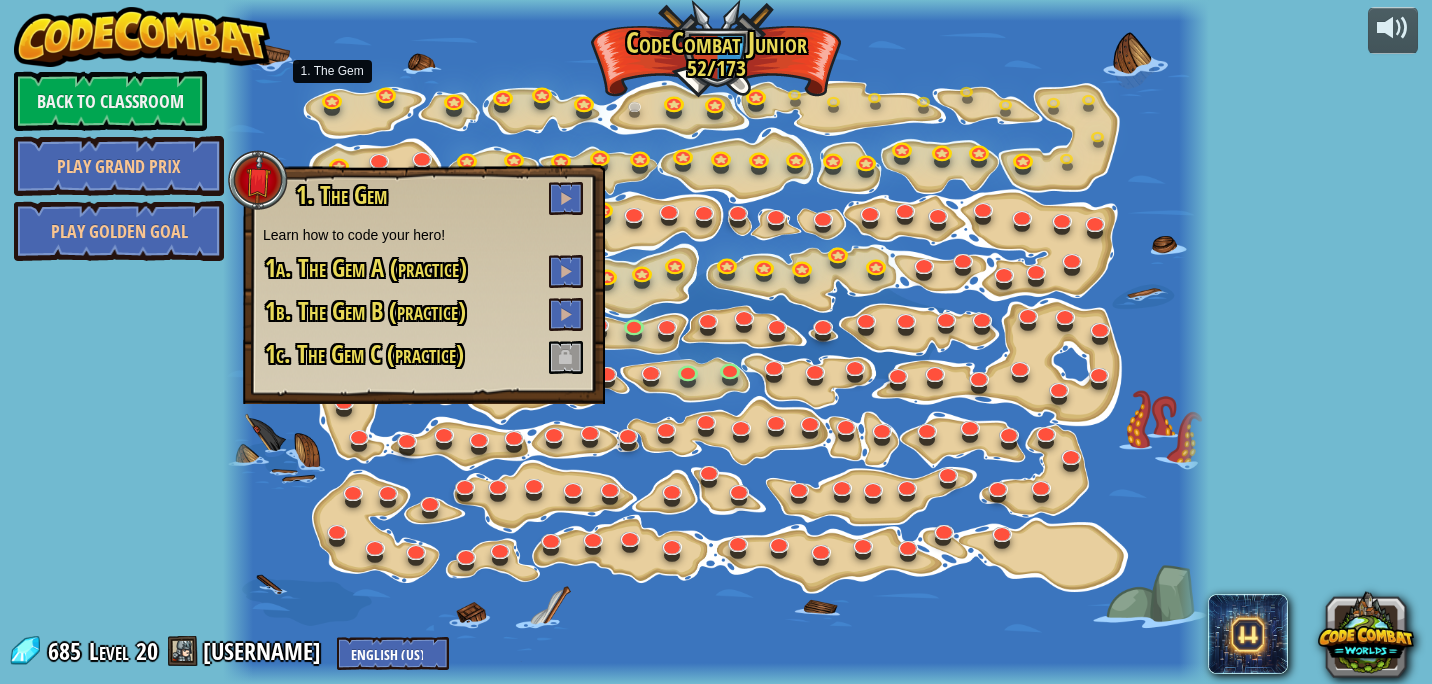 click at bounding box center (716, 342) 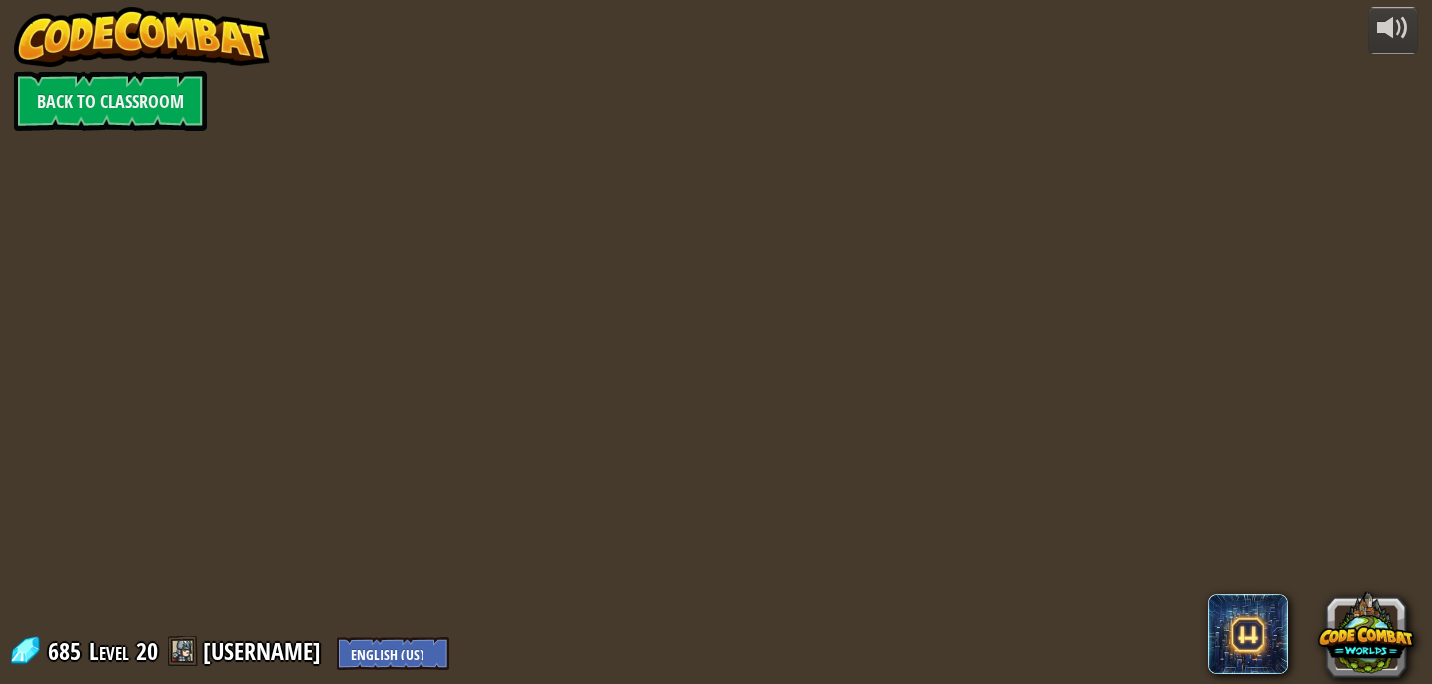 scroll, scrollTop: 0, scrollLeft: 0, axis: both 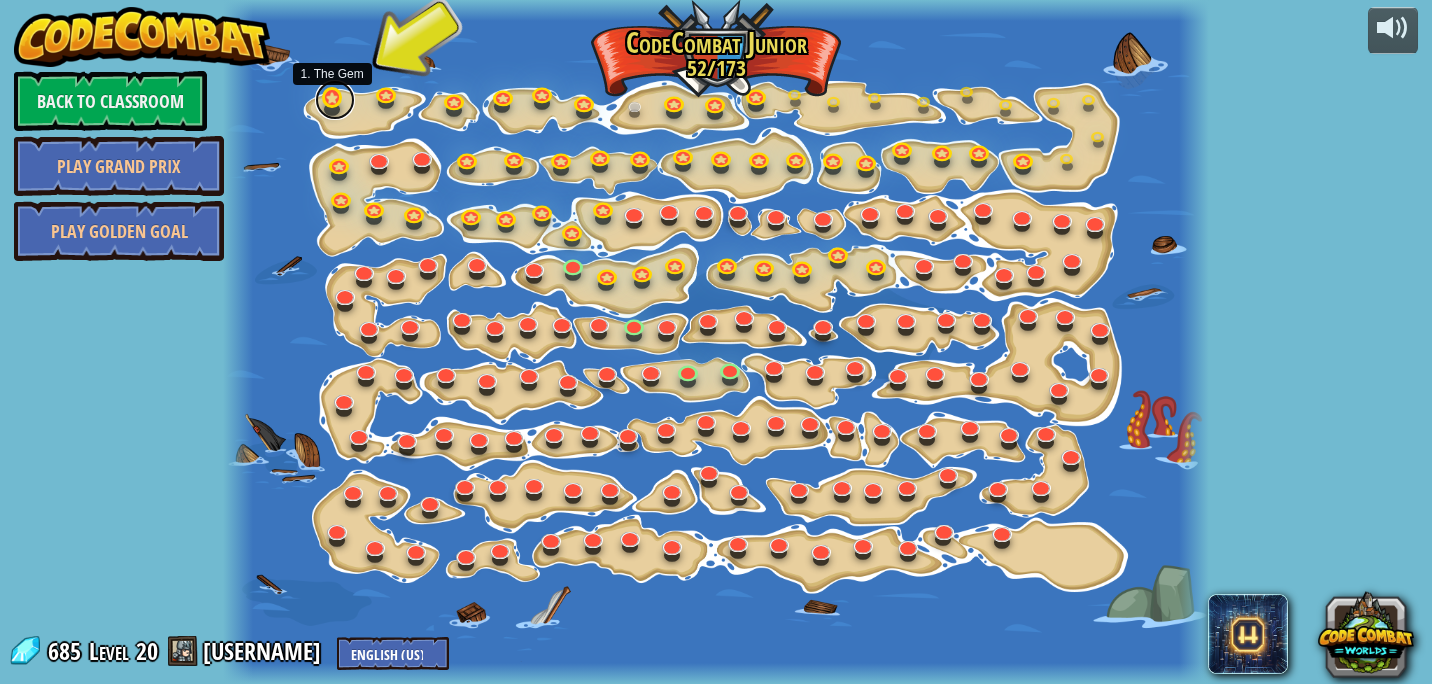 click at bounding box center [335, 100] 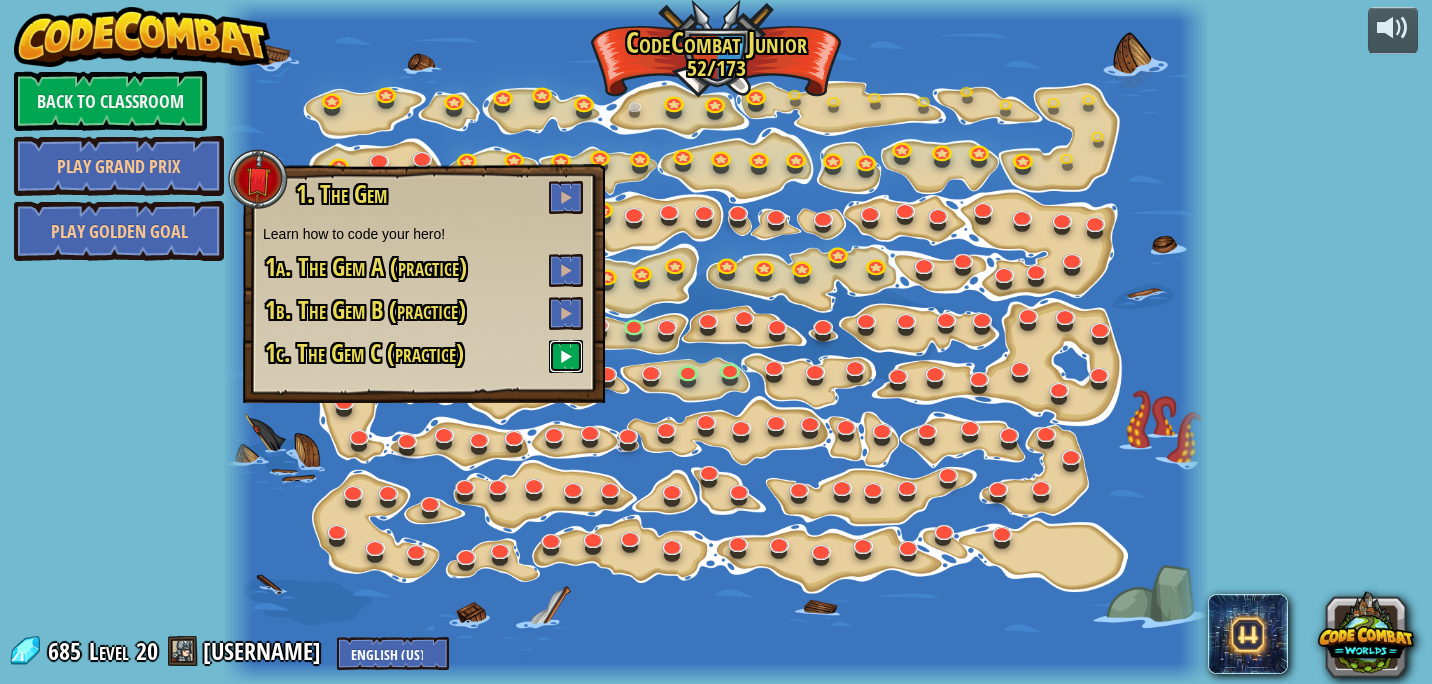 click at bounding box center [566, 356] 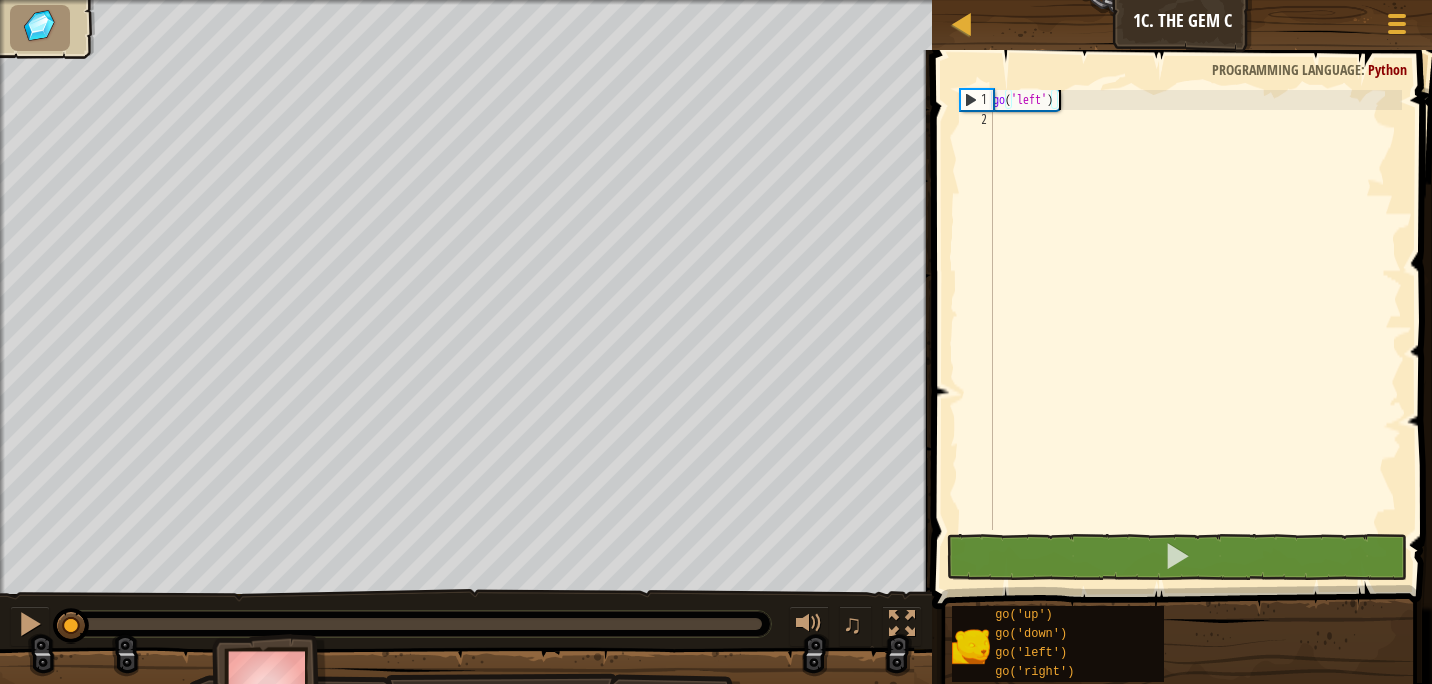 click on "go ( 'left' )" at bounding box center [1195, 330] 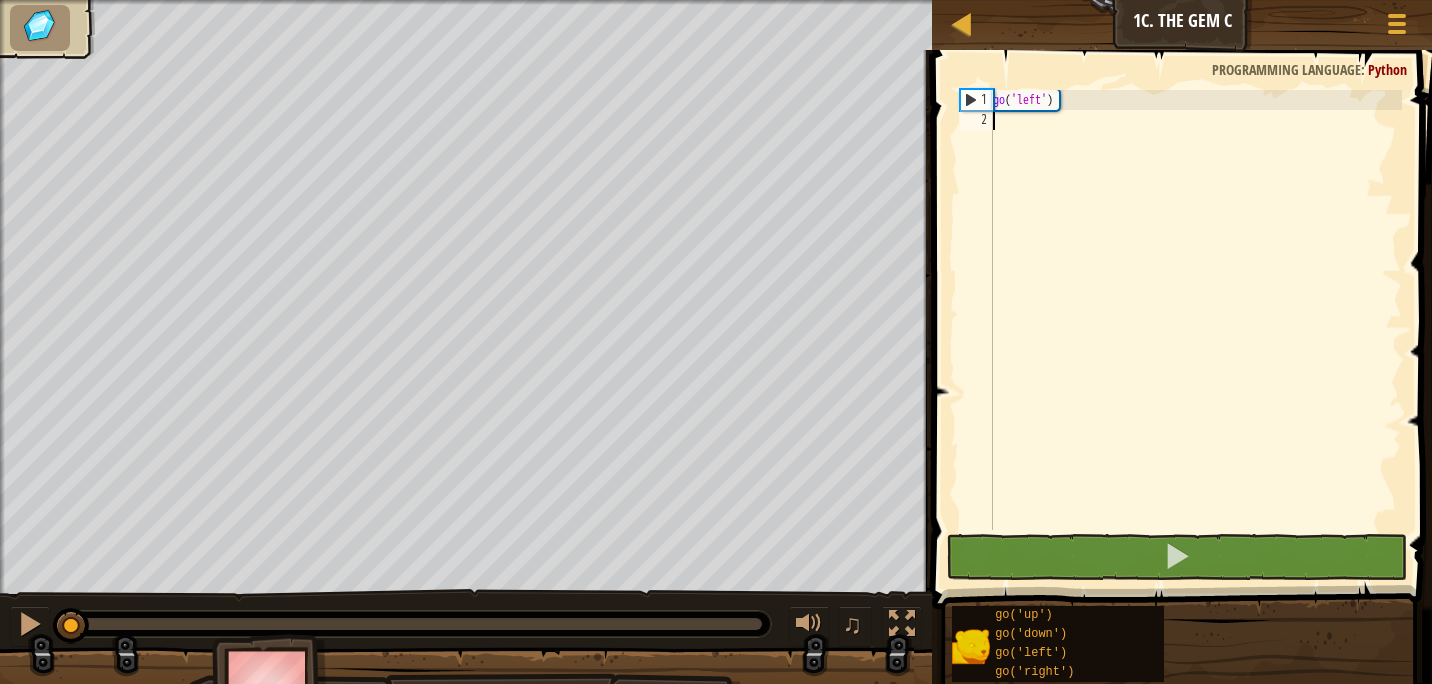 type on "g" 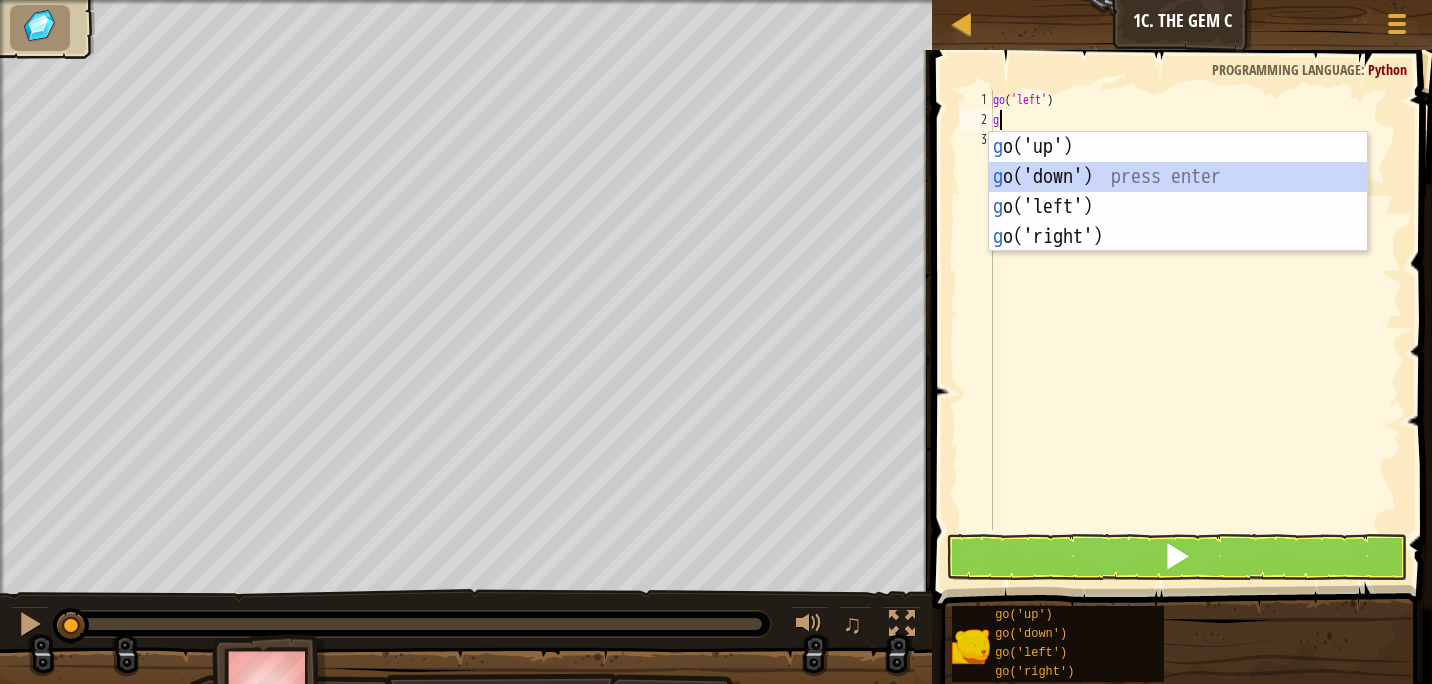 click on "g o('up') press enter g o('down') press enter g o('left') press enter g o('right') press enter" at bounding box center (1178, 222) 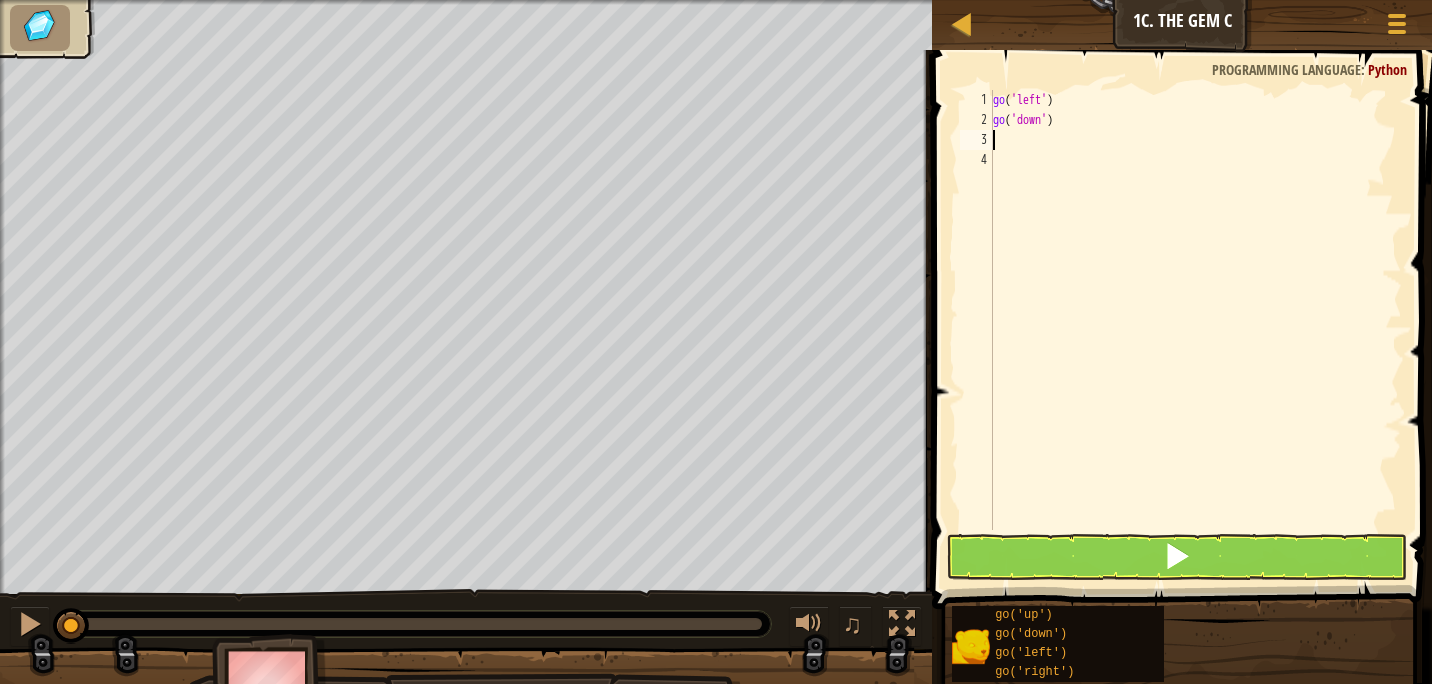 type on "g" 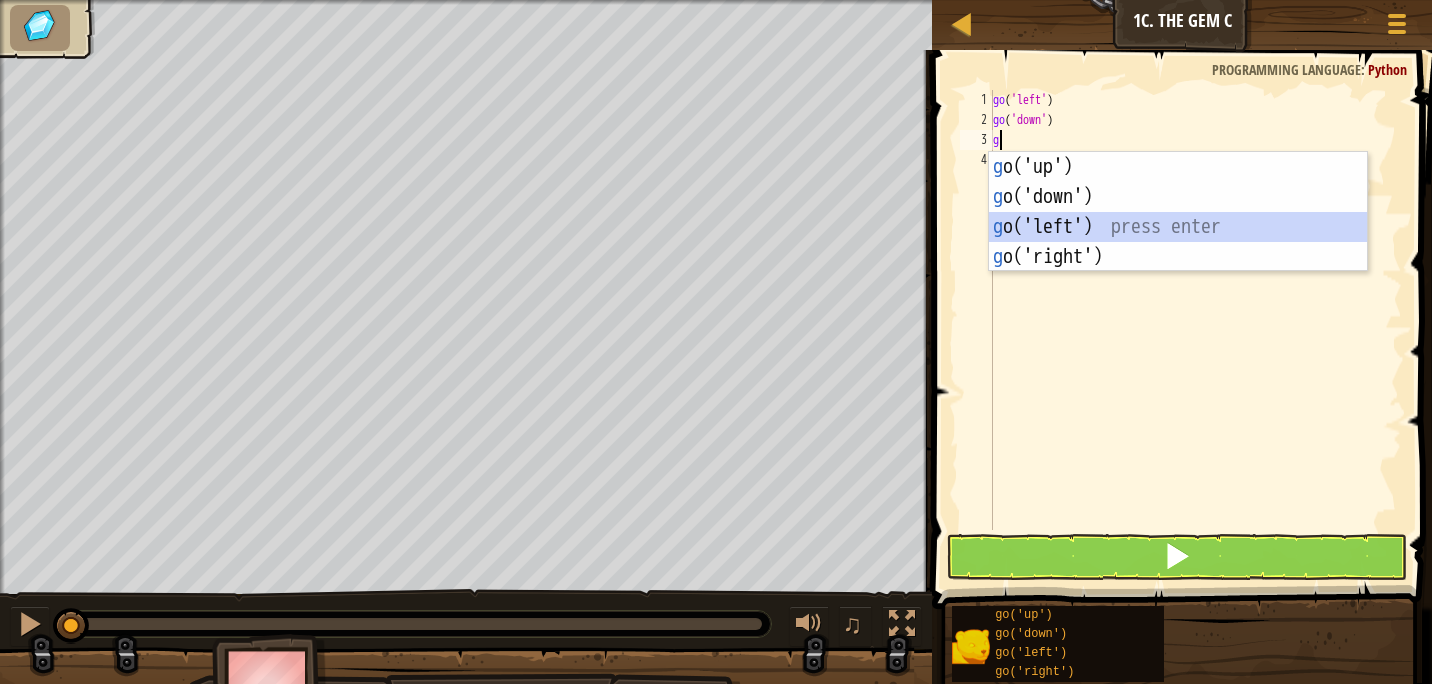 click on "g o('up') press enter g o('down') press enter g o('left') press enter g o('right') press enter" at bounding box center [1178, 242] 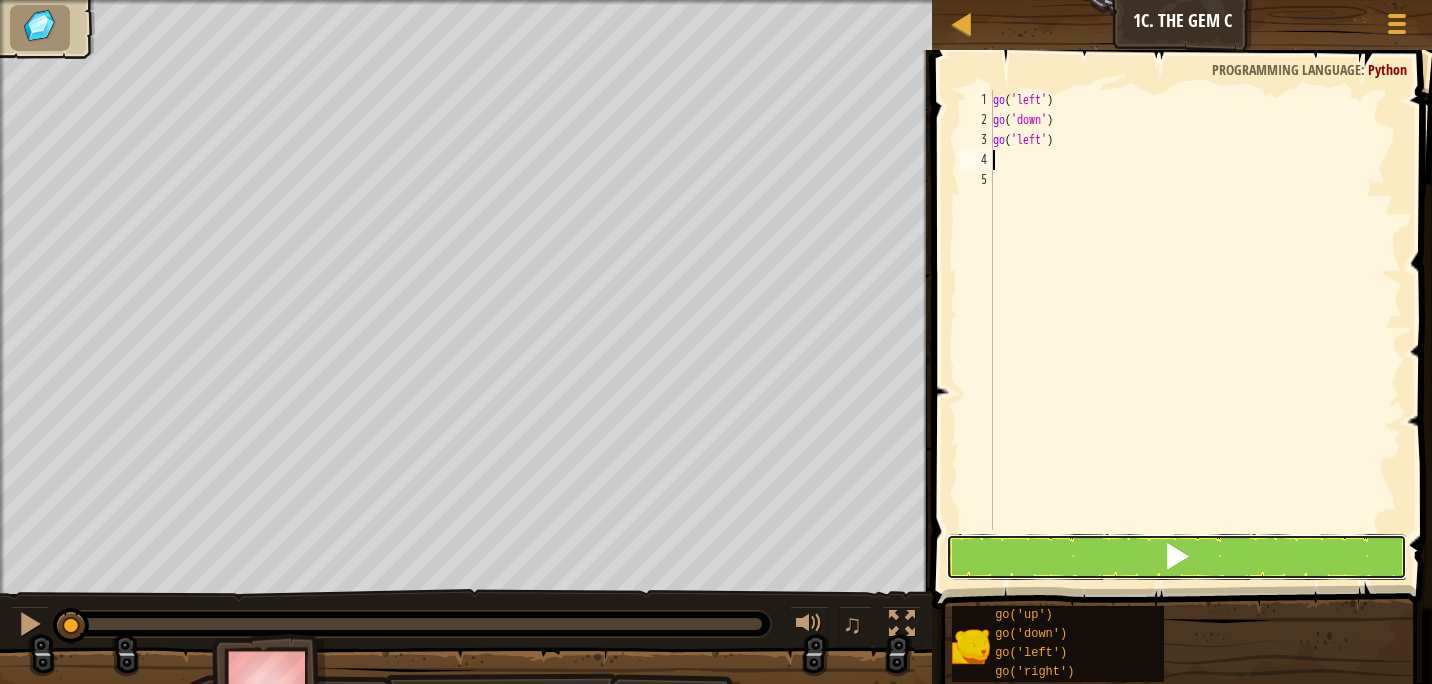 click at bounding box center [1177, 557] 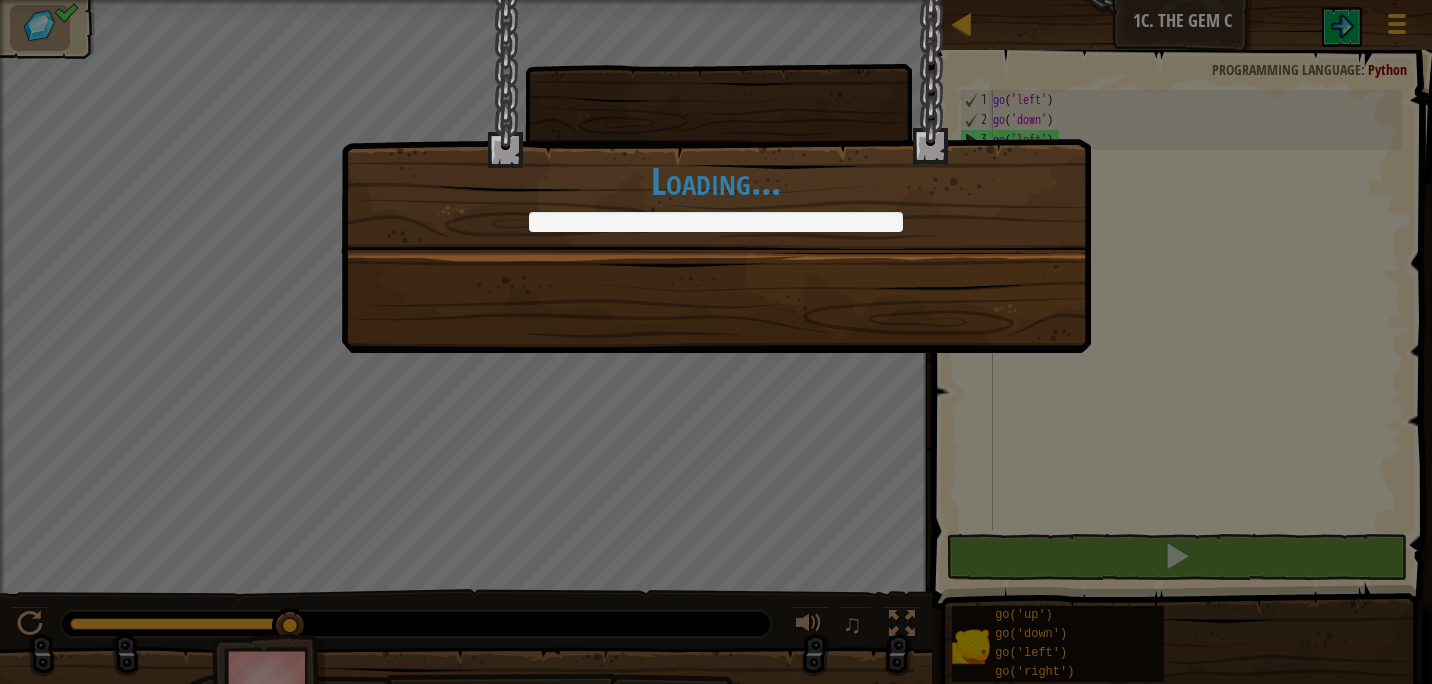drag, startPoint x: 949, startPoint y: 470, endPoint x: 680, endPoint y: 332, distance: 302.3326 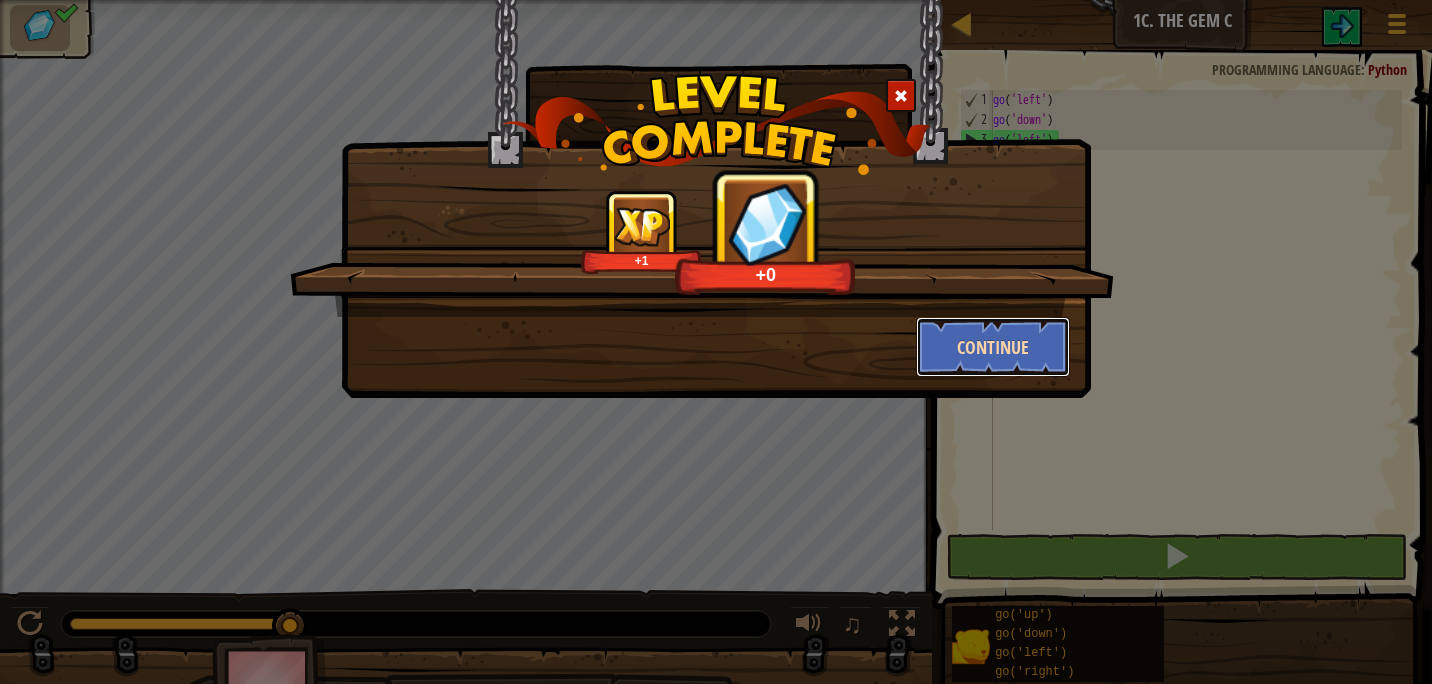 click on "Continue" at bounding box center (993, 347) 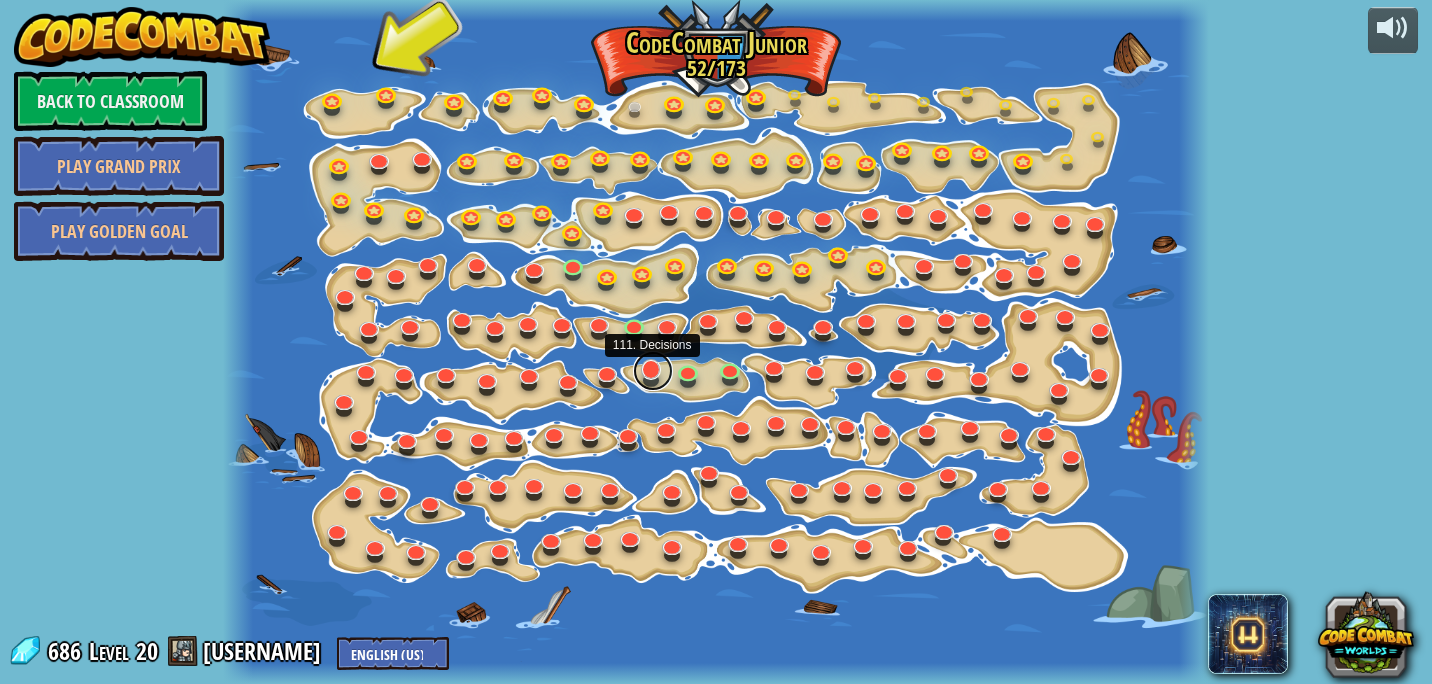 click at bounding box center [653, 371] 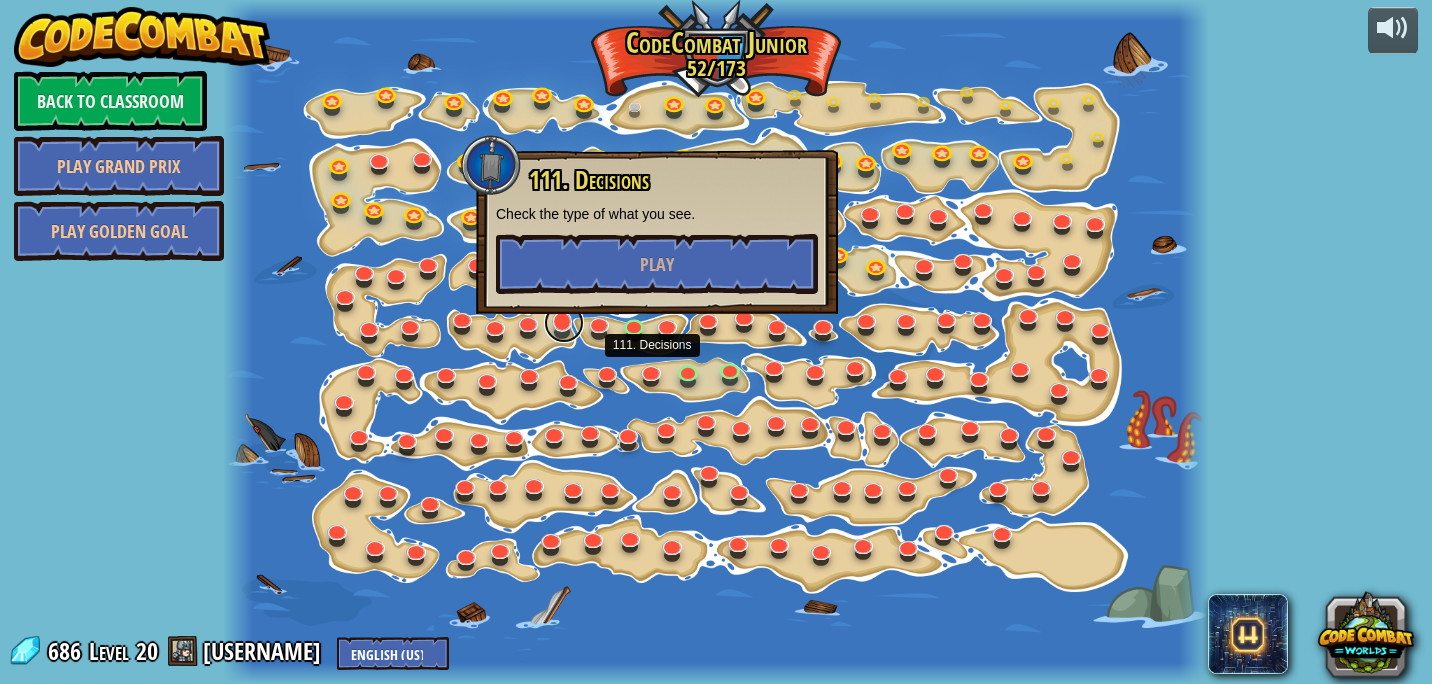 click at bounding box center [564, 323] 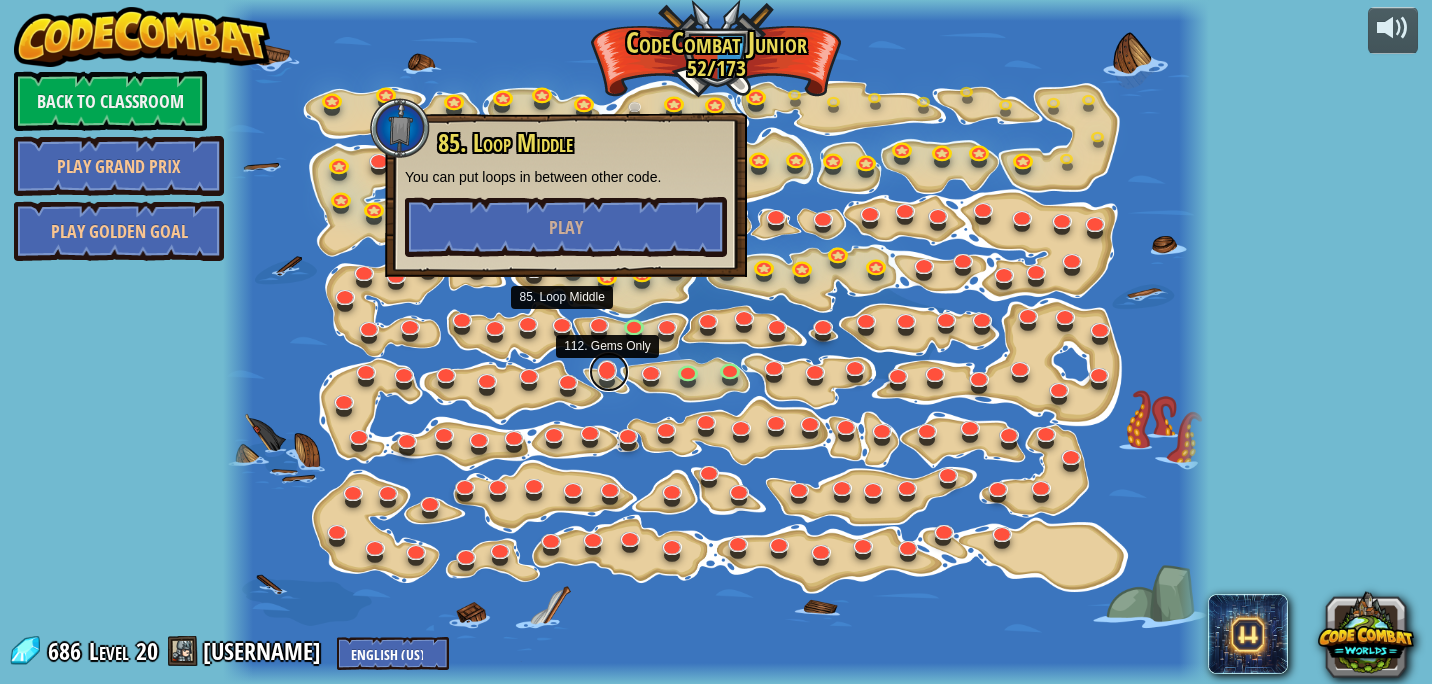 click at bounding box center (609, 372) 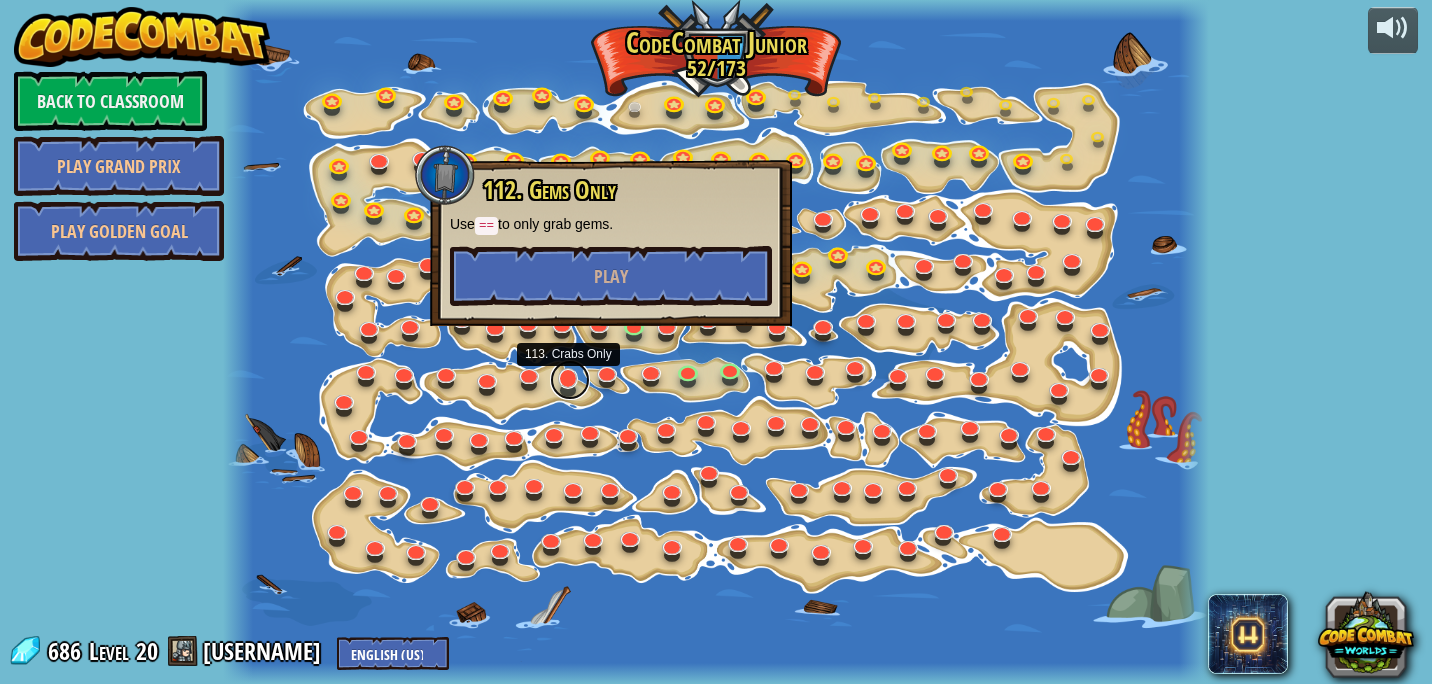 click at bounding box center (570, 380) 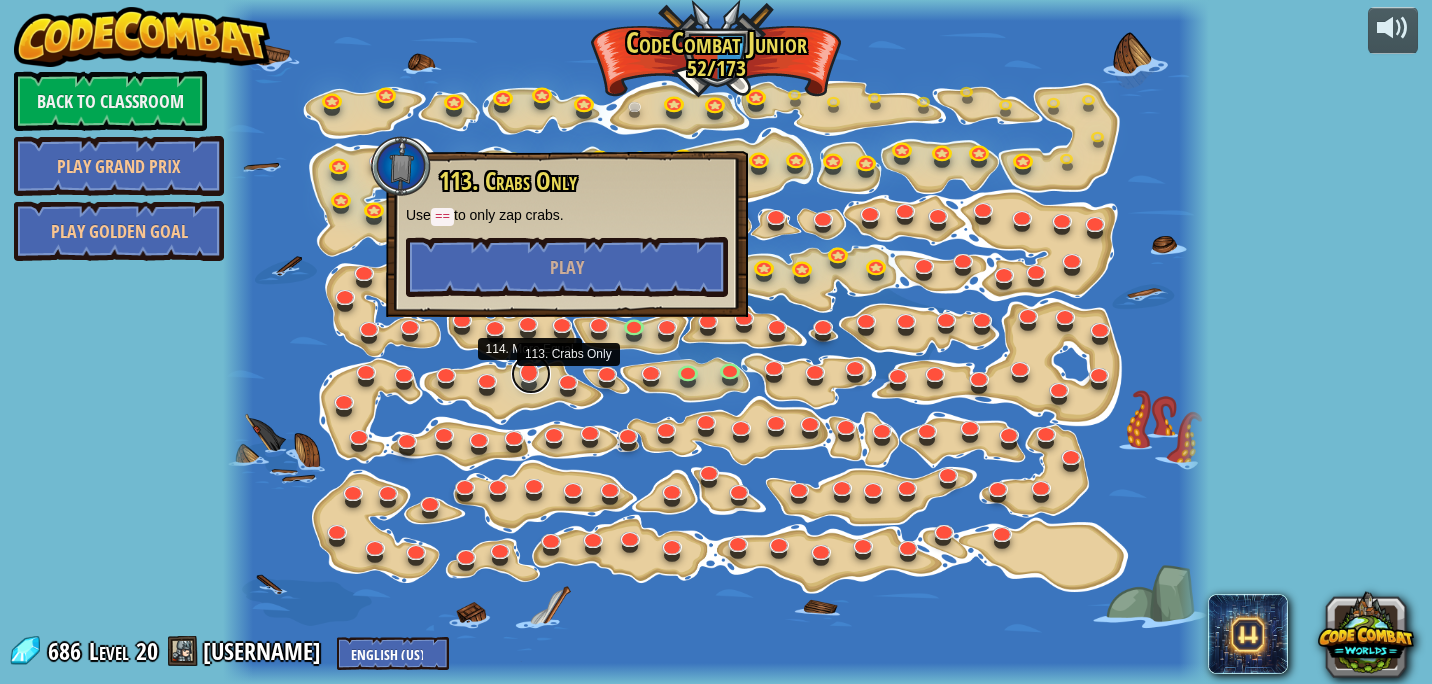click at bounding box center [531, 374] 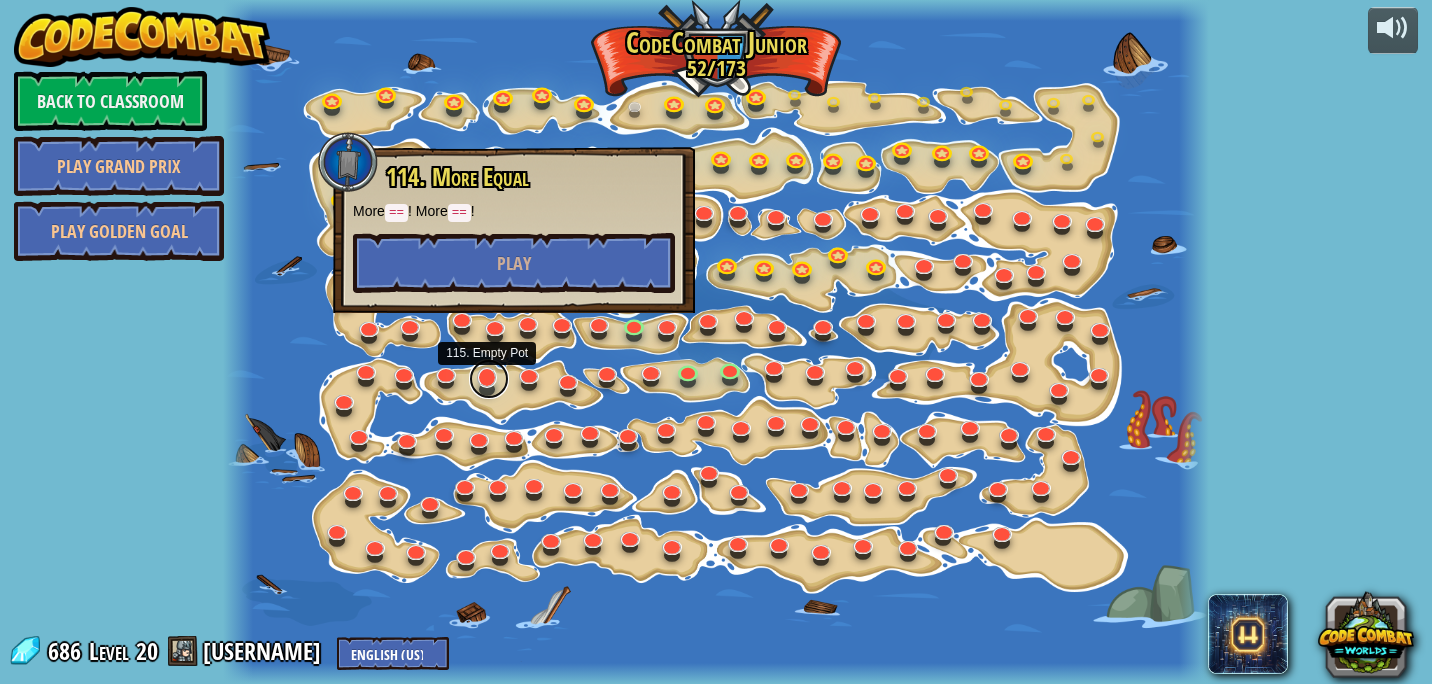click at bounding box center [489, 379] 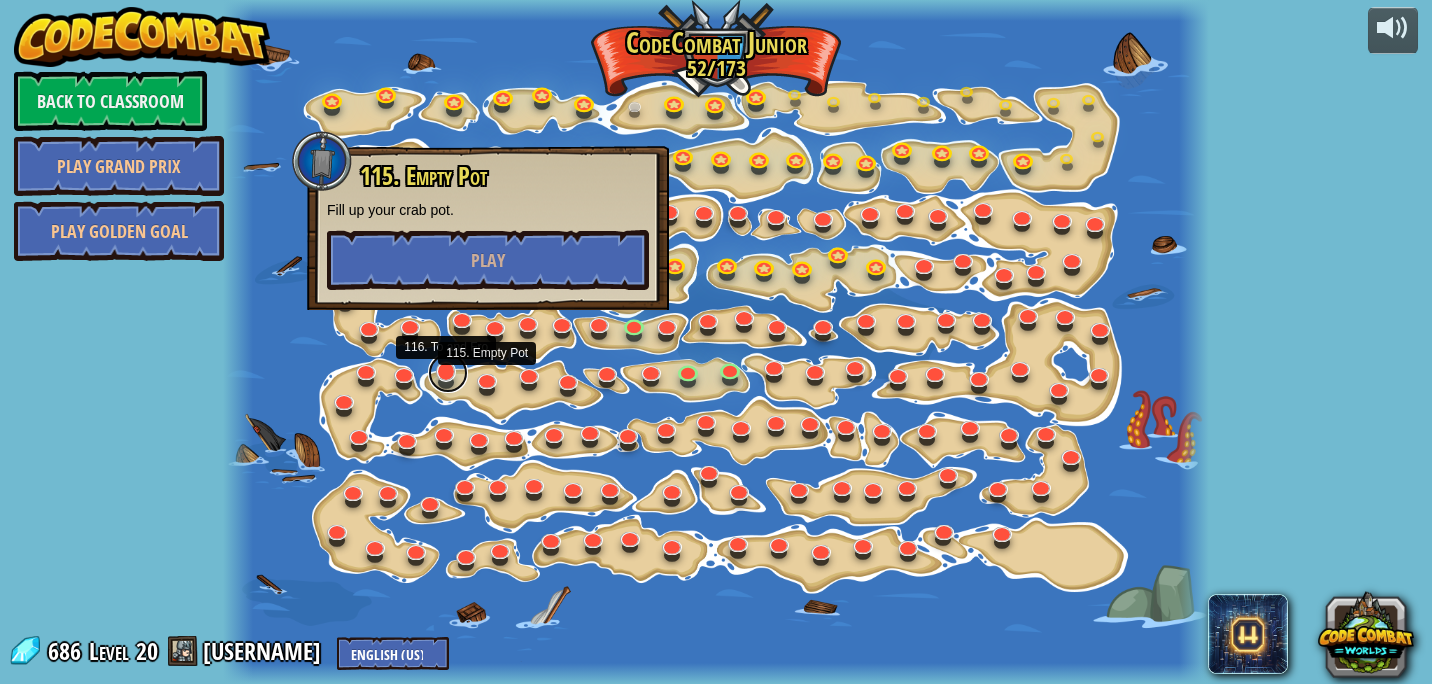 click at bounding box center [448, 373] 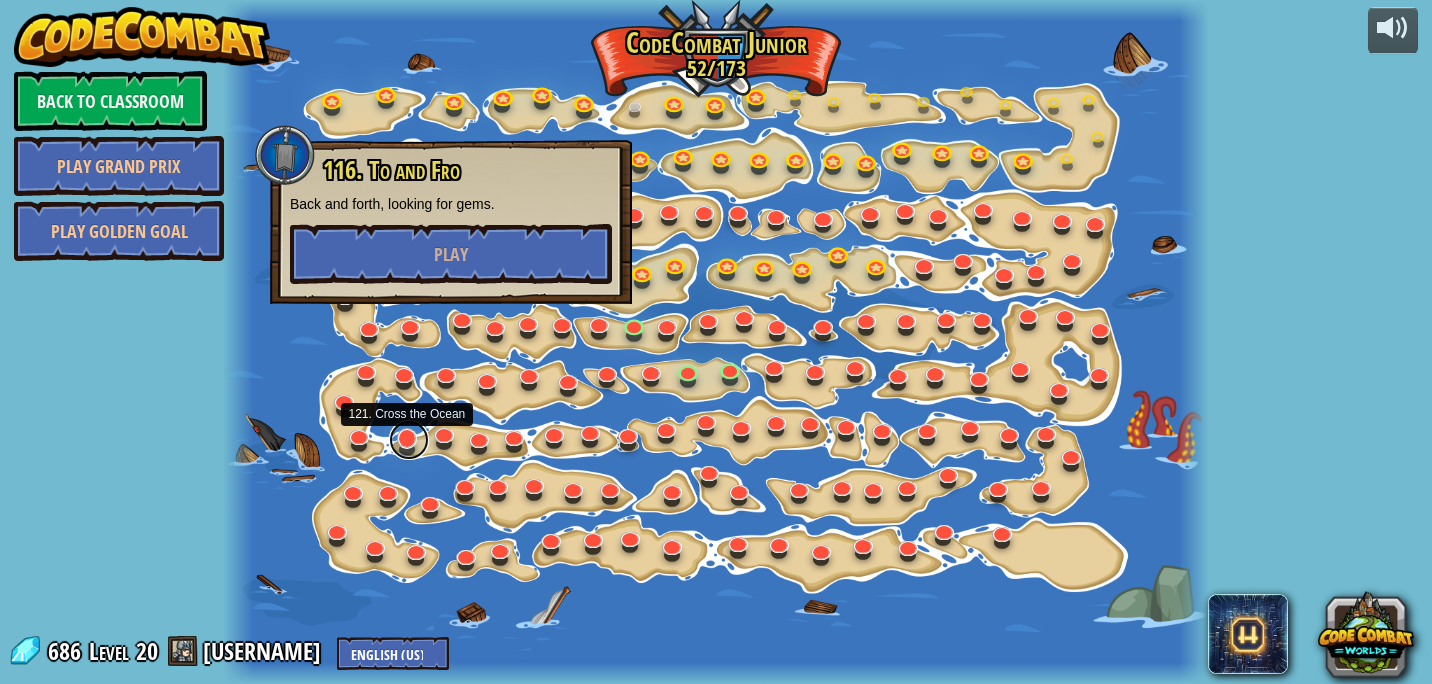 click at bounding box center [409, 440] 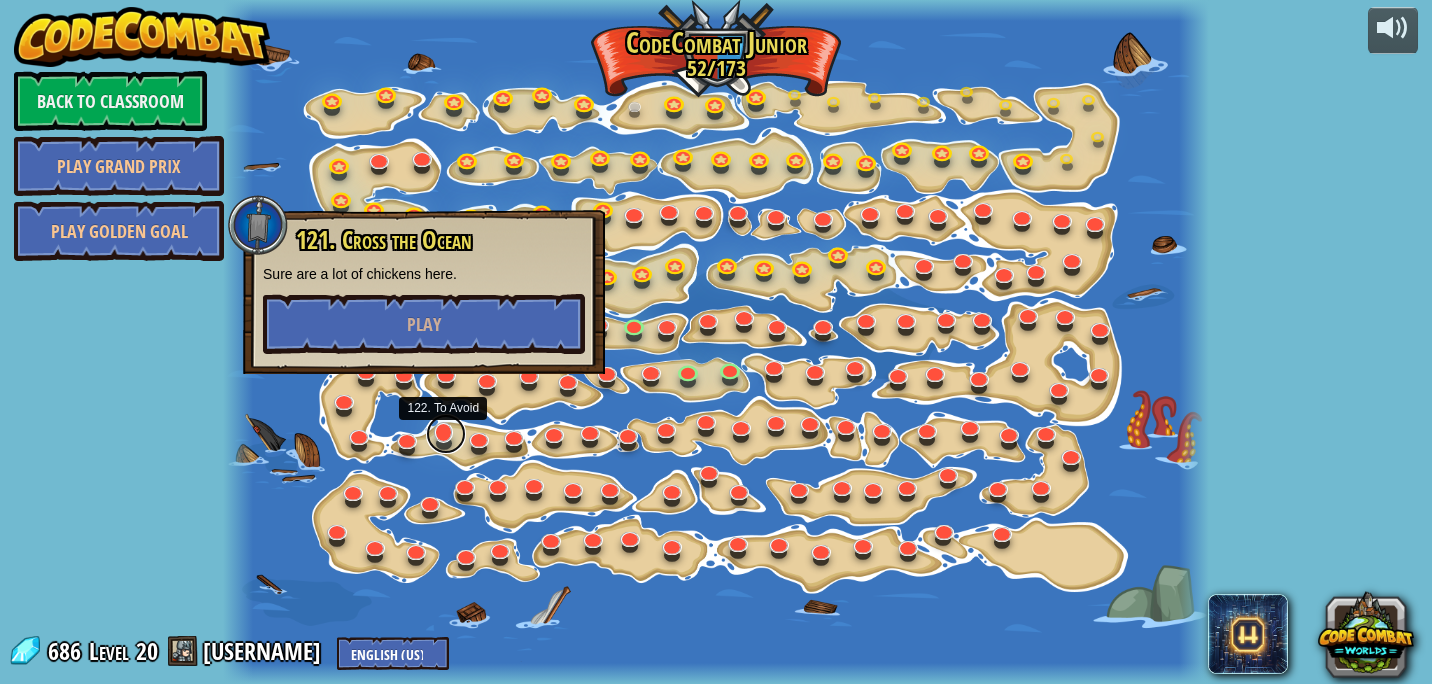 click at bounding box center (446, 434) 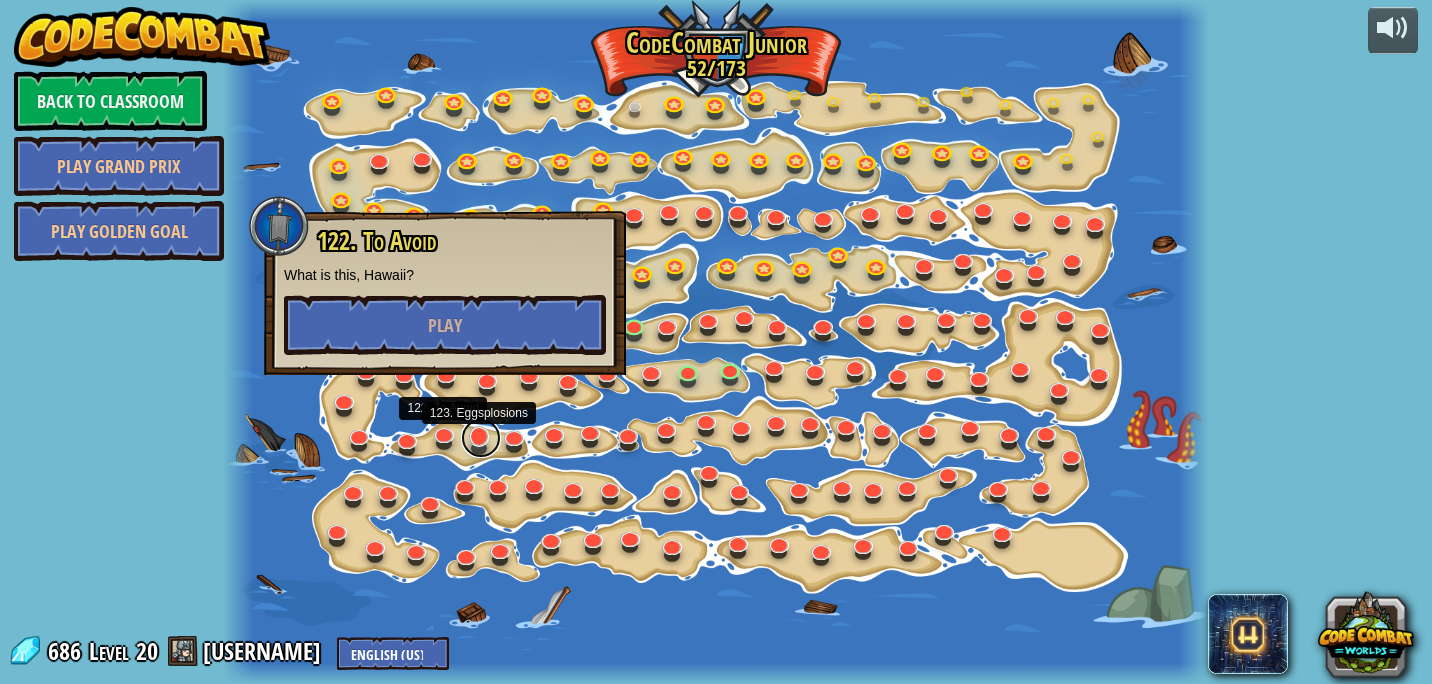 click at bounding box center [481, 438] 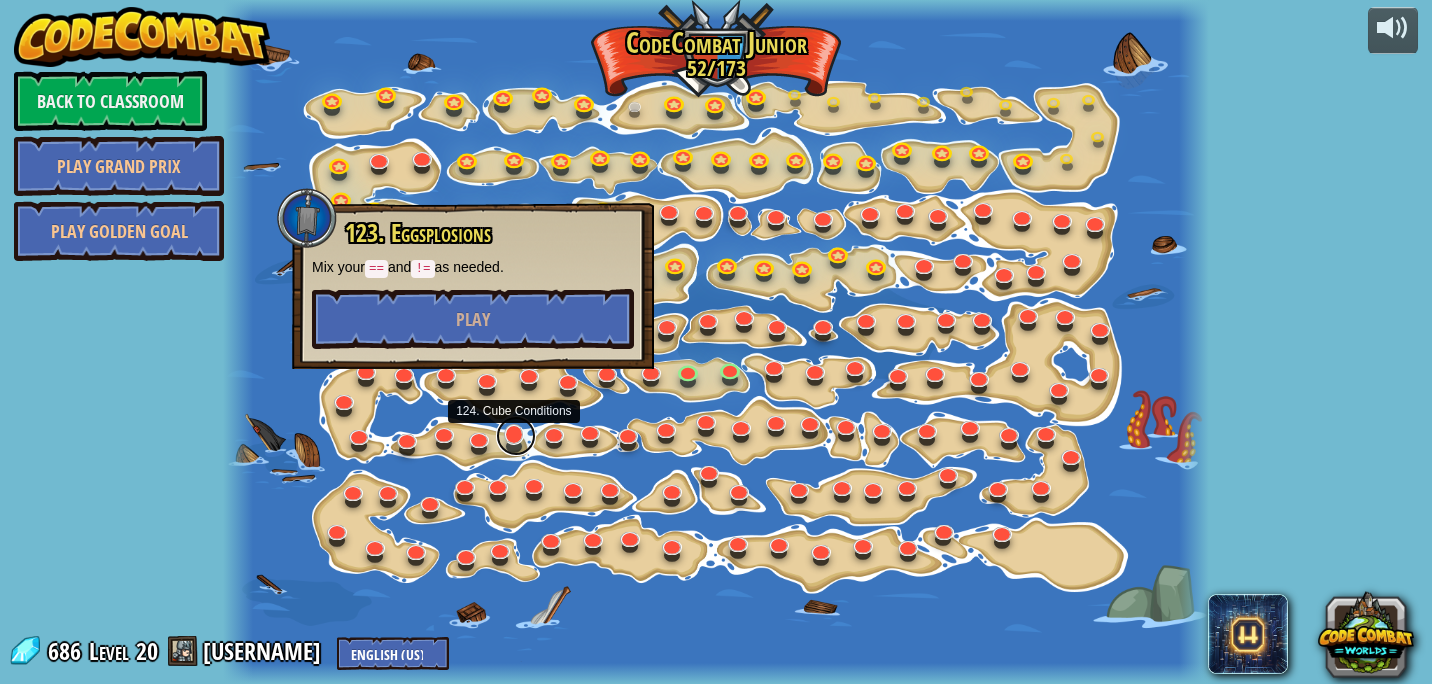 click at bounding box center (516, 436) 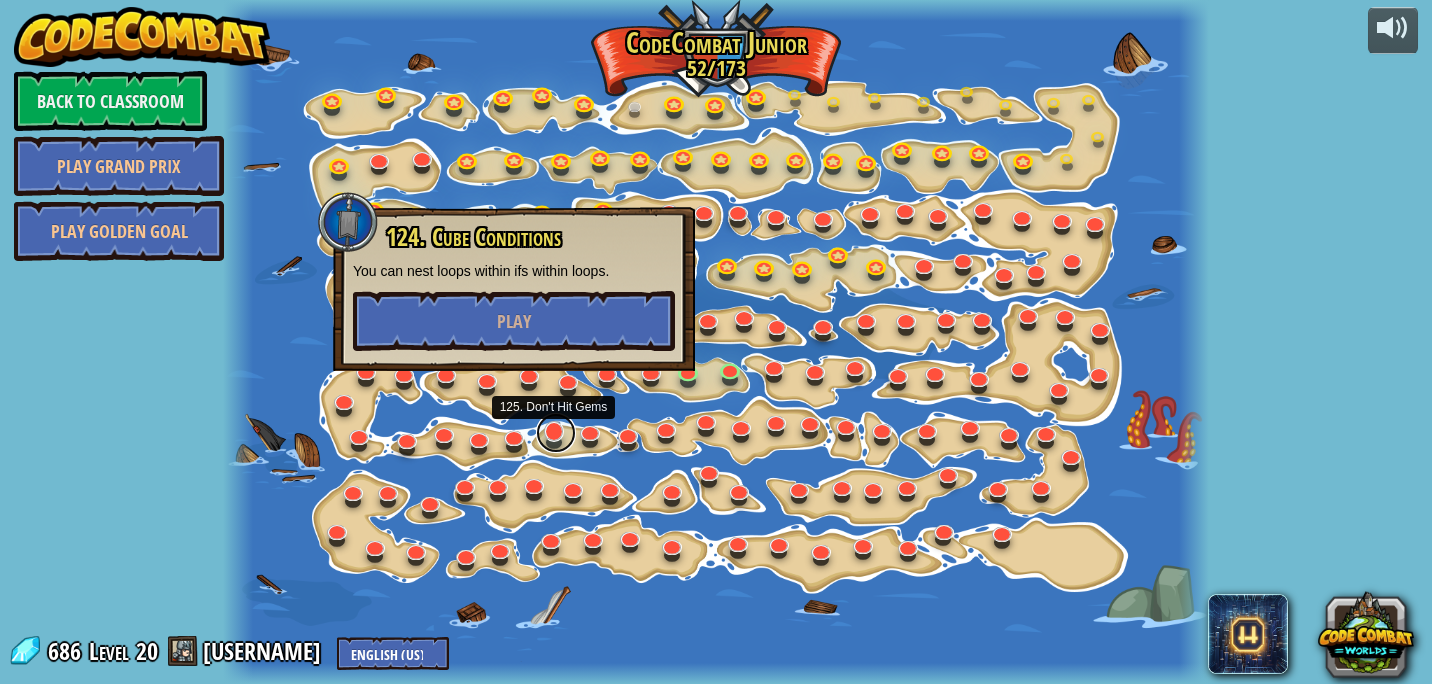 click at bounding box center (556, 433) 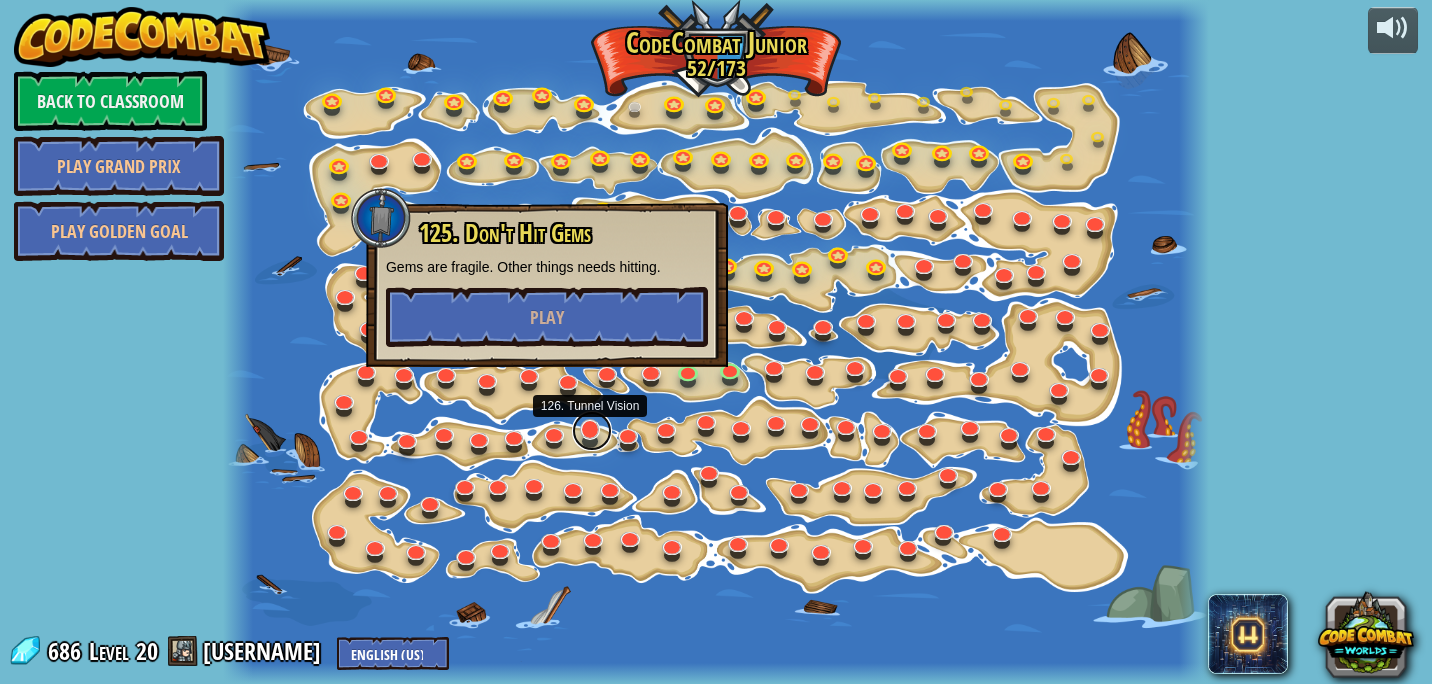 click at bounding box center [592, 431] 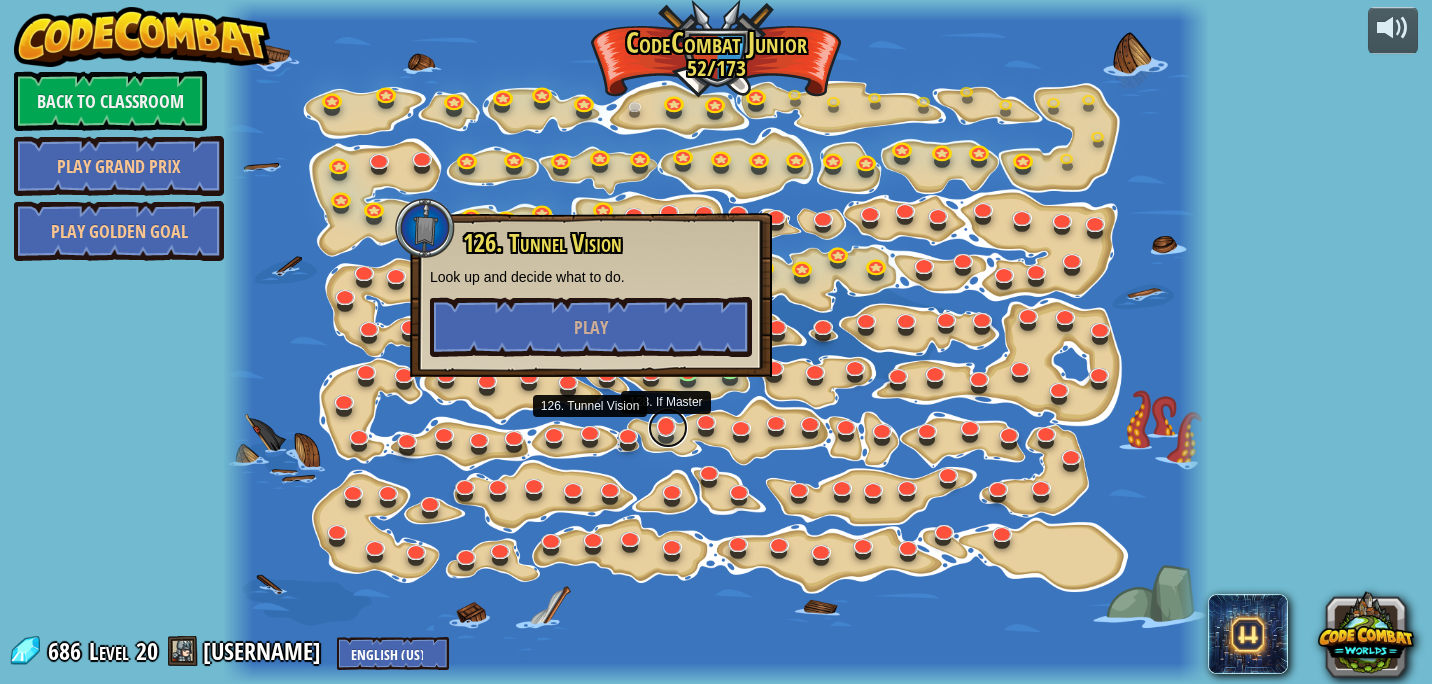 click at bounding box center (668, 428) 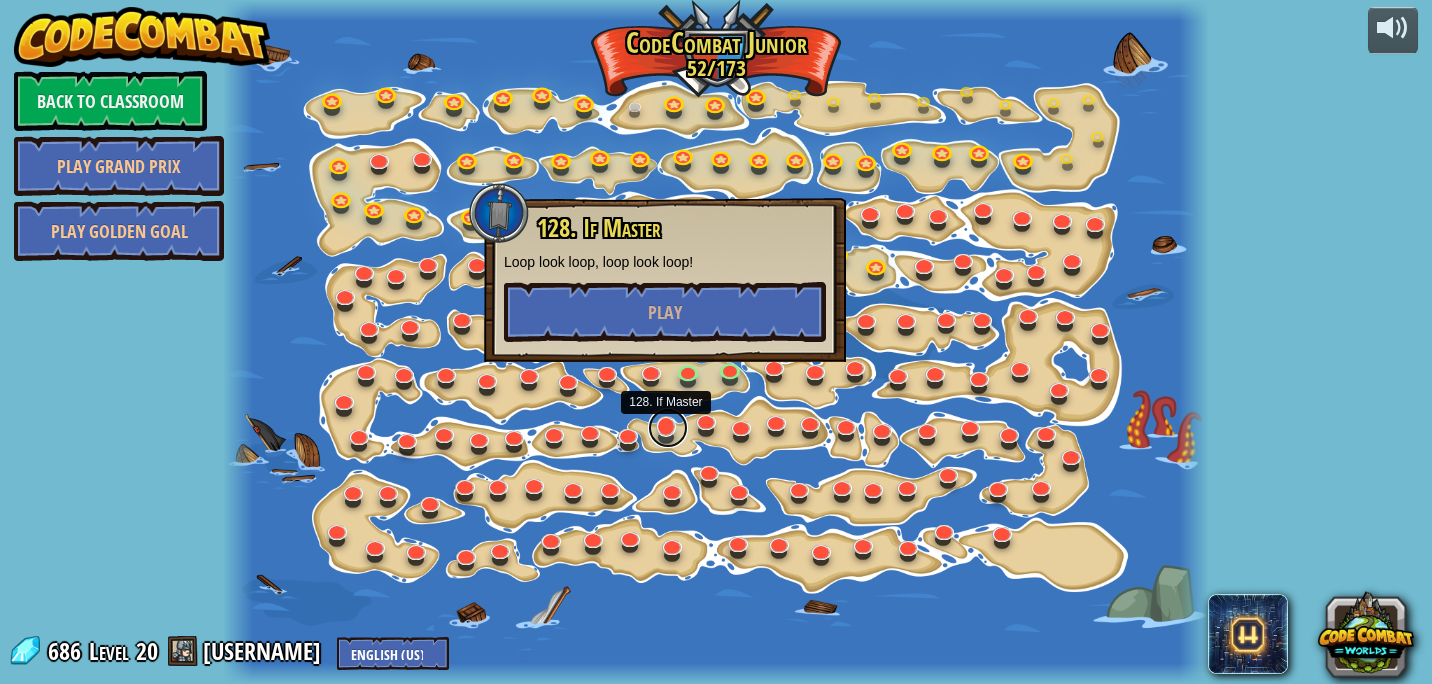 click at bounding box center [668, 428] 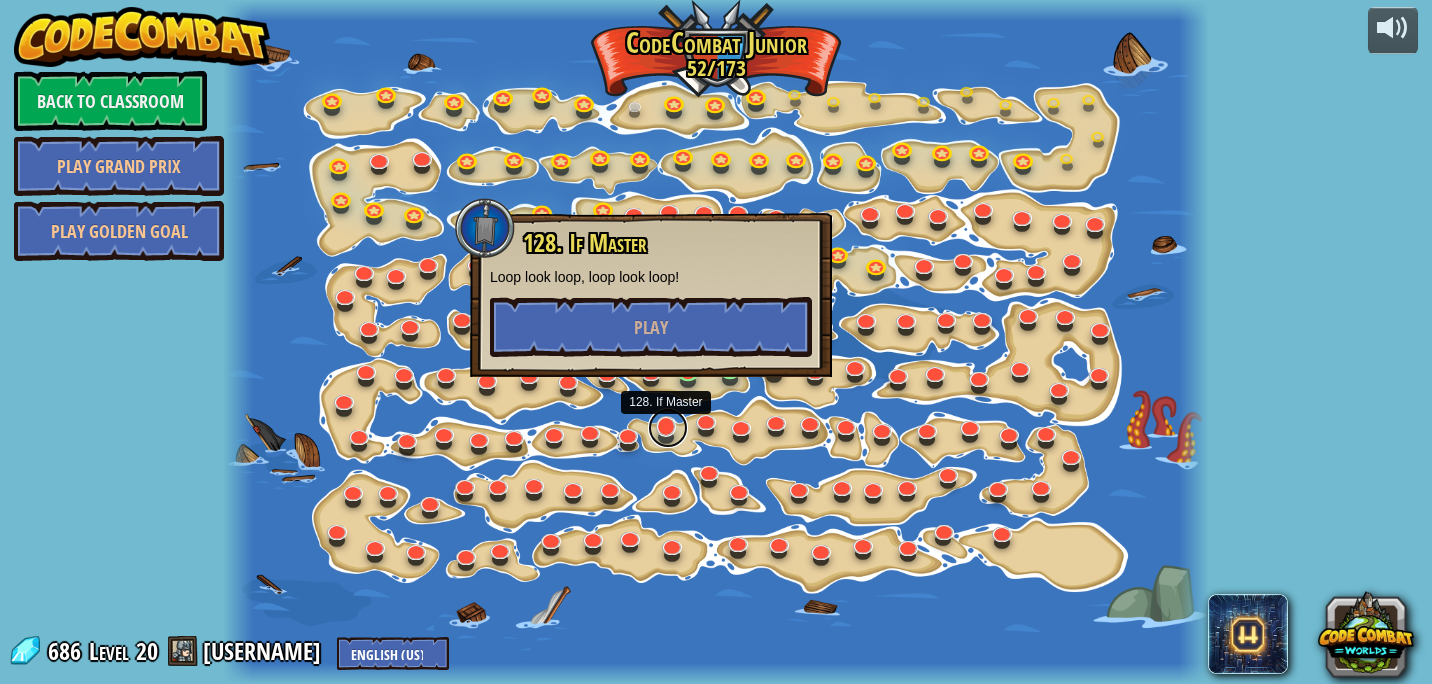 click at bounding box center [668, 428] 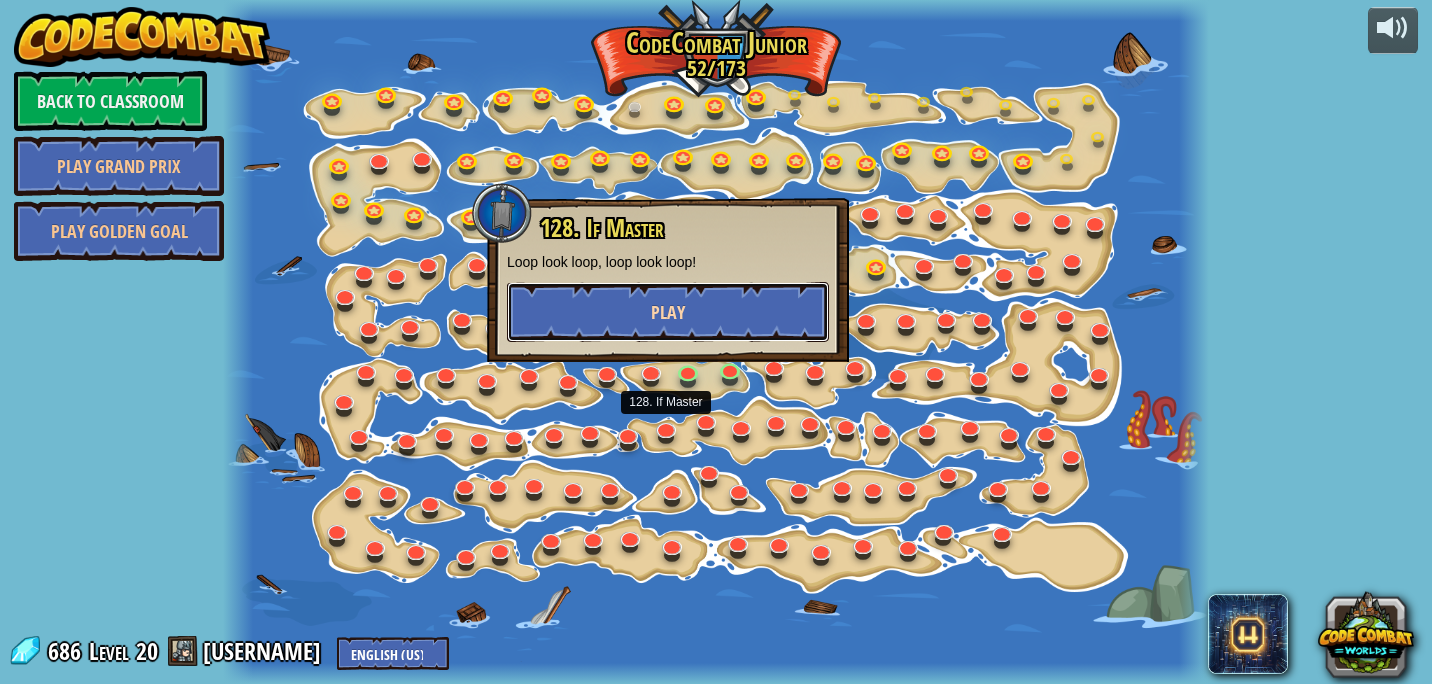 click on "Play" at bounding box center (668, 312) 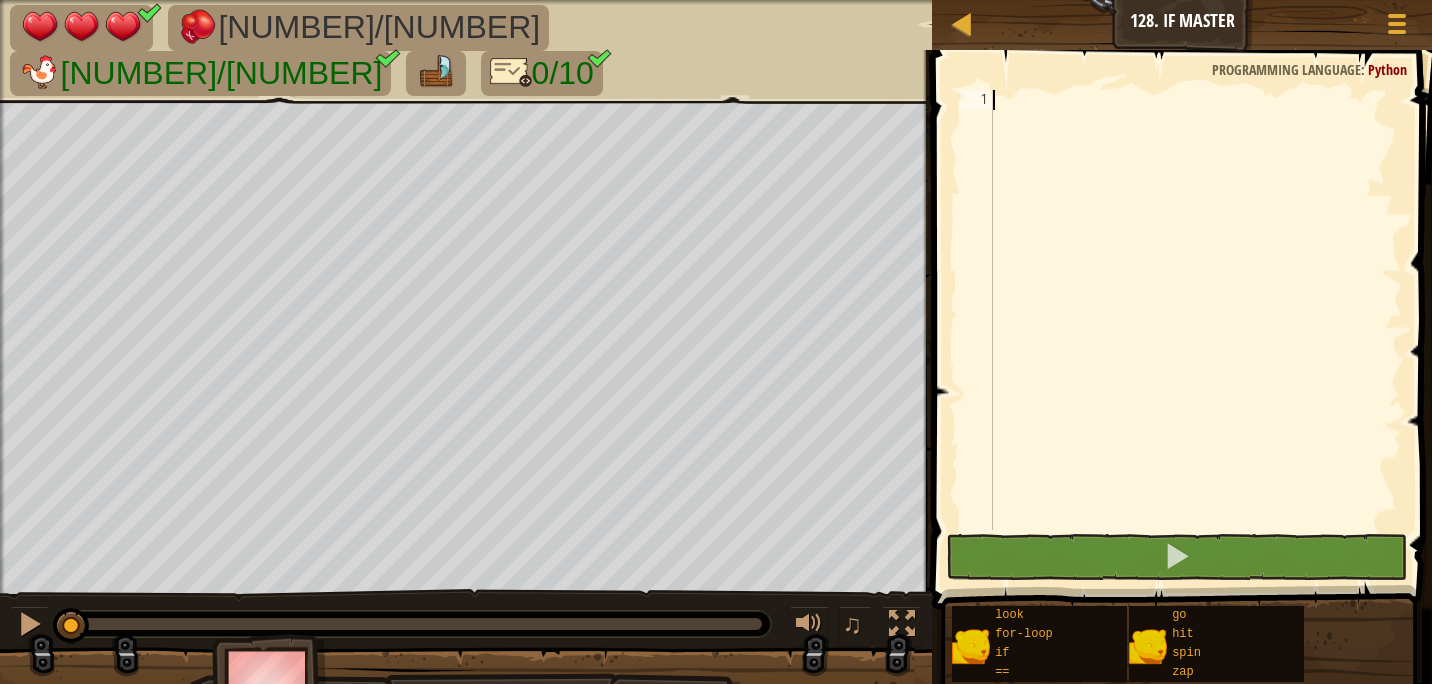 click at bounding box center (1195, 330) 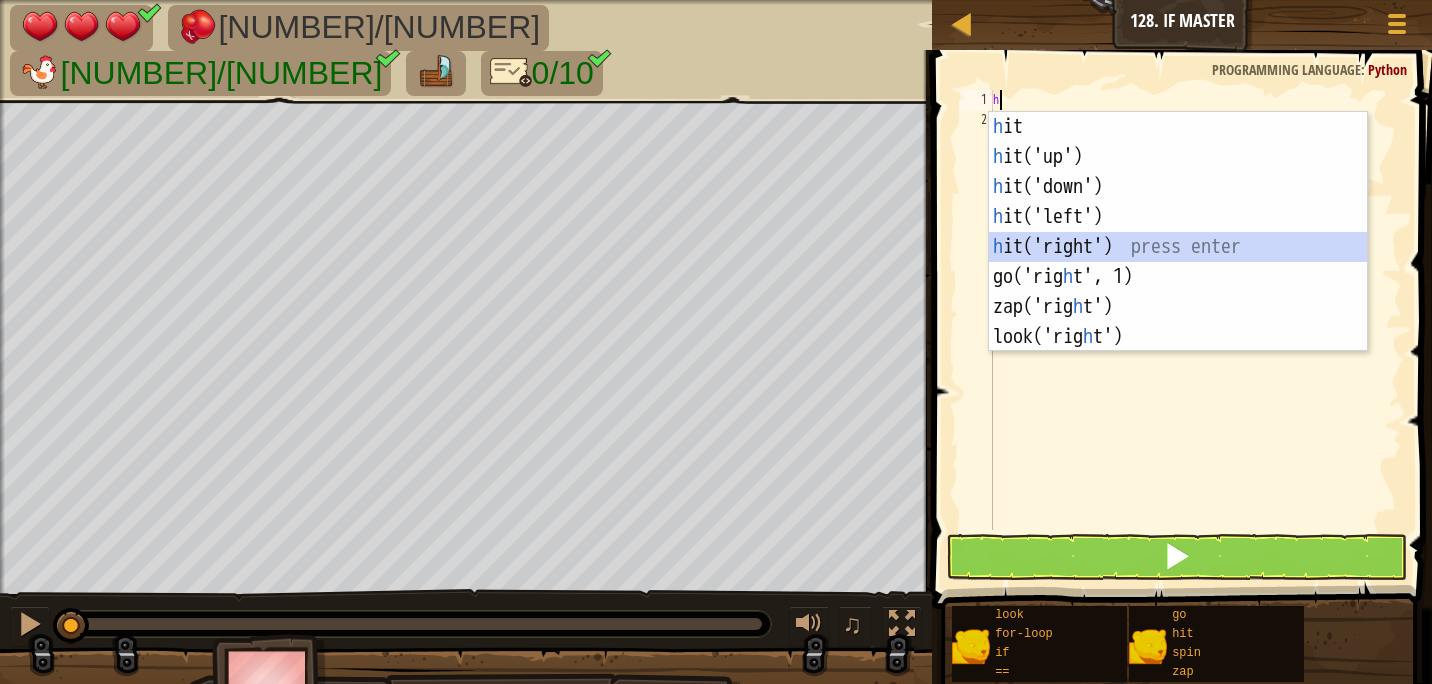 click on "h it press enter h it('up') press enter h it('down') press enter h it('left') press enter h it('right') press enter go('rig h t', [NUMBER]) press enter zap('rig h t') press enter look('rig h t') press enter" at bounding box center (1178, 262) 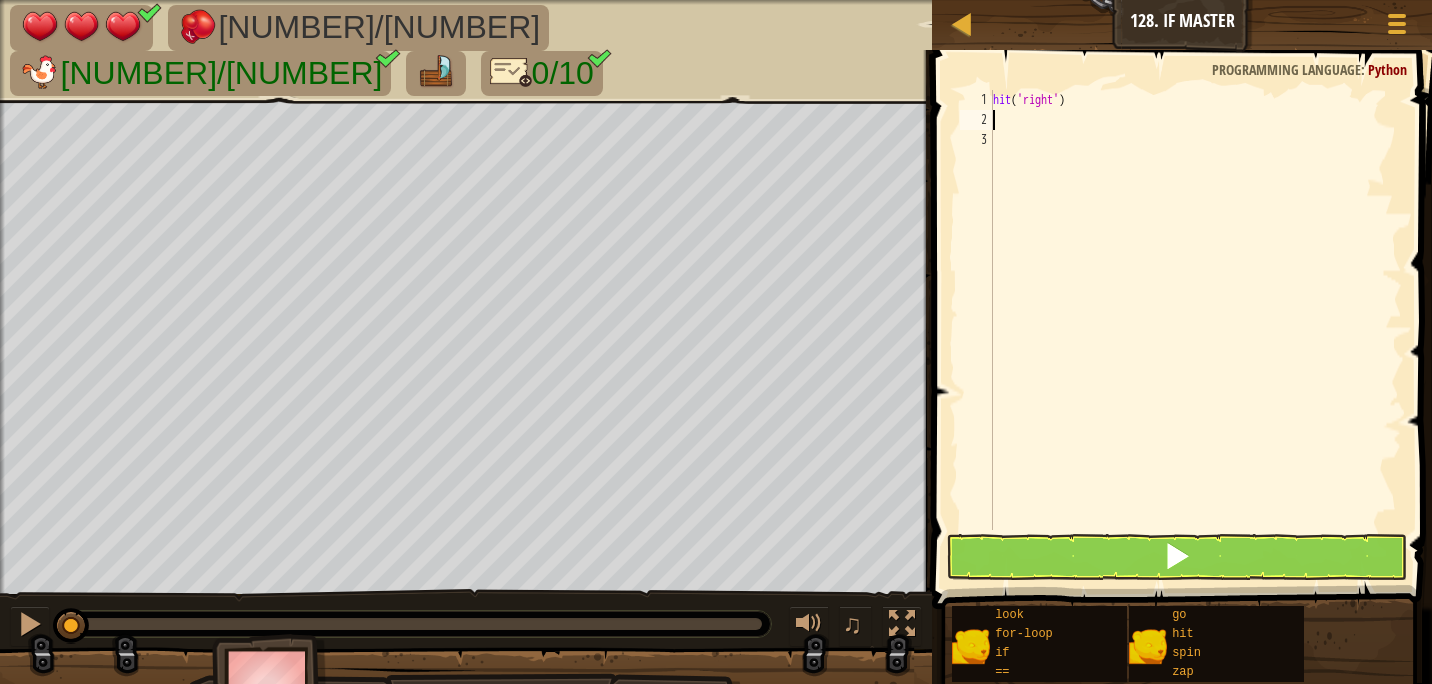 click on "hit ( 'right' )" at bounding box center (1195, 330) 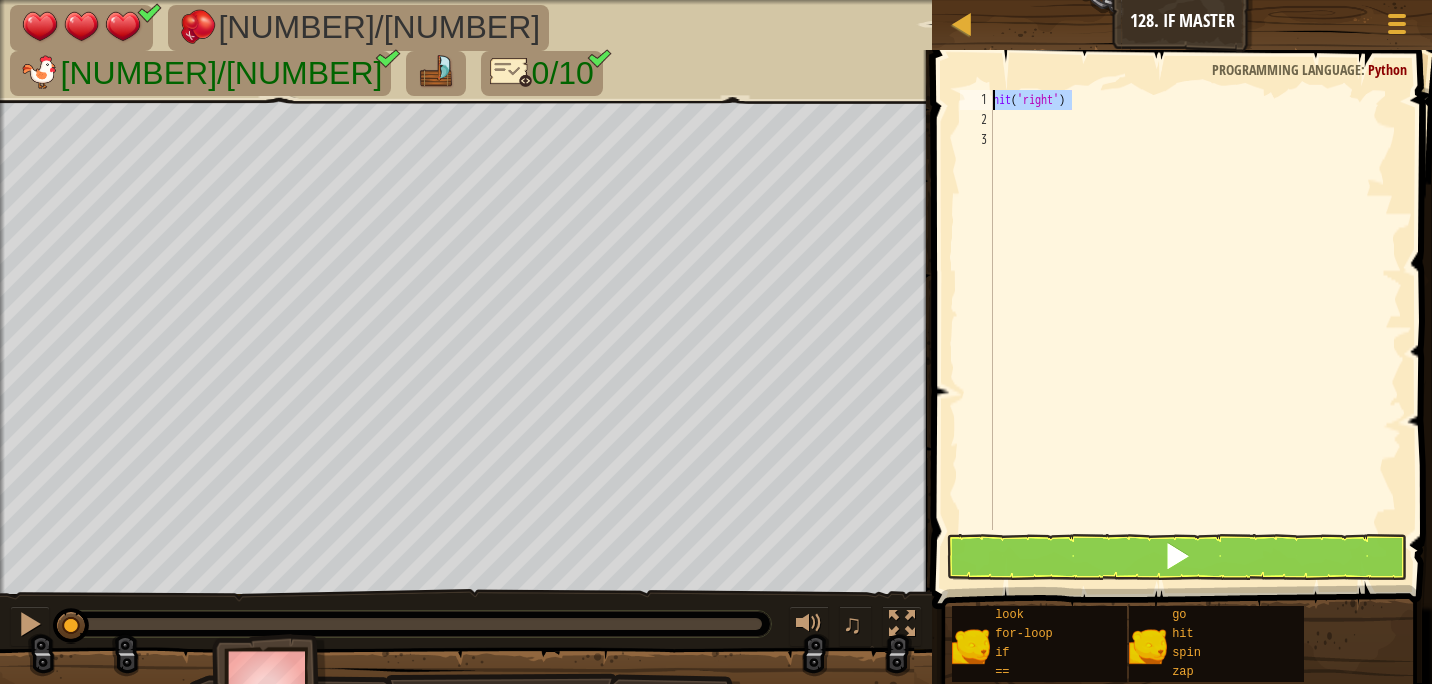 drag, startPoint x: 1078, startPoint y: 103, endPoint x: 984, endPoint y: 96, distance: 94.26028 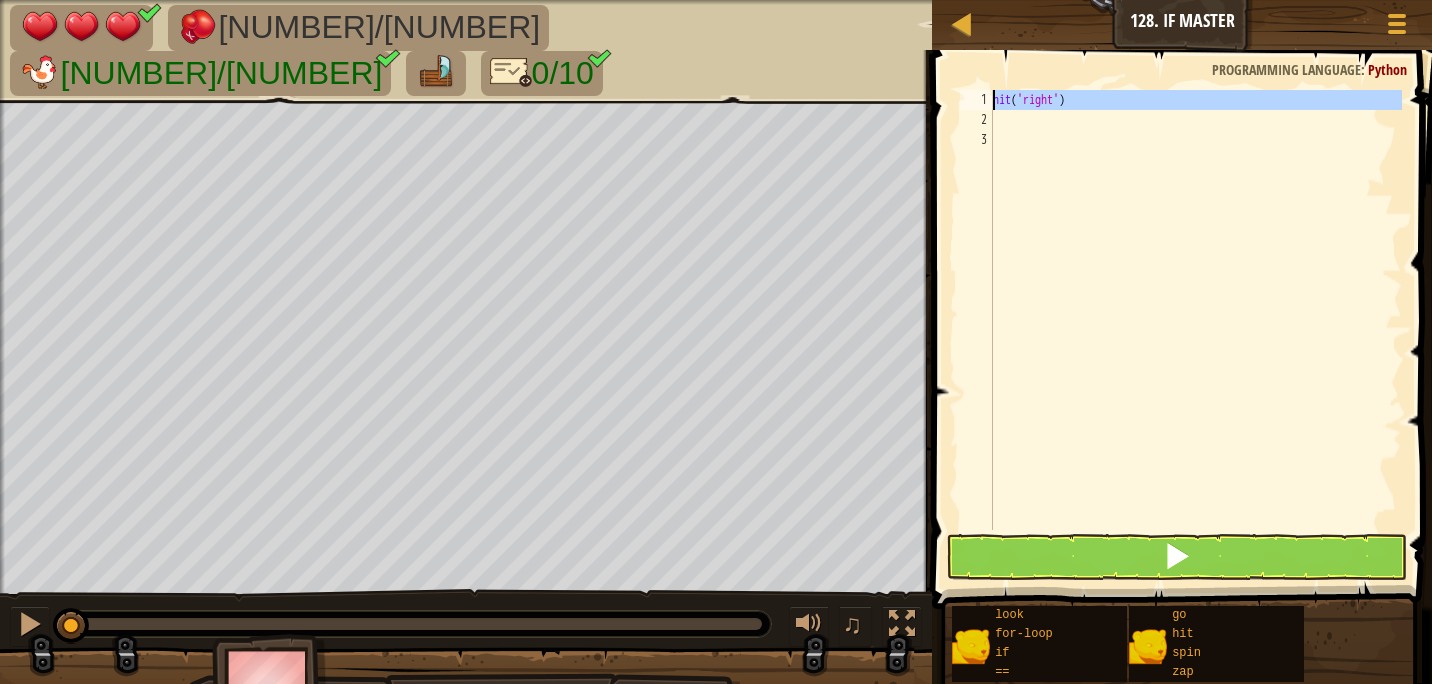 click on "1" at bounding box center (976, 100) 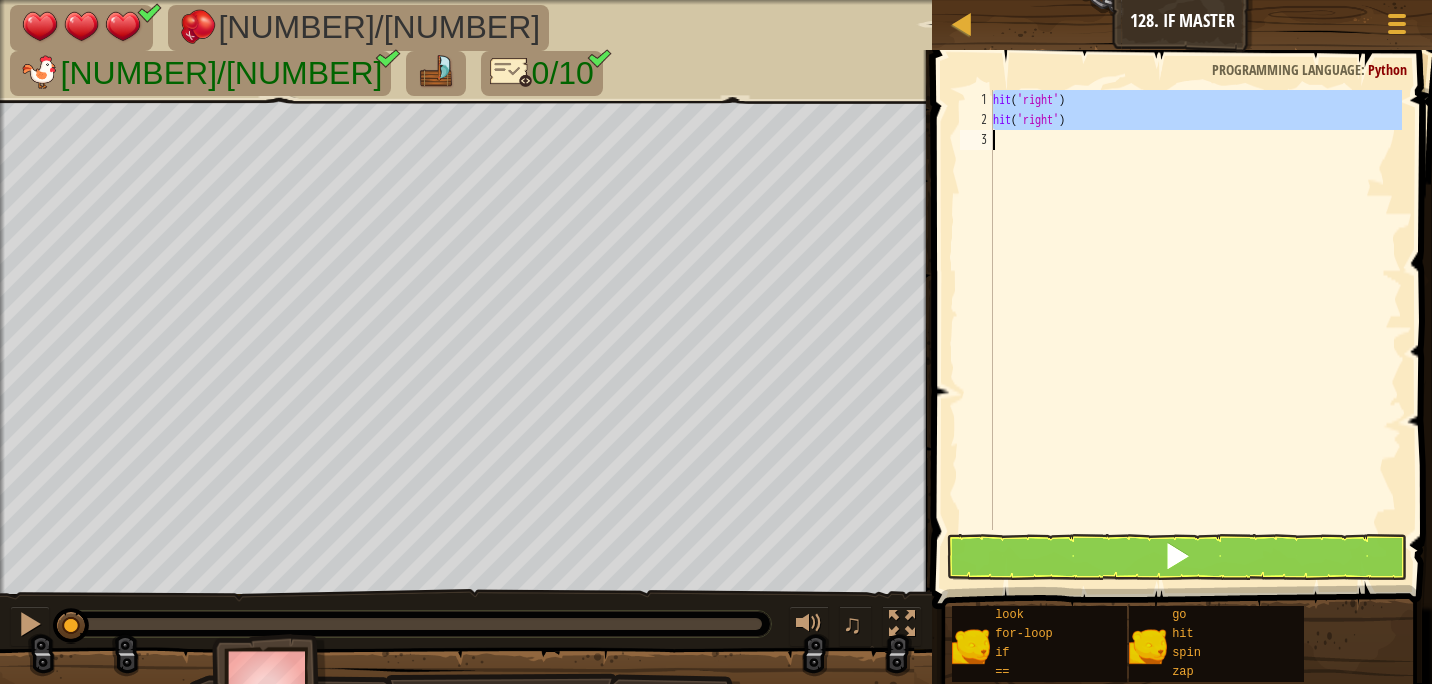 drag, startPoint x: 984, startPoint y: 96, endPoint x: 1137, endPoint y: 155, distance: 163.9817 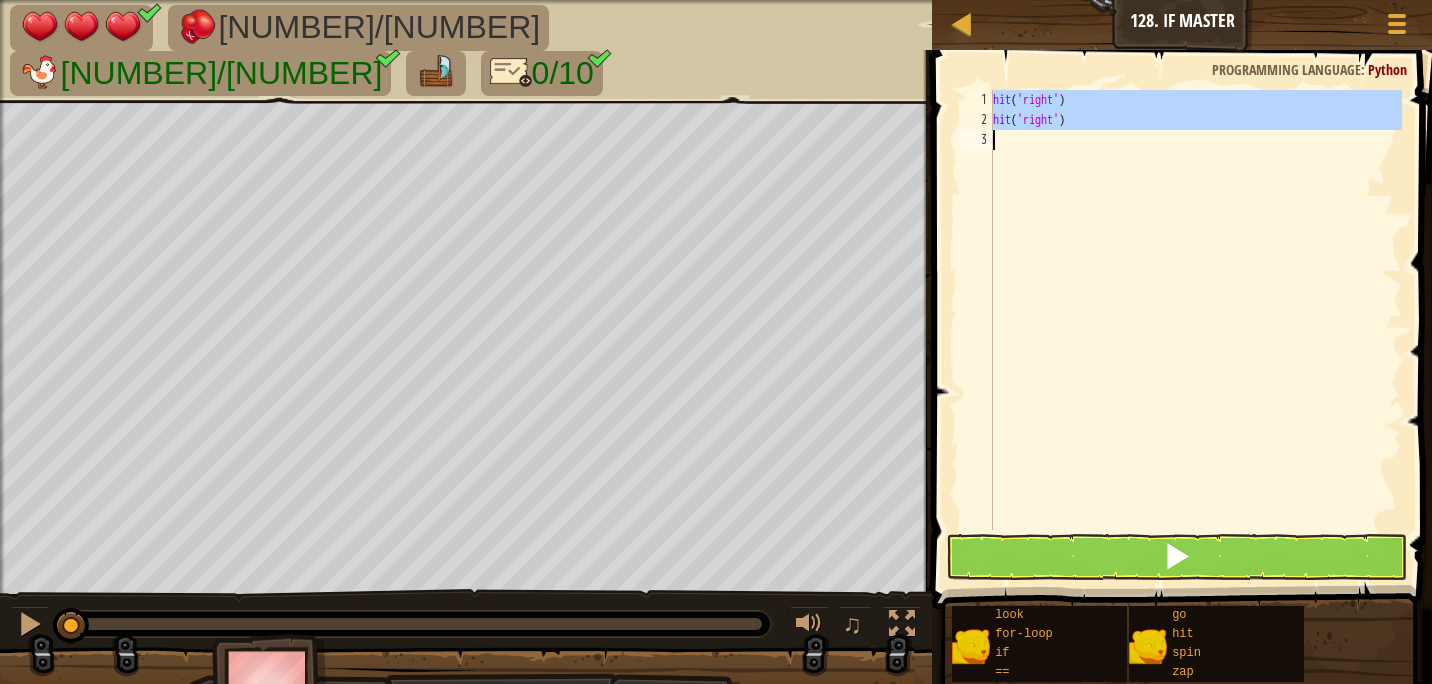 click on "hit ( 'right' ) hit ( 'right' )" at bounding box center (1195, 310) 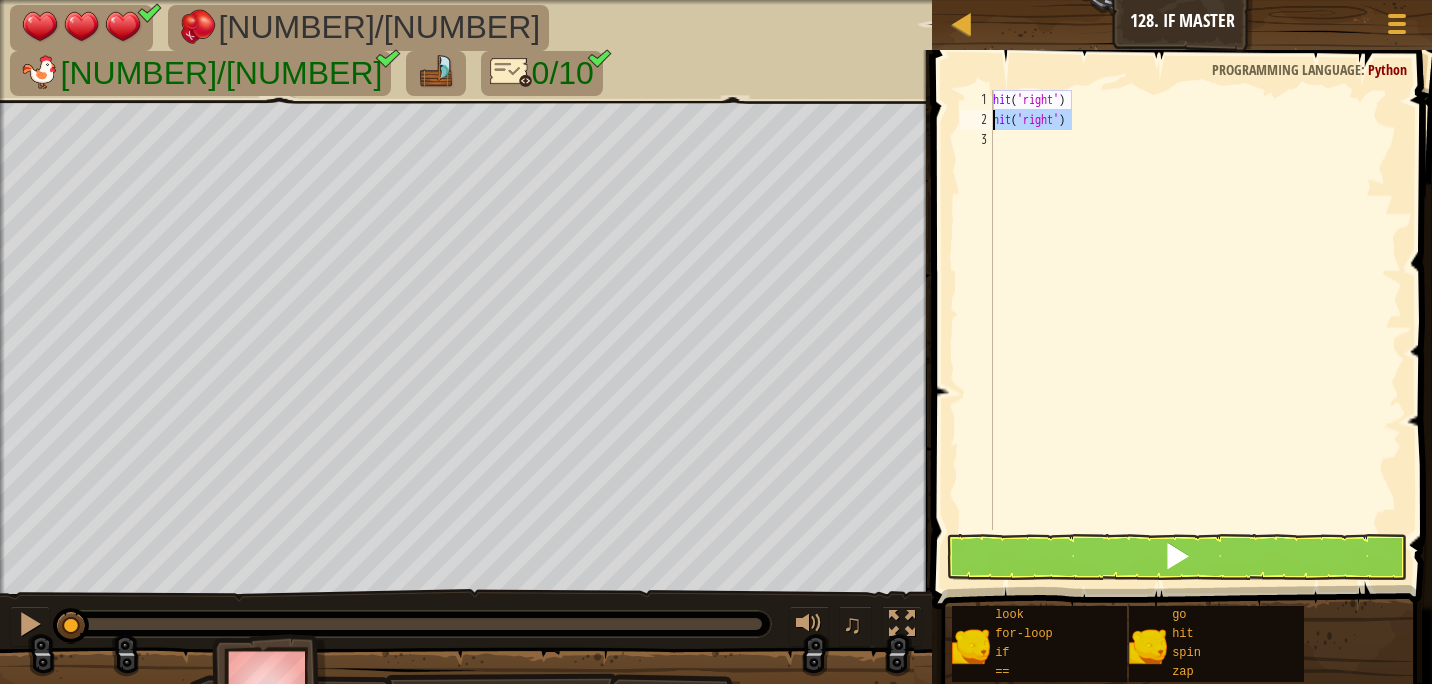 drag, startPoint x: 1072, startPoint y: 121, endPoint x: 980, endPoint y: 116, distance: 92.13577 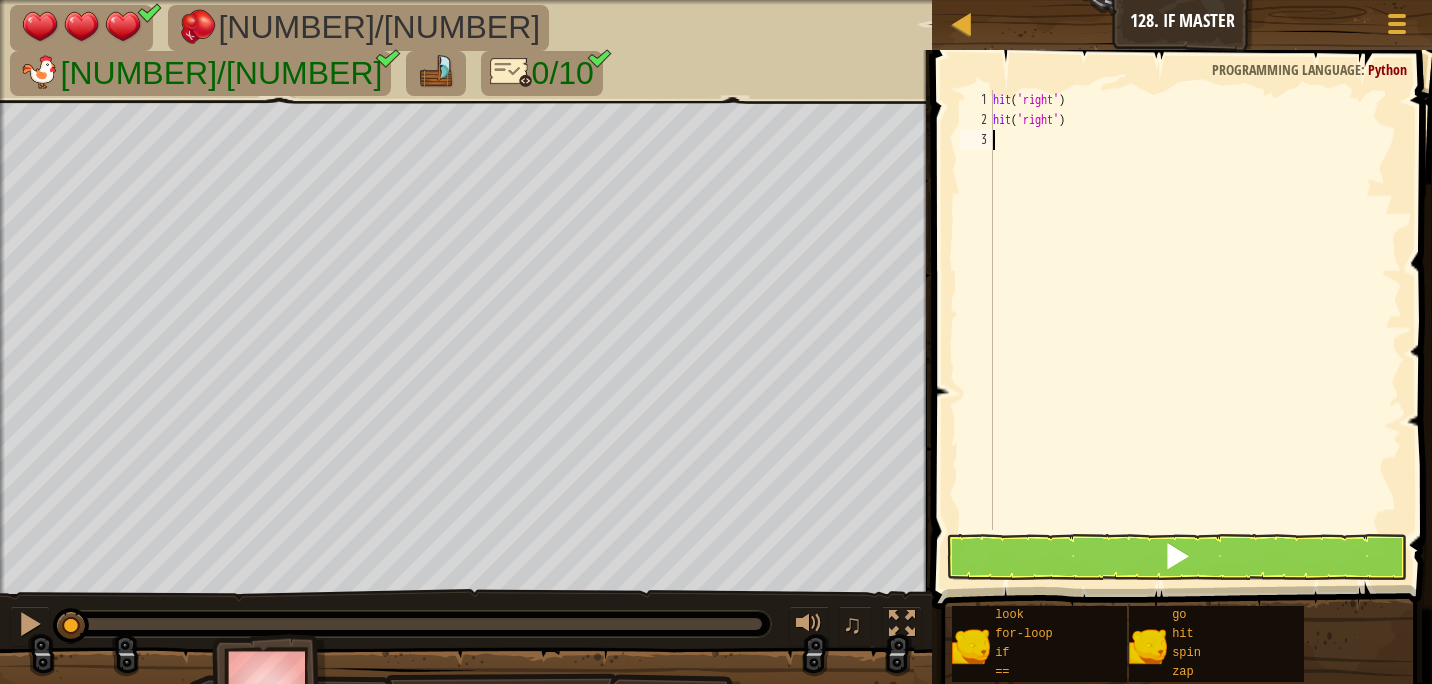 paste on "hit('right')" 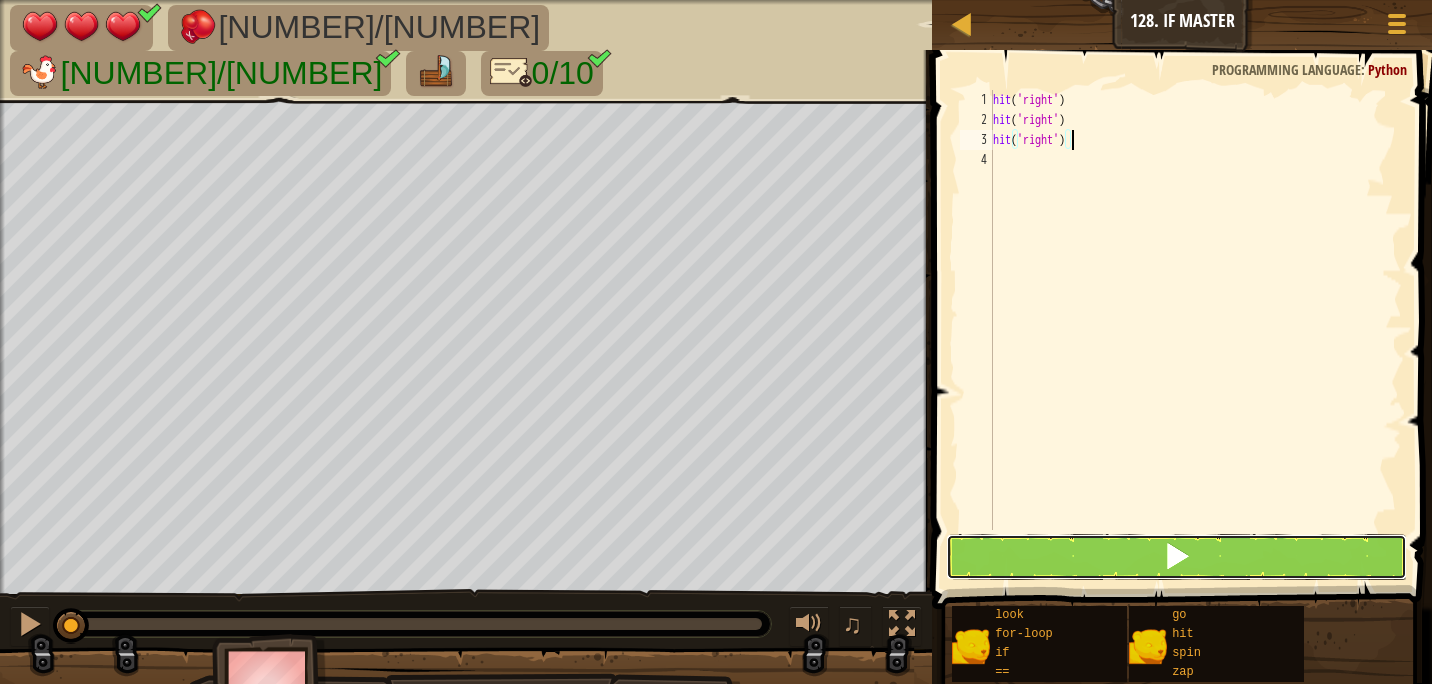click at bounding box center [1177, 557] 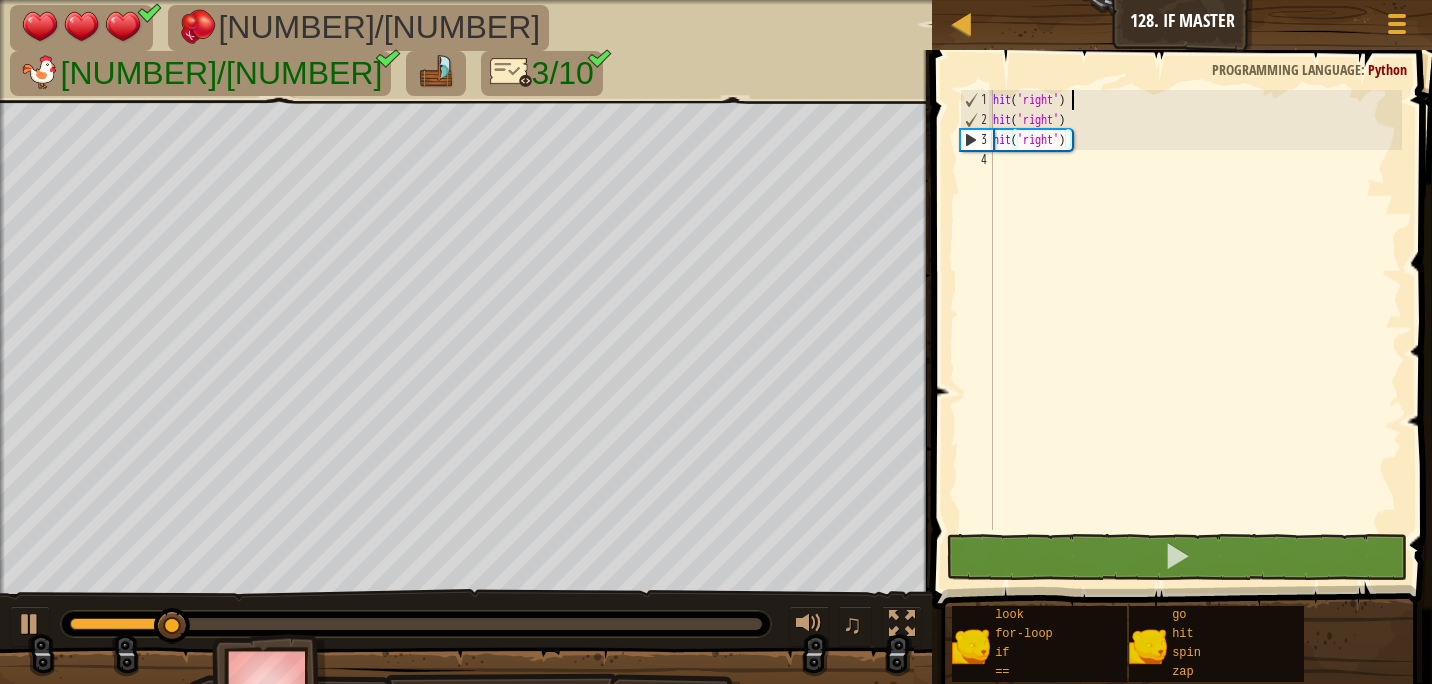 click on "hit ( 'right' ) hit ( 'right' ) hit ( 'right' )" at bounding box center [1195, 330] 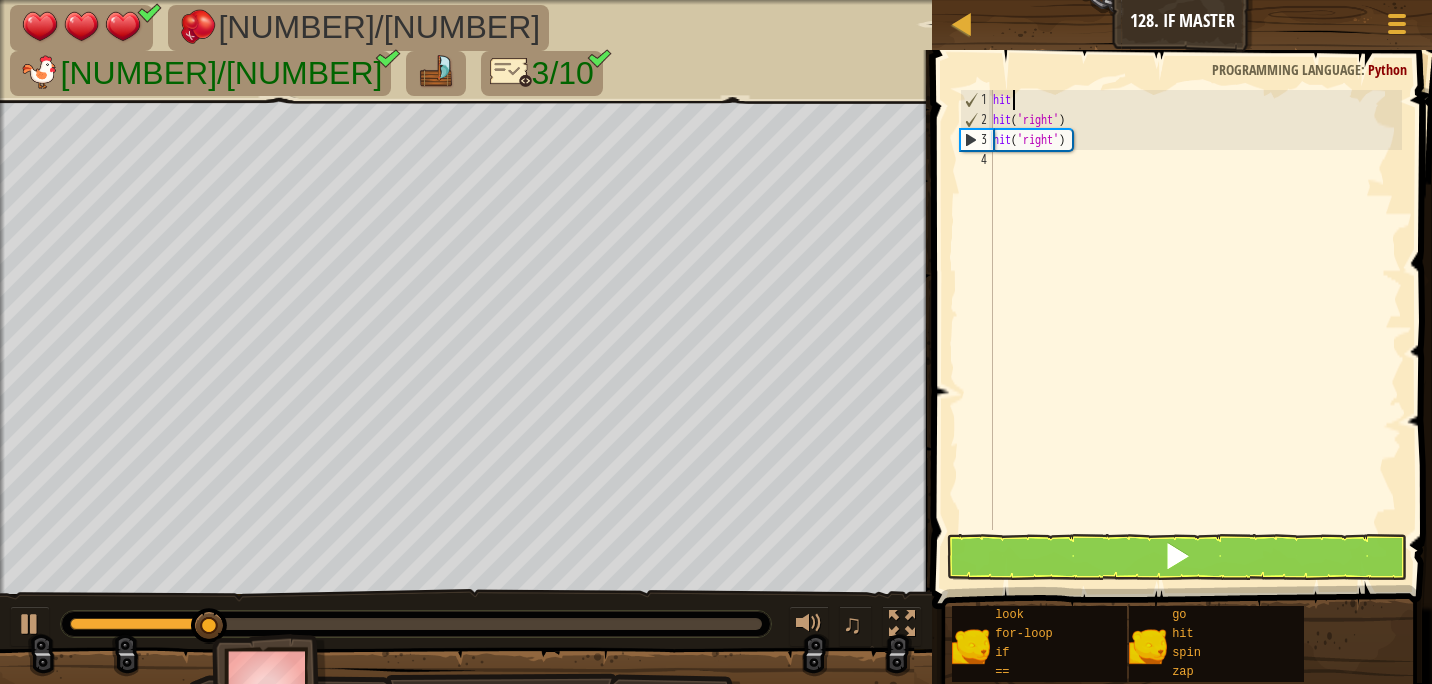 type on "h" 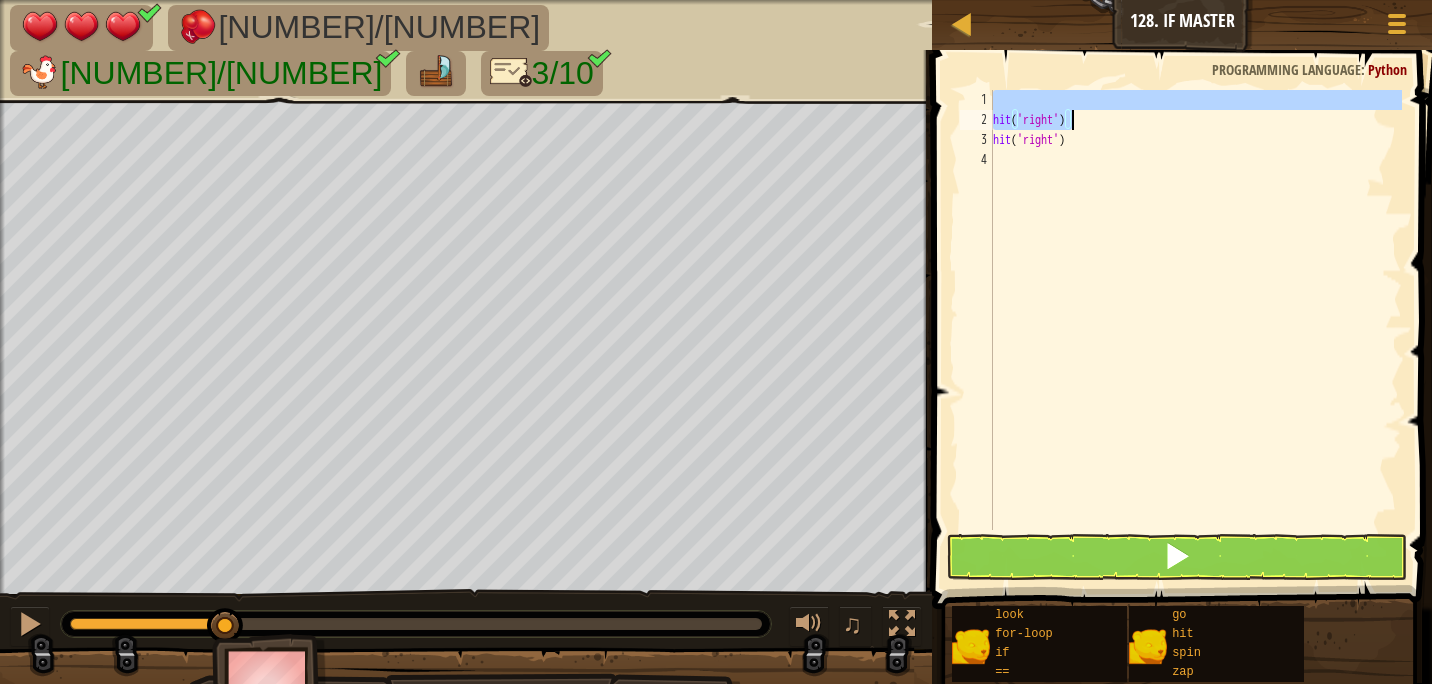 drag, startPoint x: 1072, startPoint y: 96, endPoint x: 1078, endPoint y: 113, distance: 18.027756 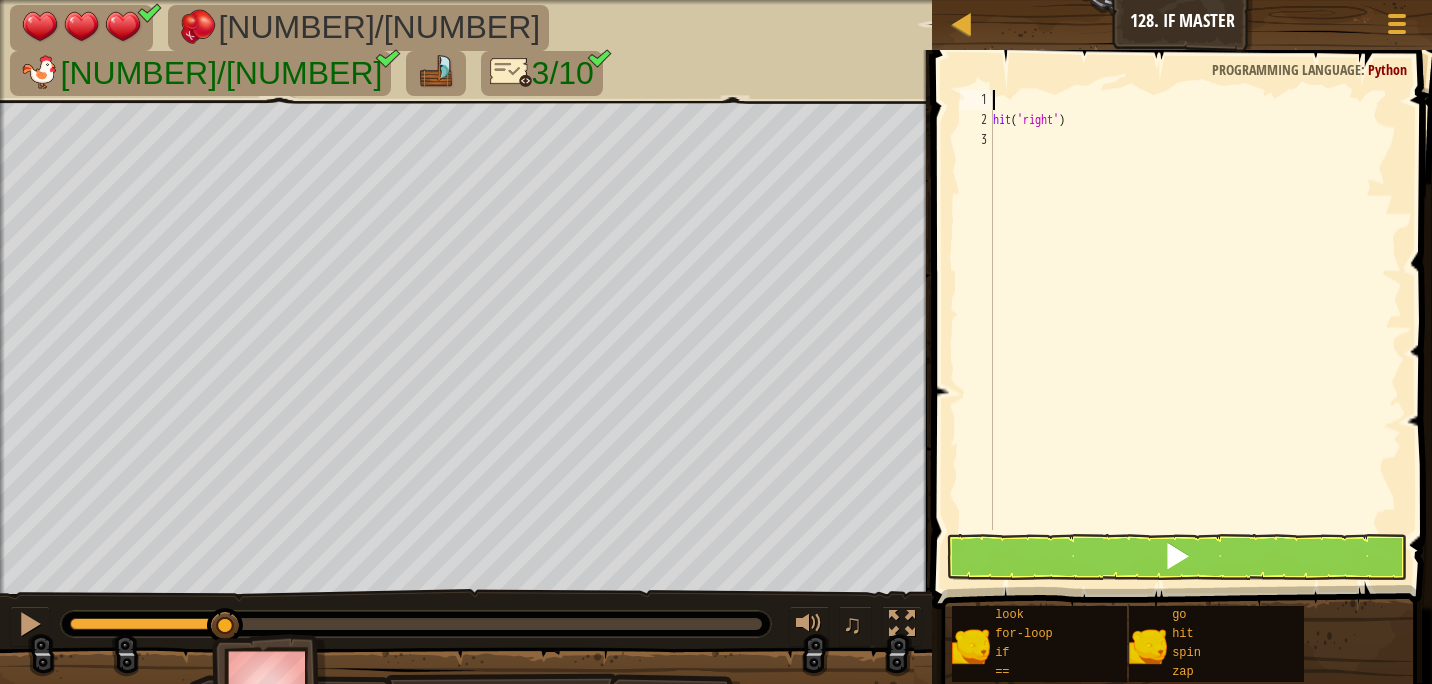 click on "hit ( 'right' )" at bounding box center (1195, 330) 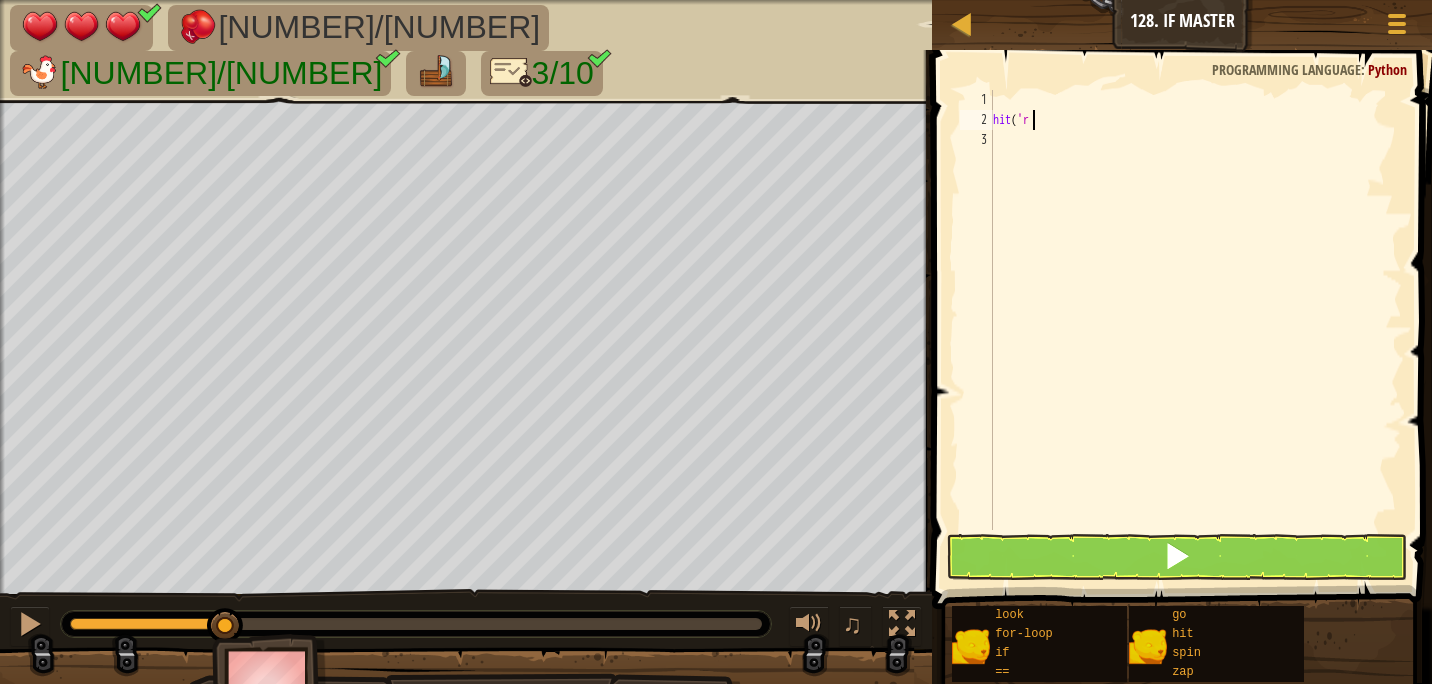 type on "h" 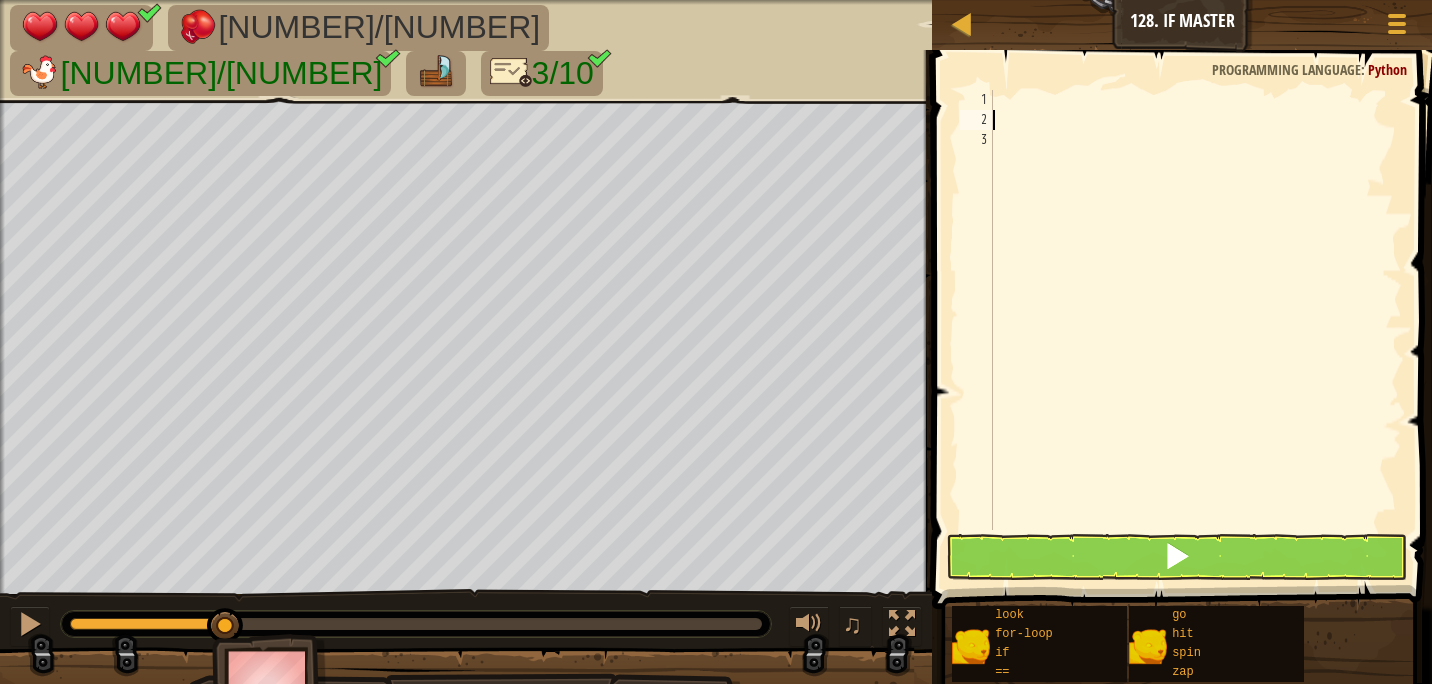 type on "h" 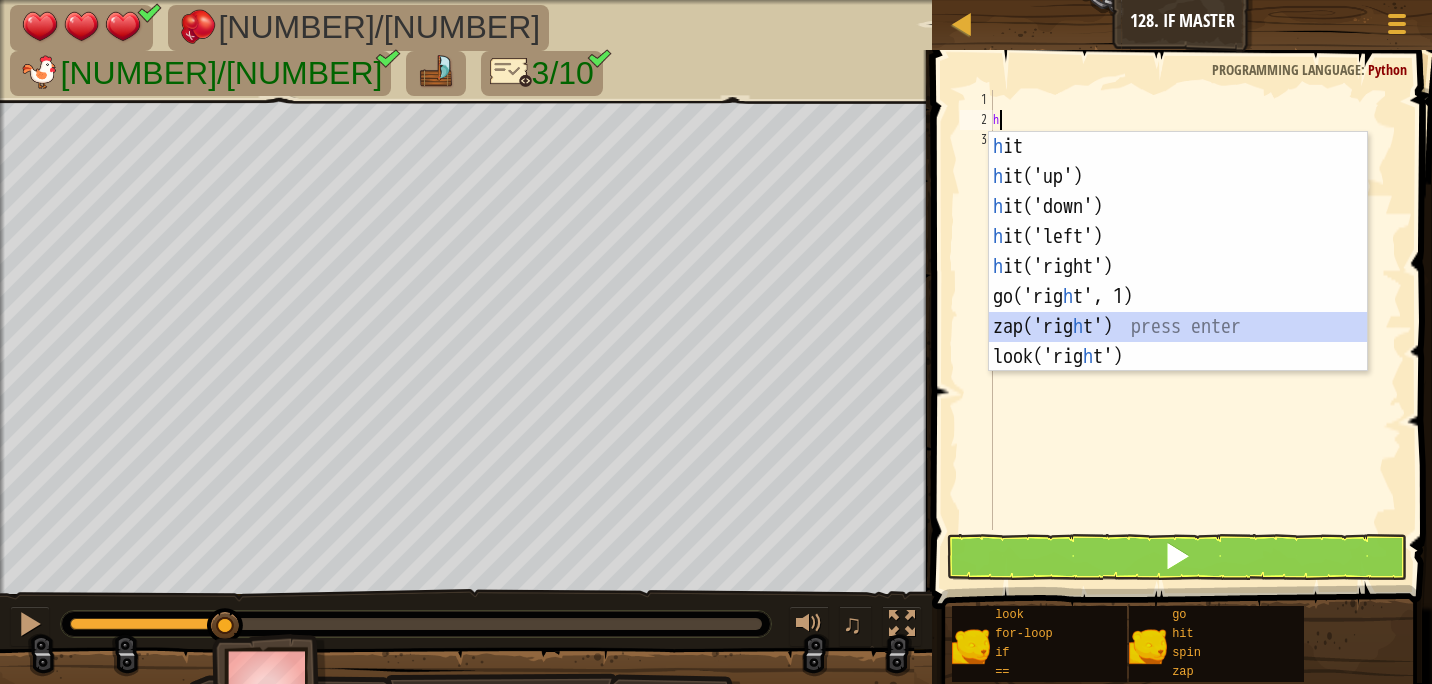 click on "h it press enter h it('up') press enter h it('down') press enter h it('left') press enter h it('right') press enter go('rig h t', [NUMBER]) press enter zap('rig h t') press enter look('rig h t') press enter" at bounding box center [1178, 282] 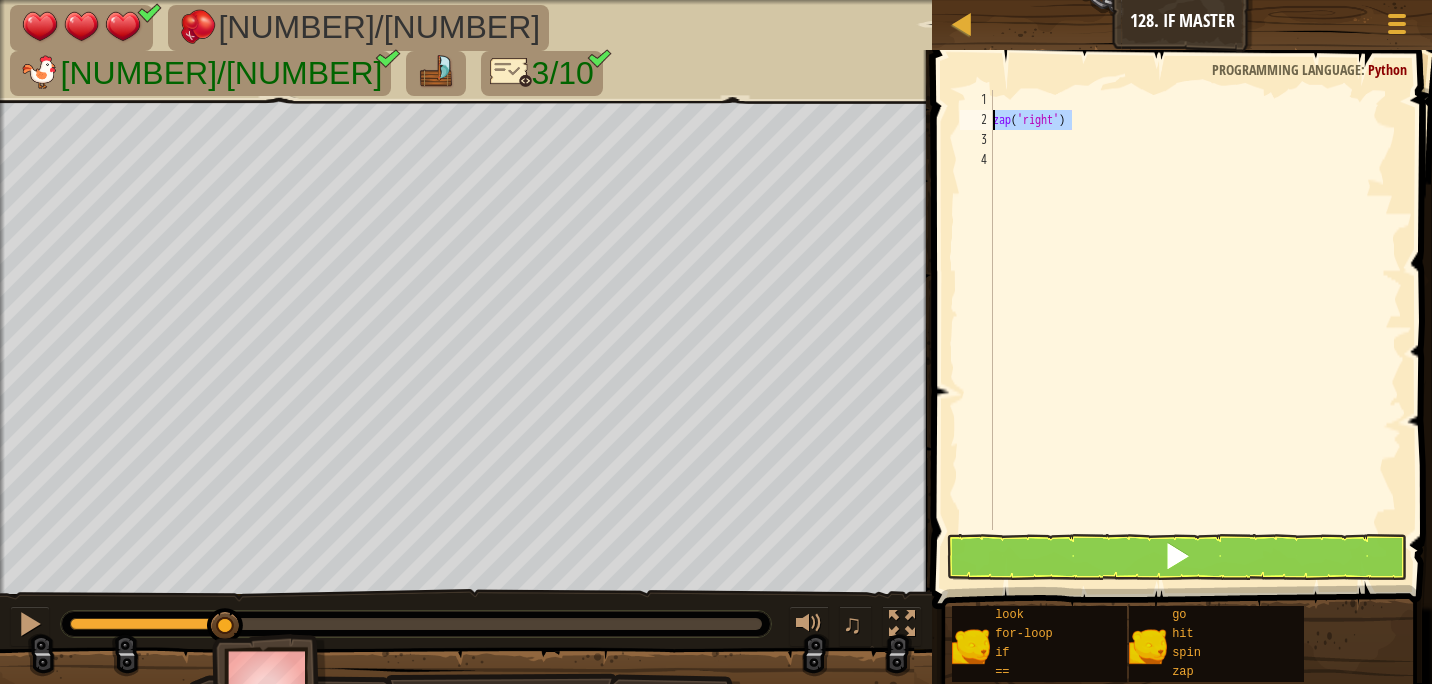 drag, startPoint x: 1072, startPoint y: 125, endPoint x: 972, endPoint y: 125, distance: 100 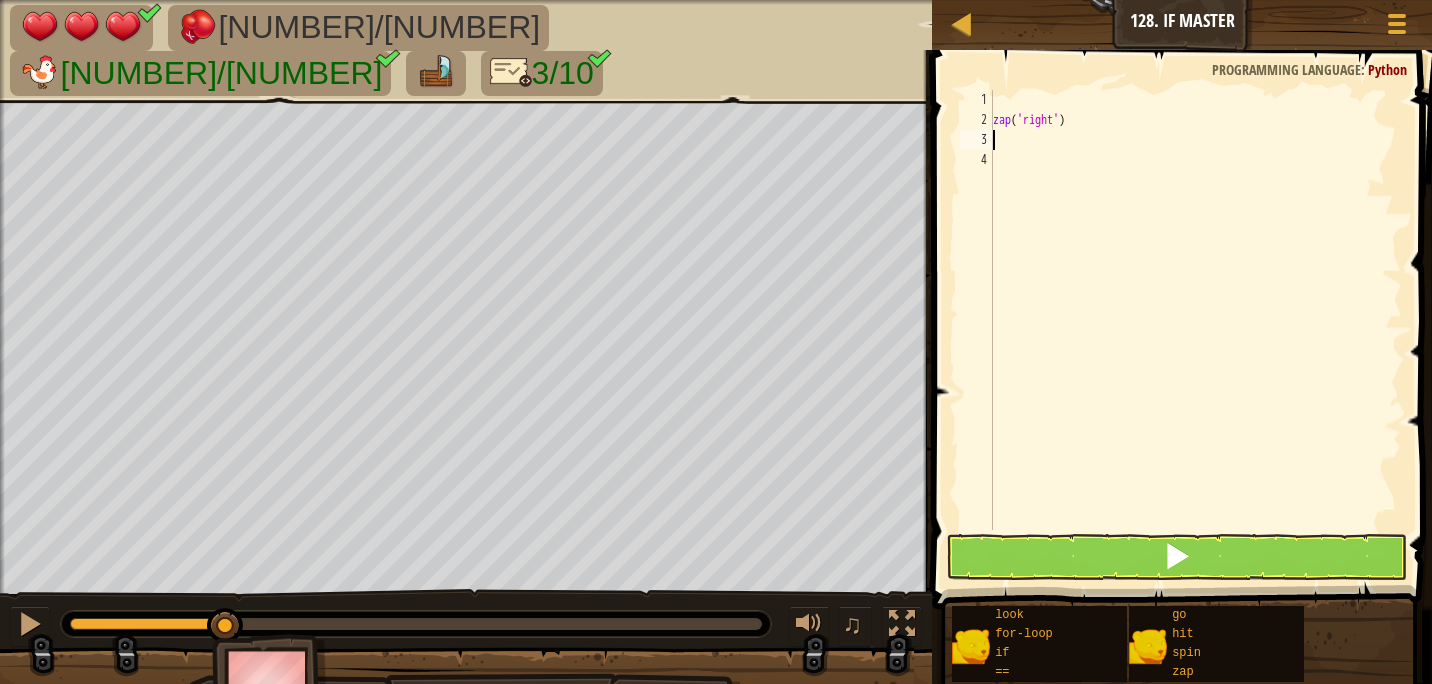 paste on "zap('right')" 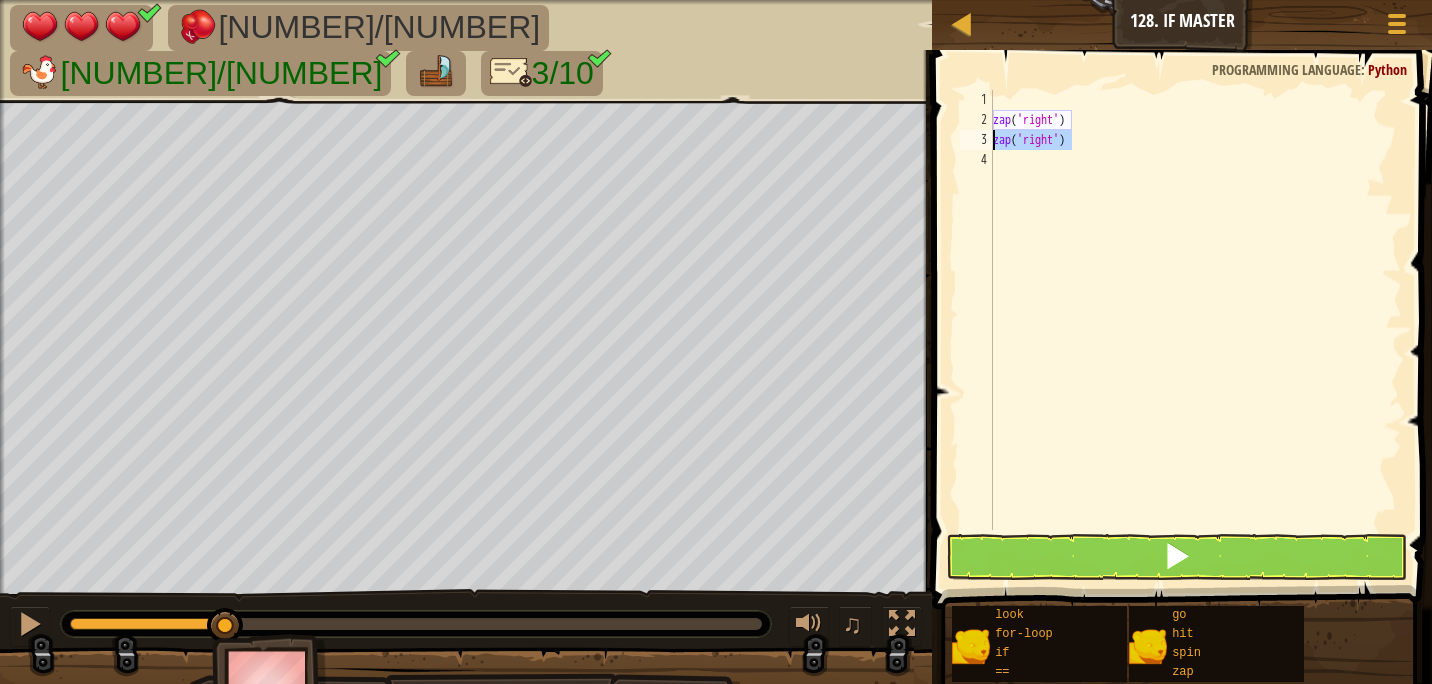 drag, startPoint x: 1077, startPoint y: 135, endPoint x: 973, endPoint y: 140, distance: 104.120125 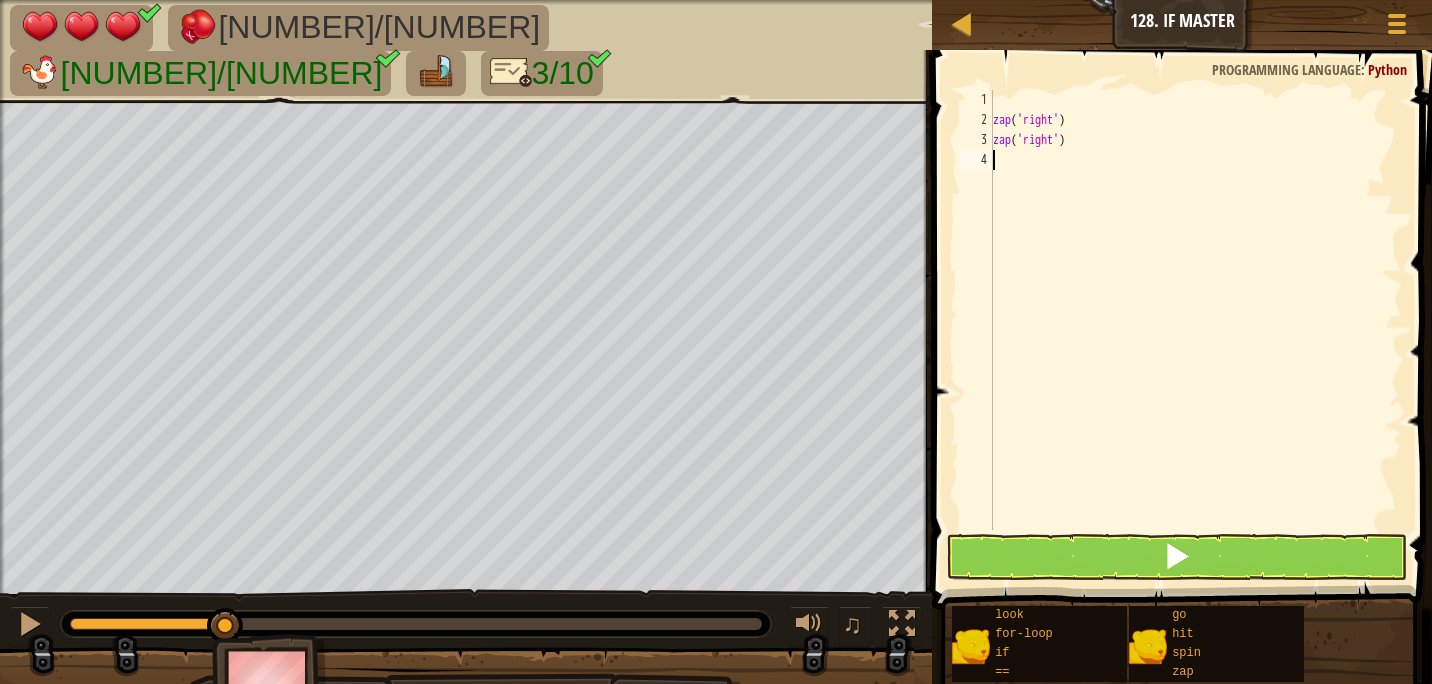 paste on "zap('right')" 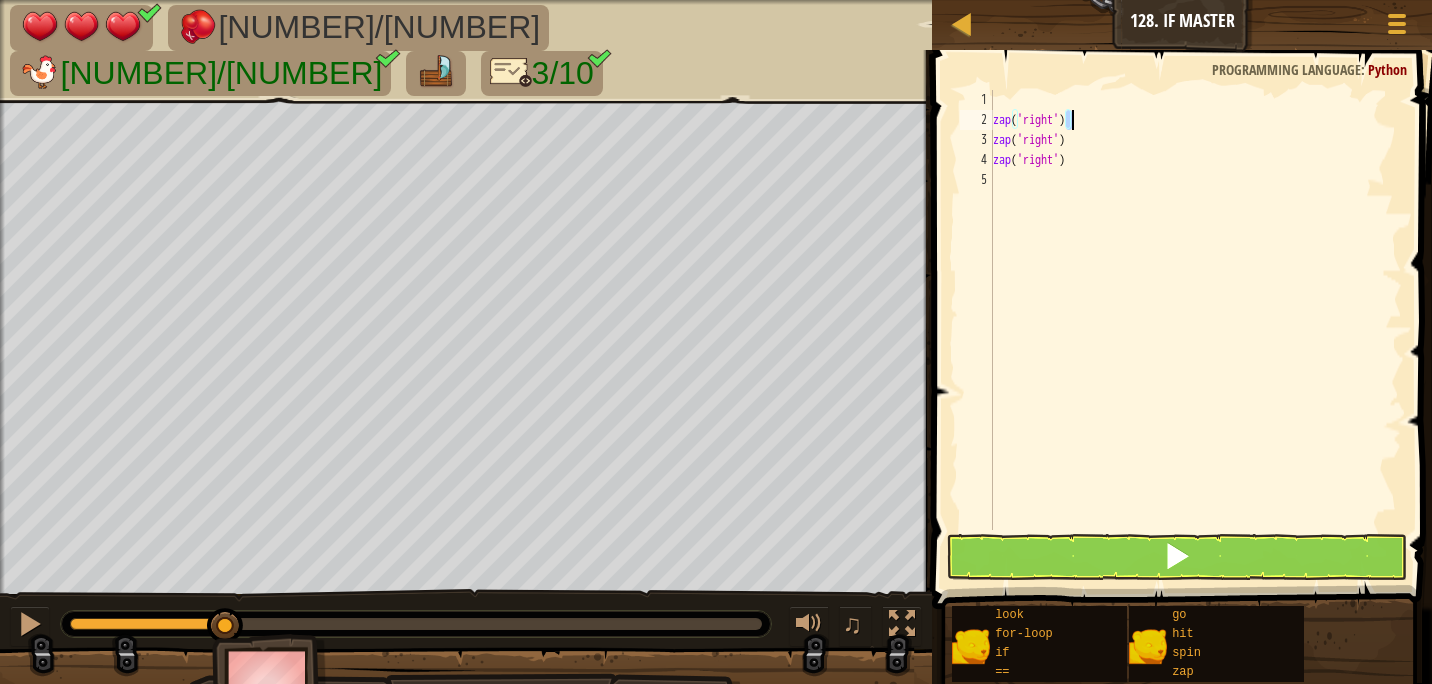 drag, startPoint x: 1068, startPoint y: 118, endPoint x: 1247, endPoint y: 130, distance: 179.40178 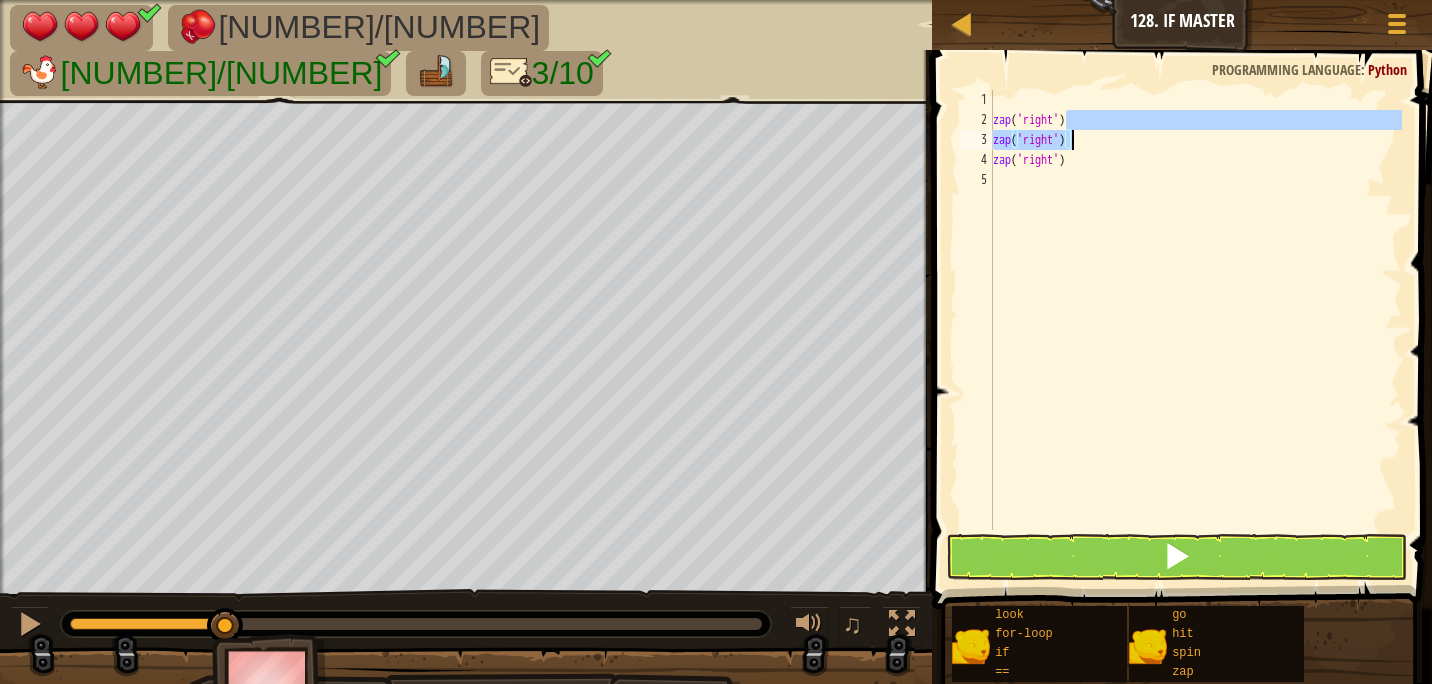 click on "zap ( 'right' ) zap ( 'right' ) zap ( 'right' )" at bounding box center (1195, 330) 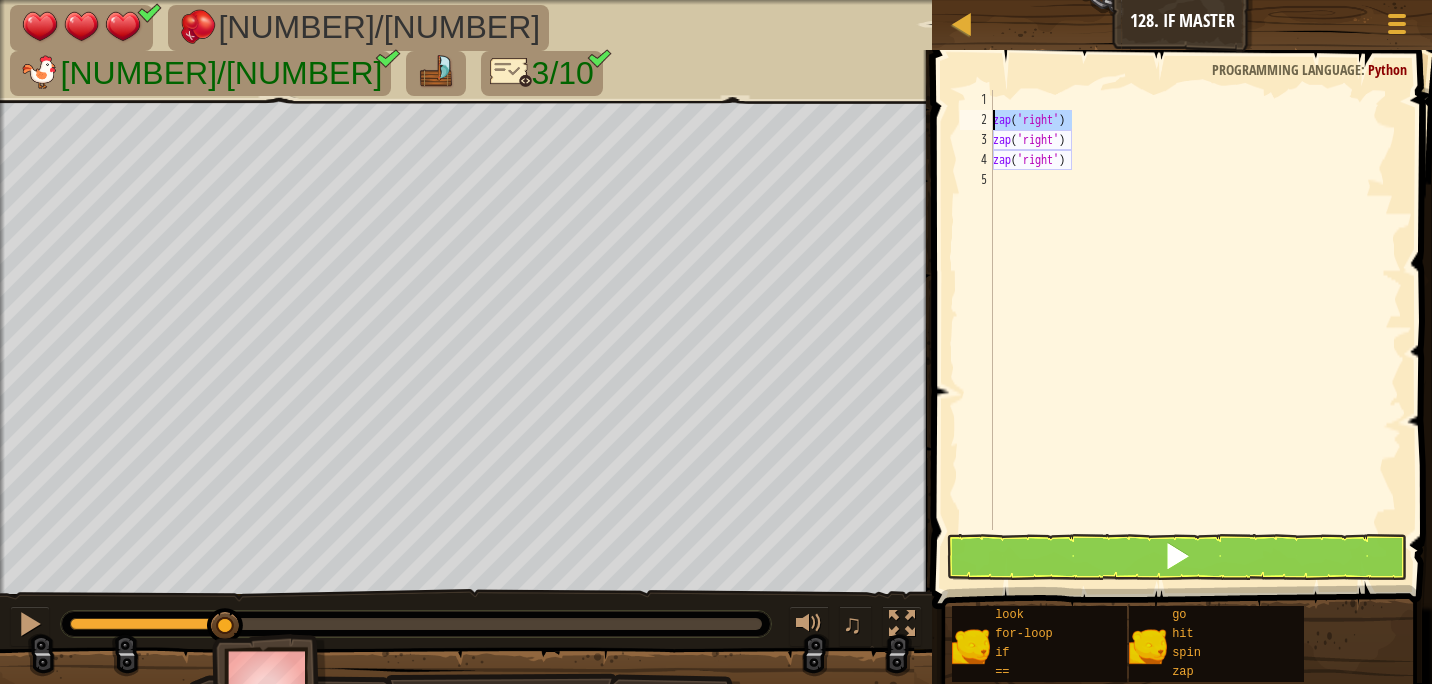 drag, startPoint x: 1080, startPoint y: 119, endPoint x: 967, endPoint y: 118, distance: 113.004425 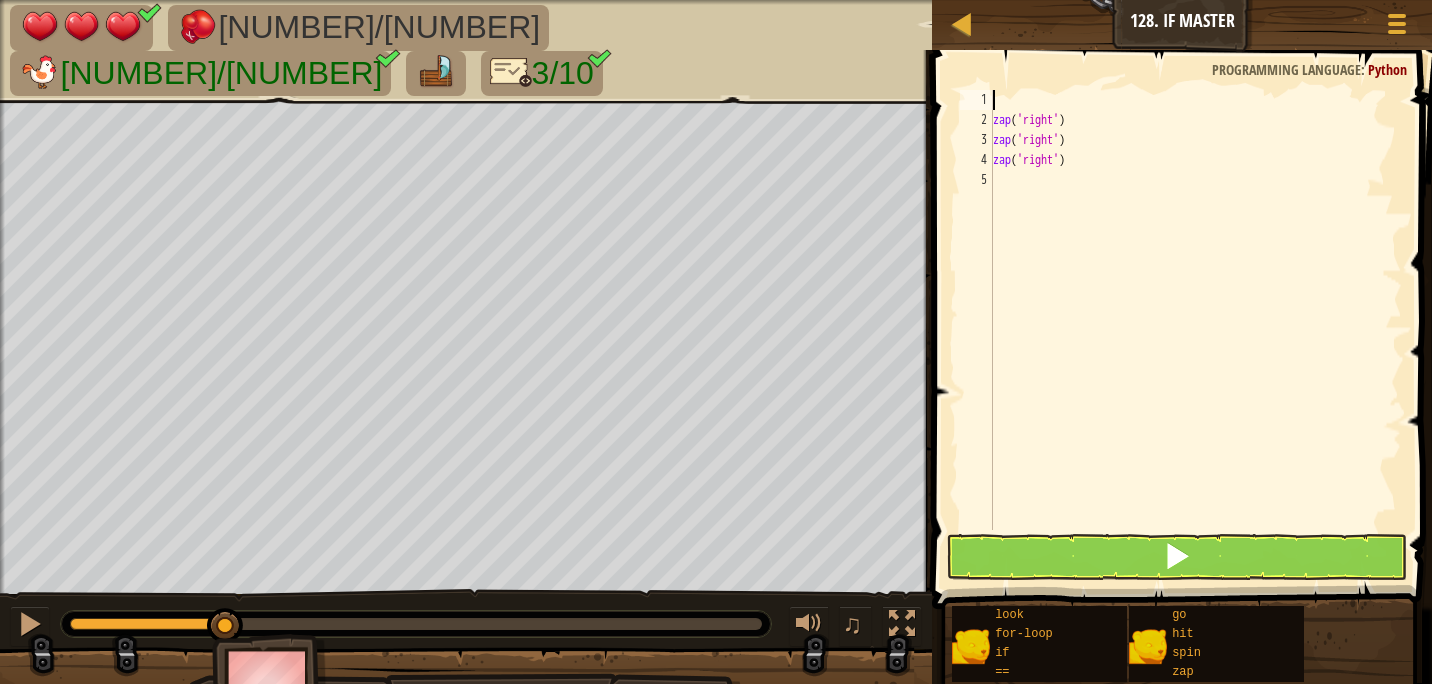 paste on "zap('right')" 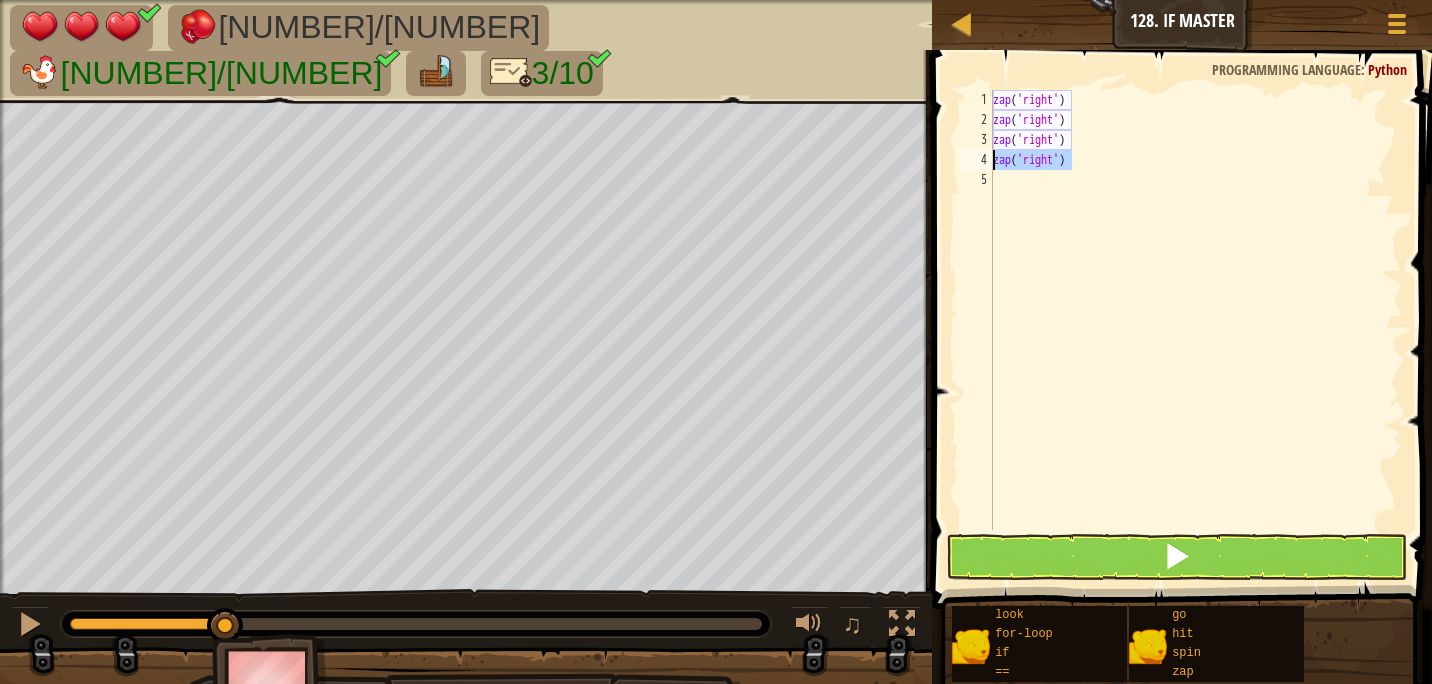 drag, startPoint x: 1070, startPoint y: 159, endPoint x: 955, endPoint y: 164, distance: 115.10864 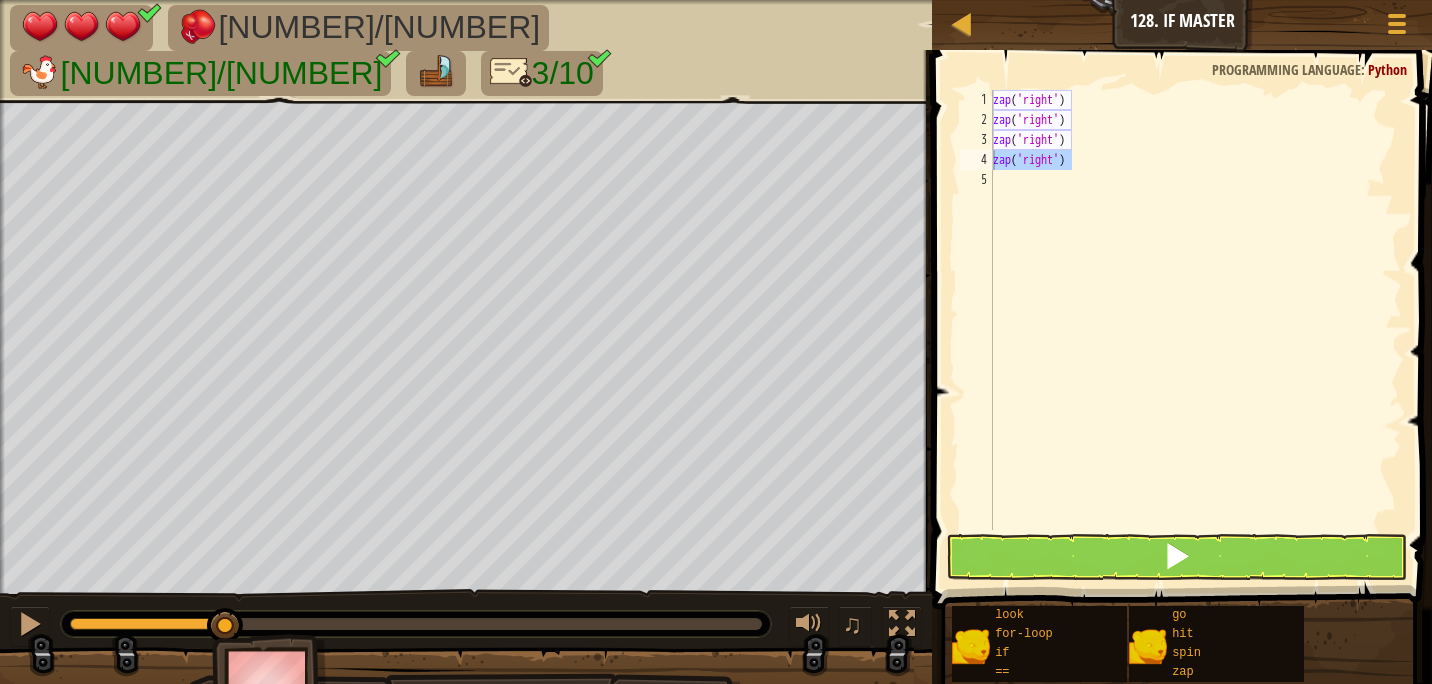 drag, startPoint x: 955, startPoint y: 164, endPoint x: 1198, endPoint y: 114, distance: 248.09071 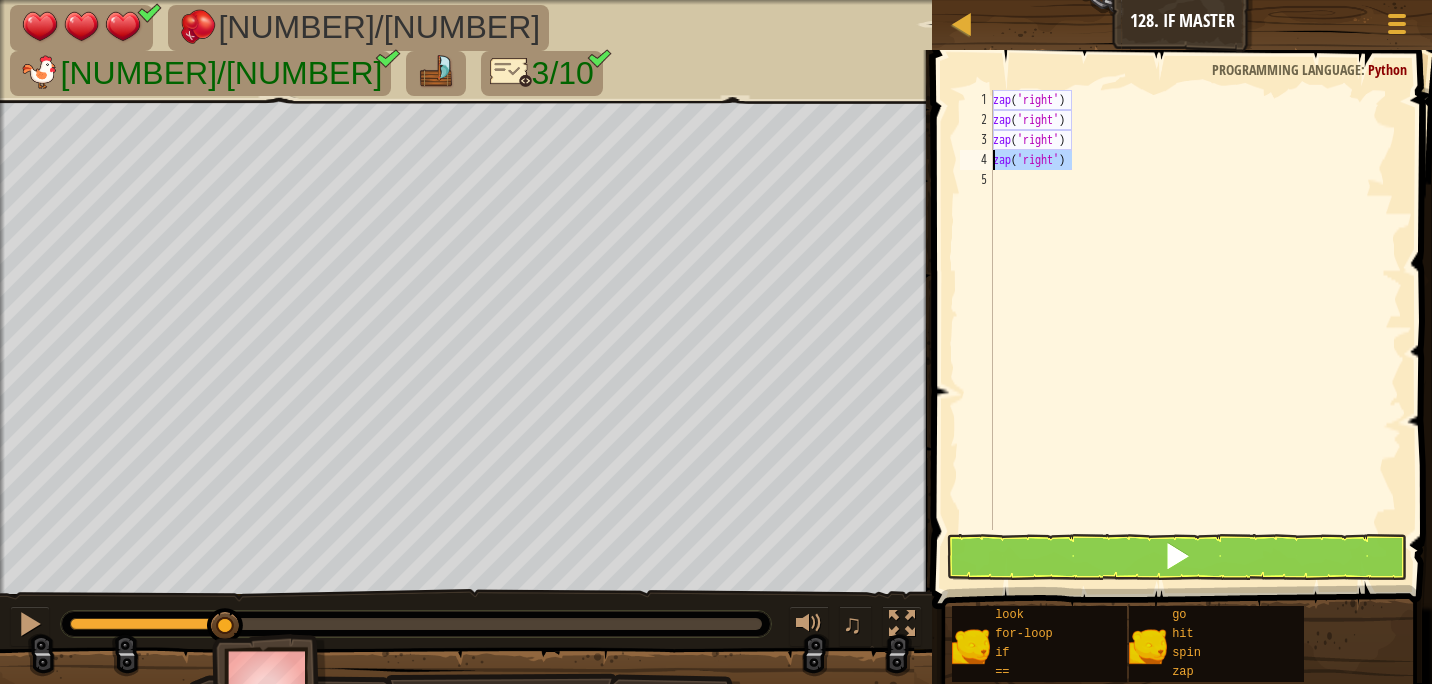 drag, startPoint x: 1078, startPoint y: 163, endPoint x: 959, endPoint y: 170, distance: 119.2057 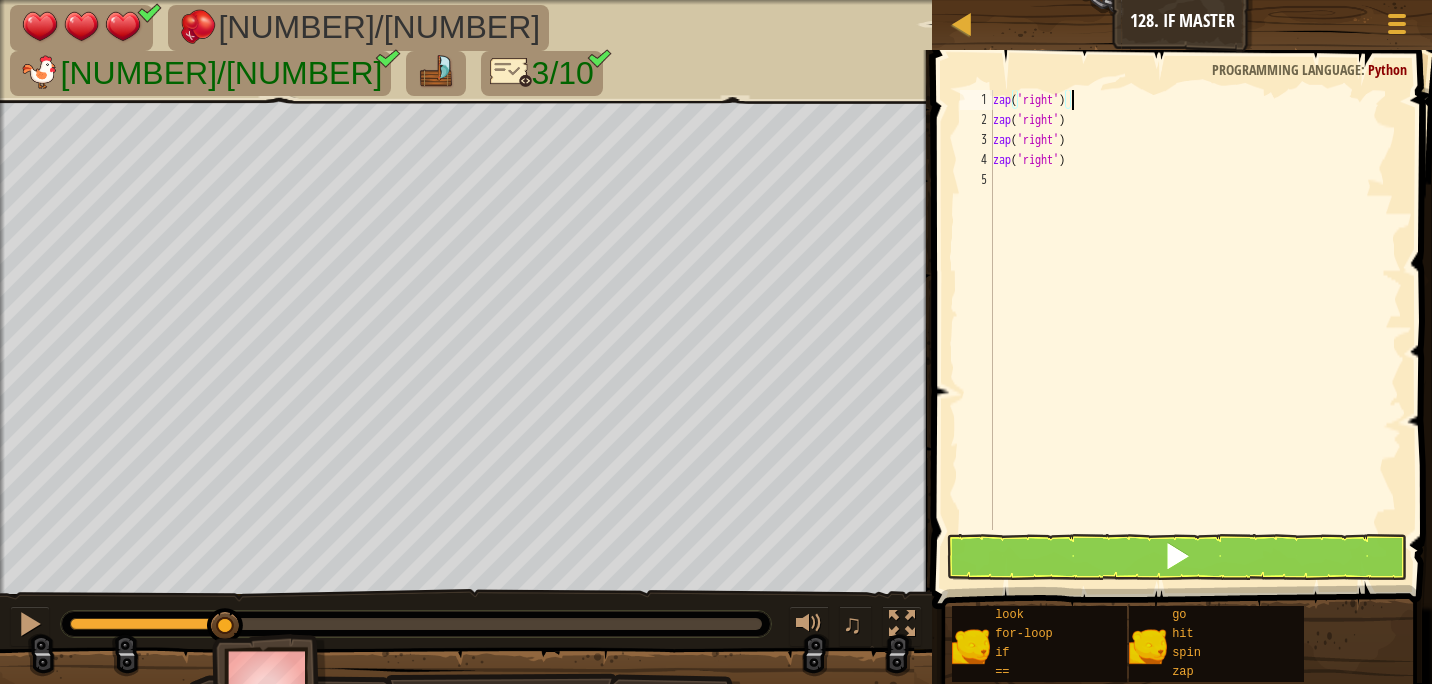 drag, startPoint x: 1113, startPoint y: 284, endPoint x: 1182, endPoint y: 90, distance: 205.90532 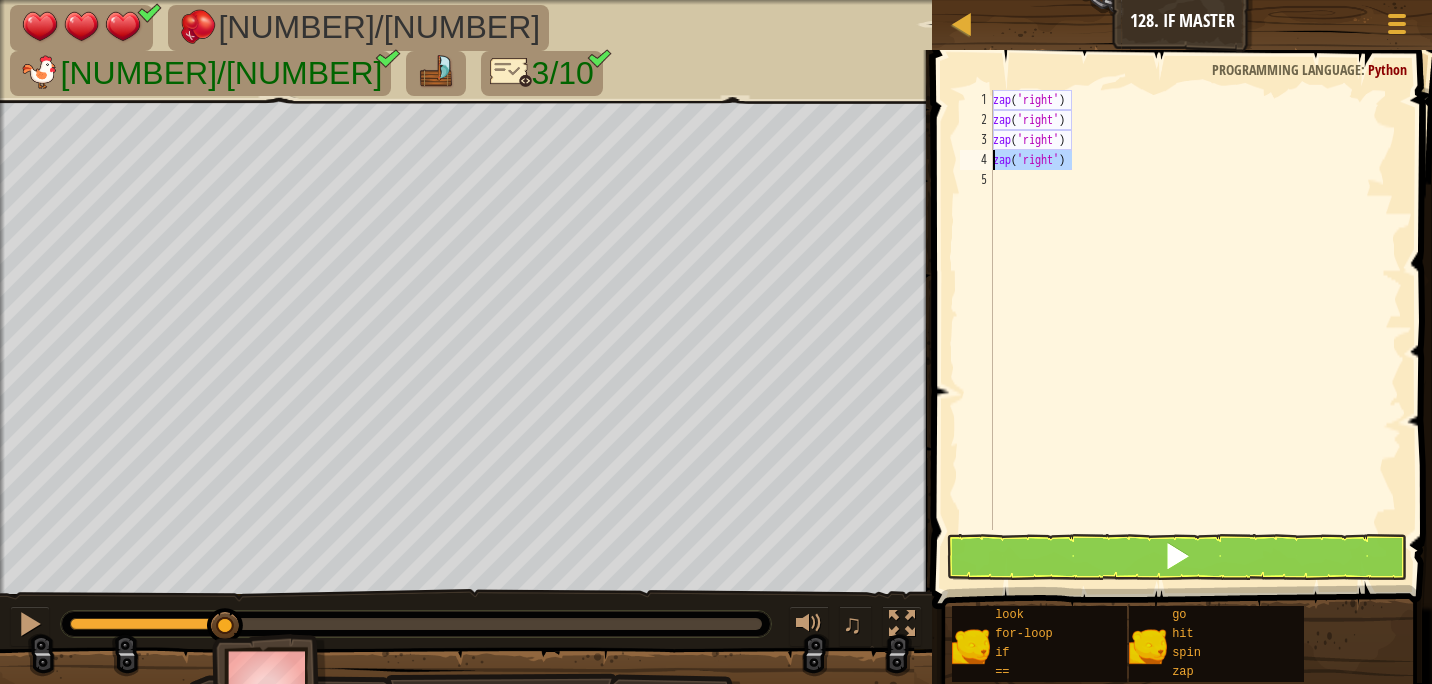 drag, startPoint x: 1074, startPoint y: 157, endPoint x: 968, endPoint y: 156, distance: 106.004715 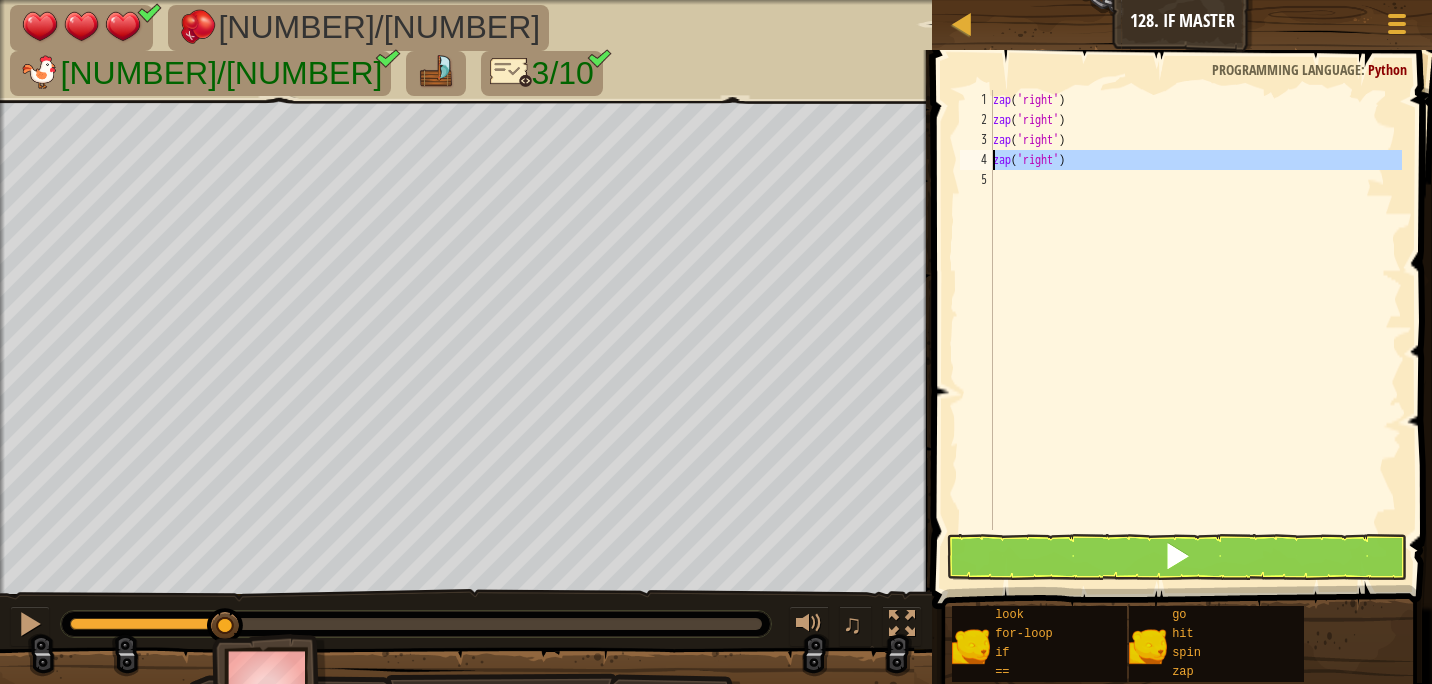 click on "4" at bounding box center [976, 160] 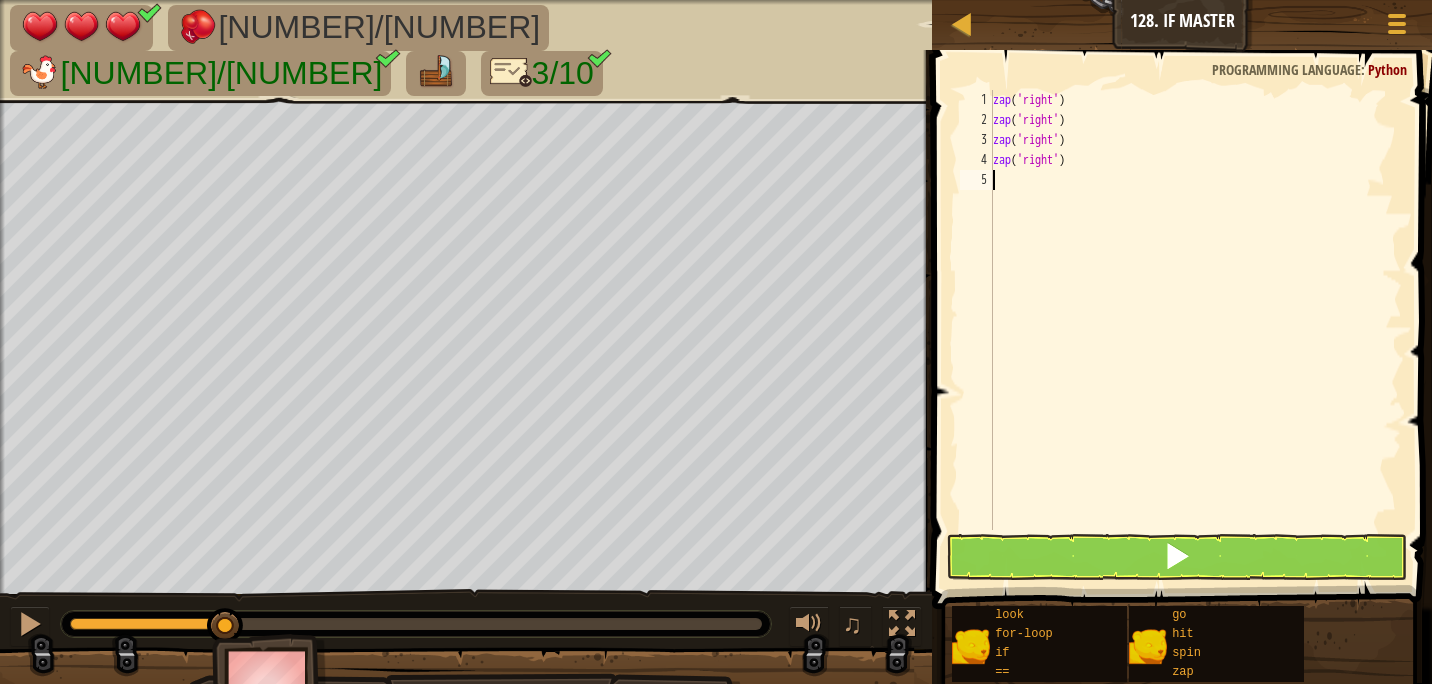paste on "zap('right')" 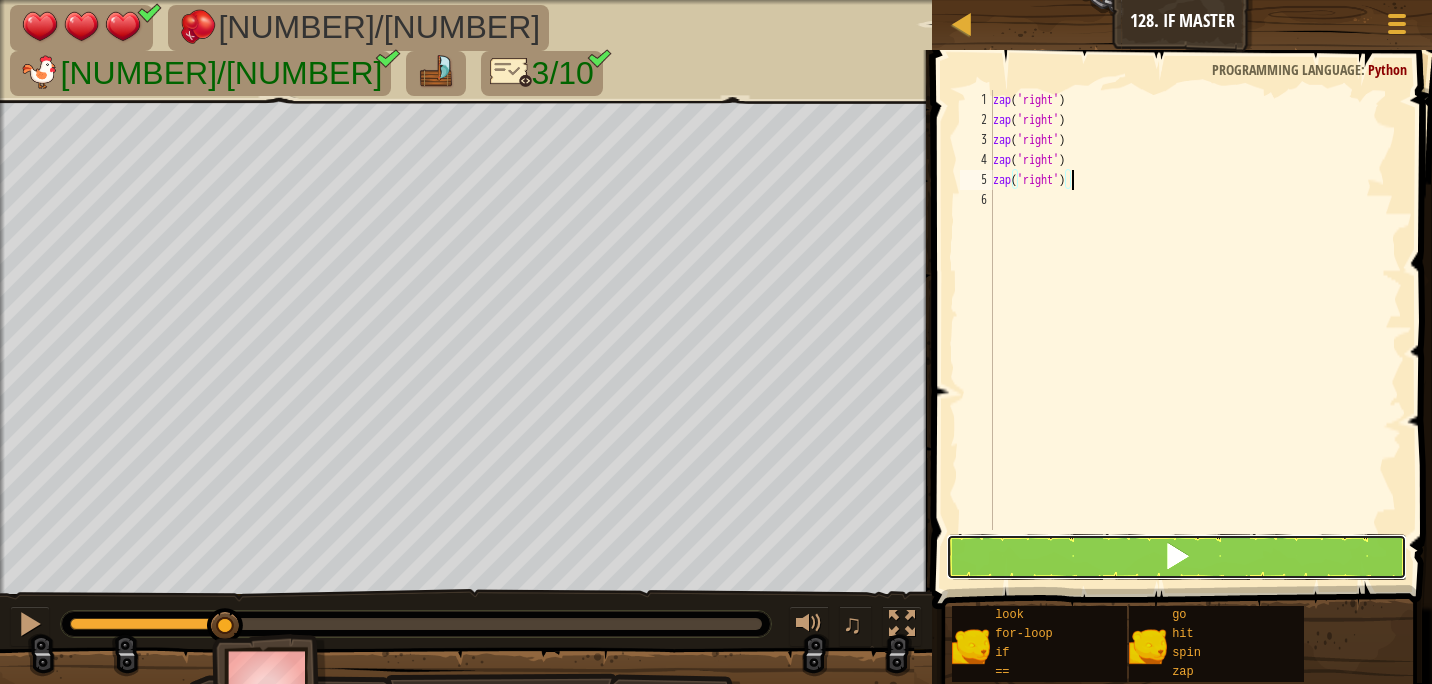 click at bounding box center (1177, 557) 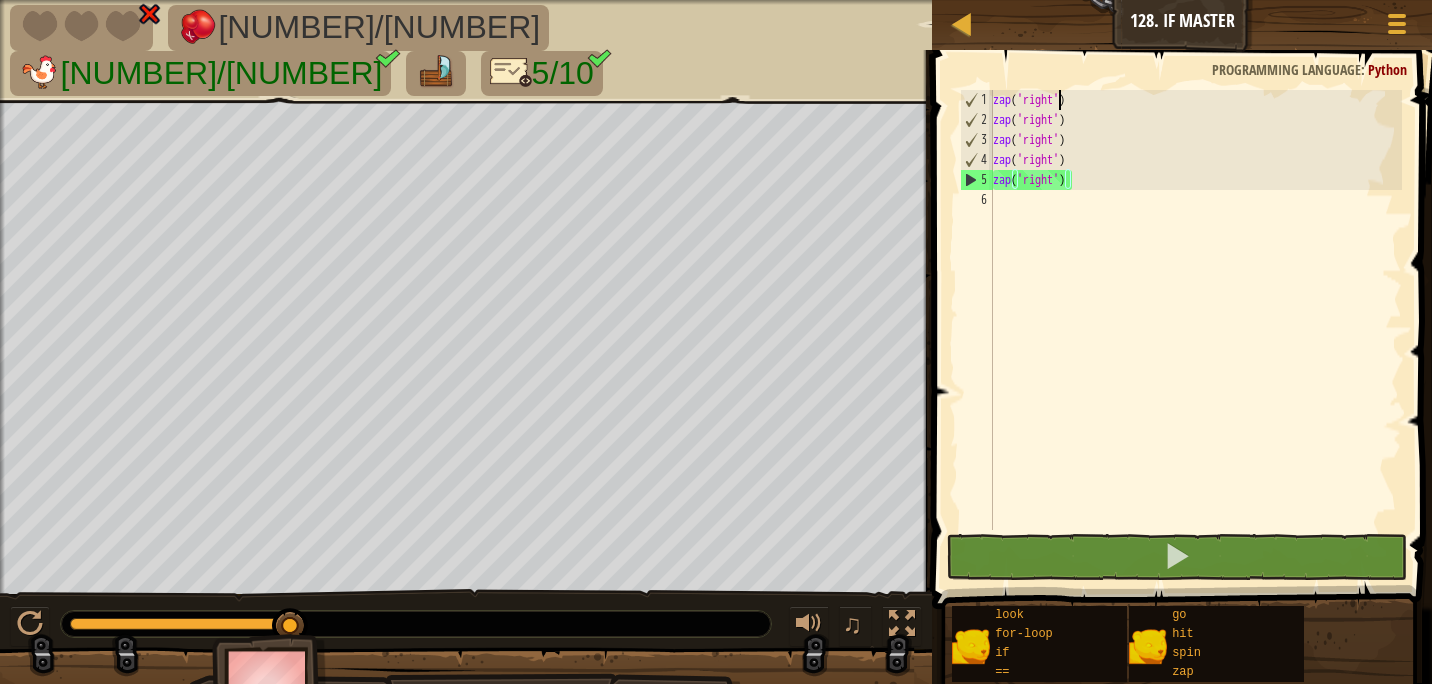 click on "zap ( 'right' ) zap ( 'right' ) zap ( 'right' ) zap ( 'right' ) zap ( 'right' )" at bounding box center [1195, 330] 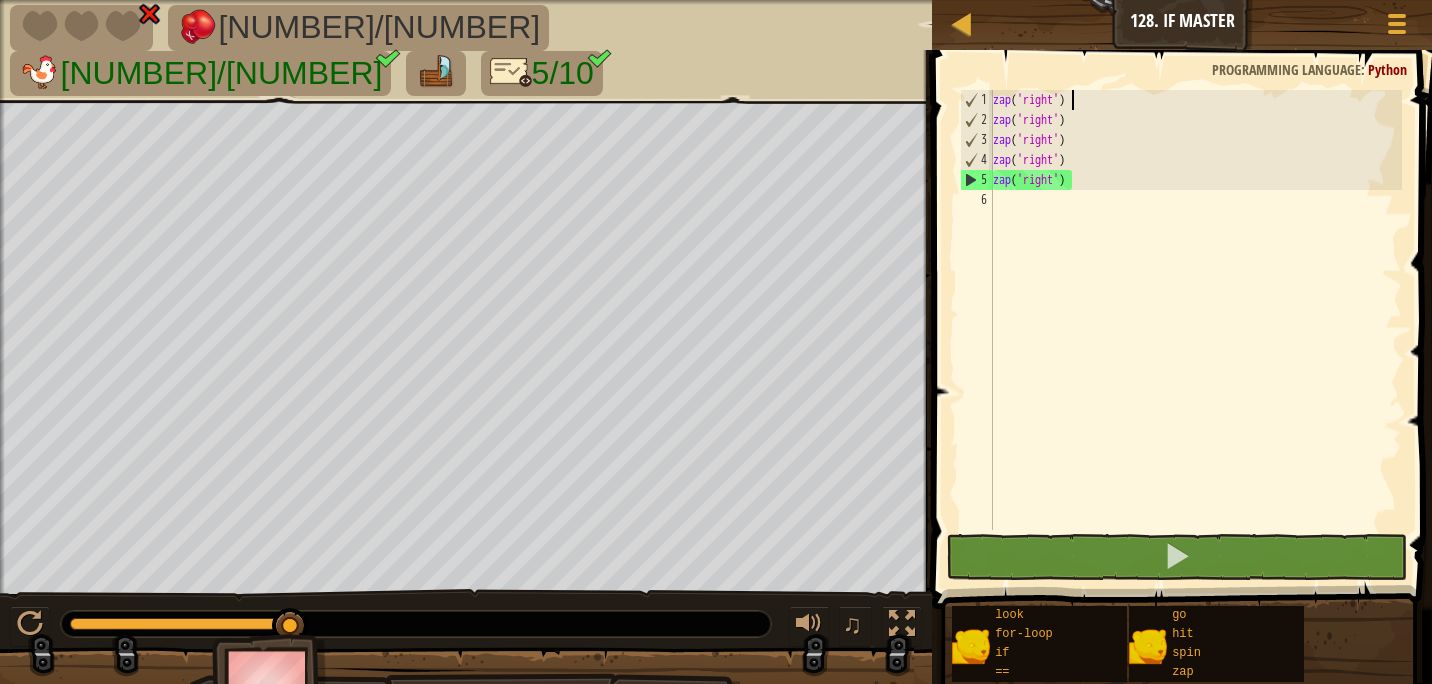 click on "zap ( 'right' ) zap ( 'right' ) zap ( 'right' ) zap ( 'right' ) zap ( 'right' )" at bounding box center [1195, 330] 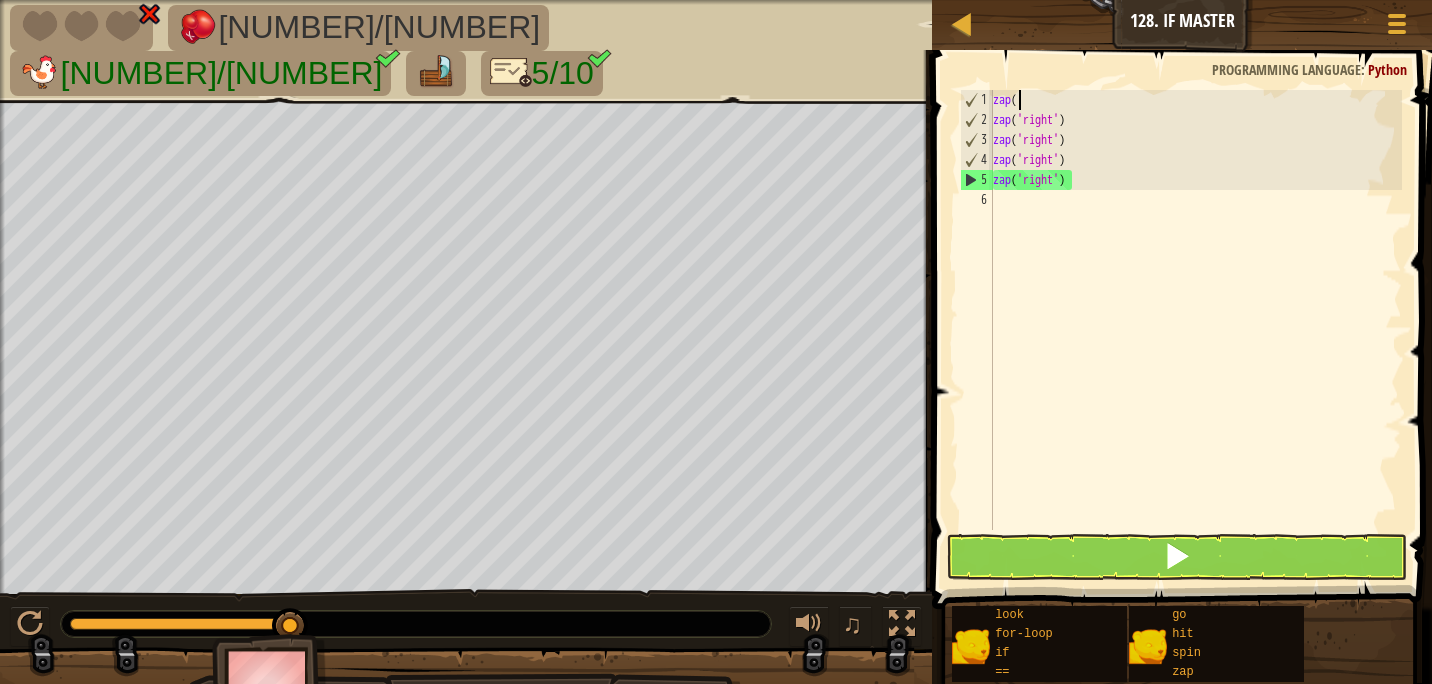 type on "z" 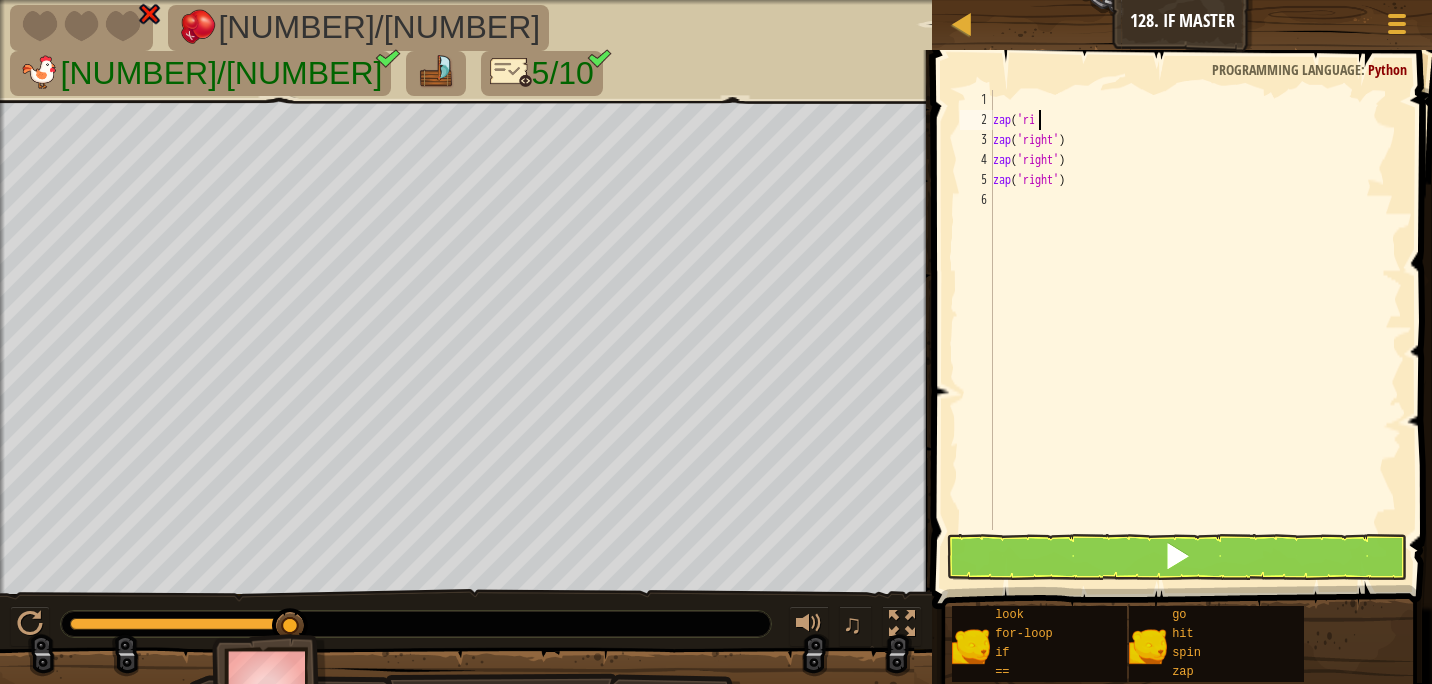 type on "z" 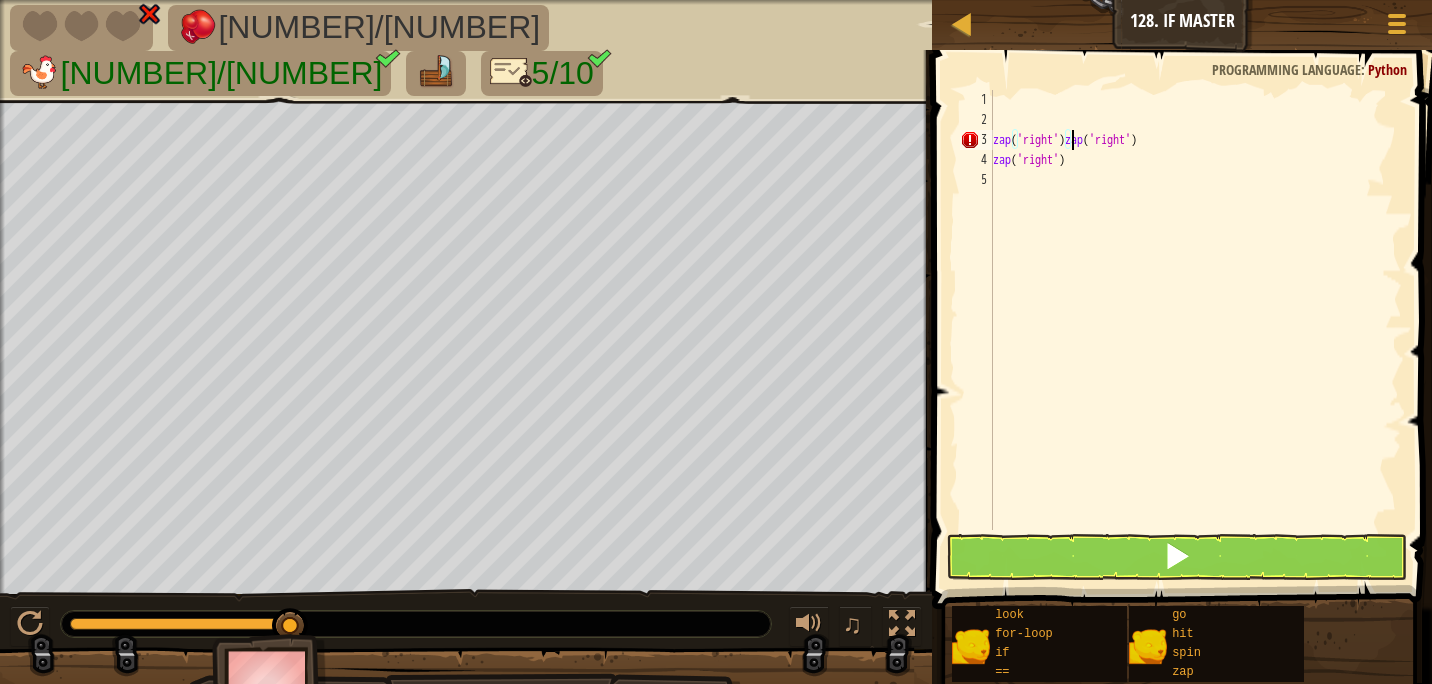 click on "zap ( 'right' ) zap ( 'right' ) zap ( 'right' )" at bounding box center (1195, 330) 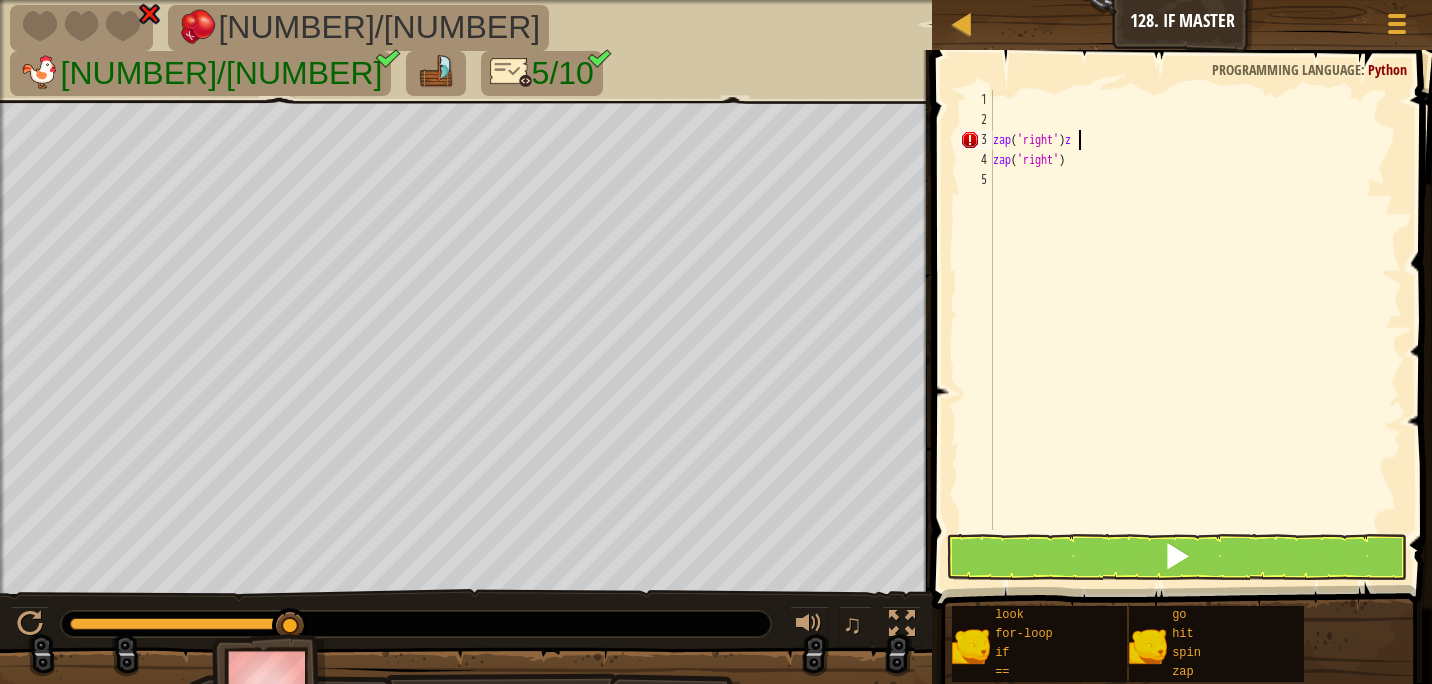 type on "zap('right')" 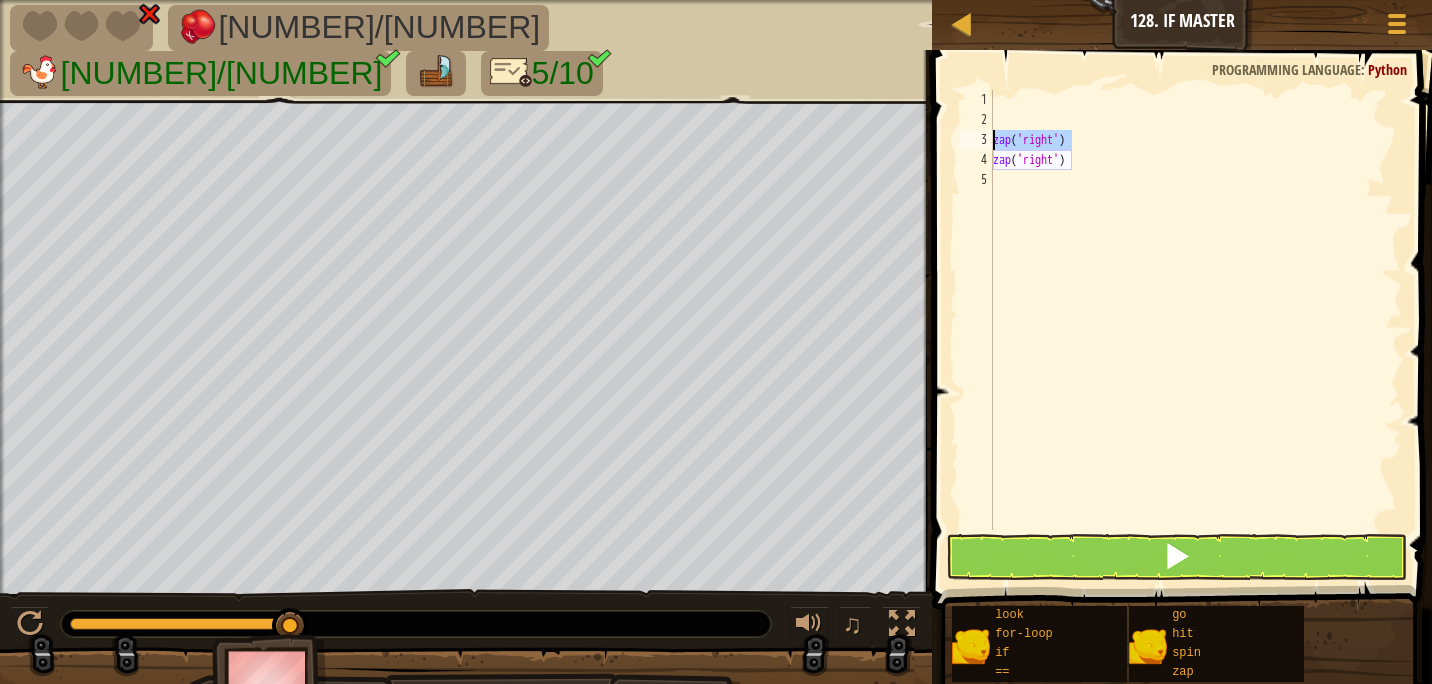drag, startPoint x: 1069, startPoint y: 131, endPoint x: 976, endPoint y: 134, distance: 93.04838 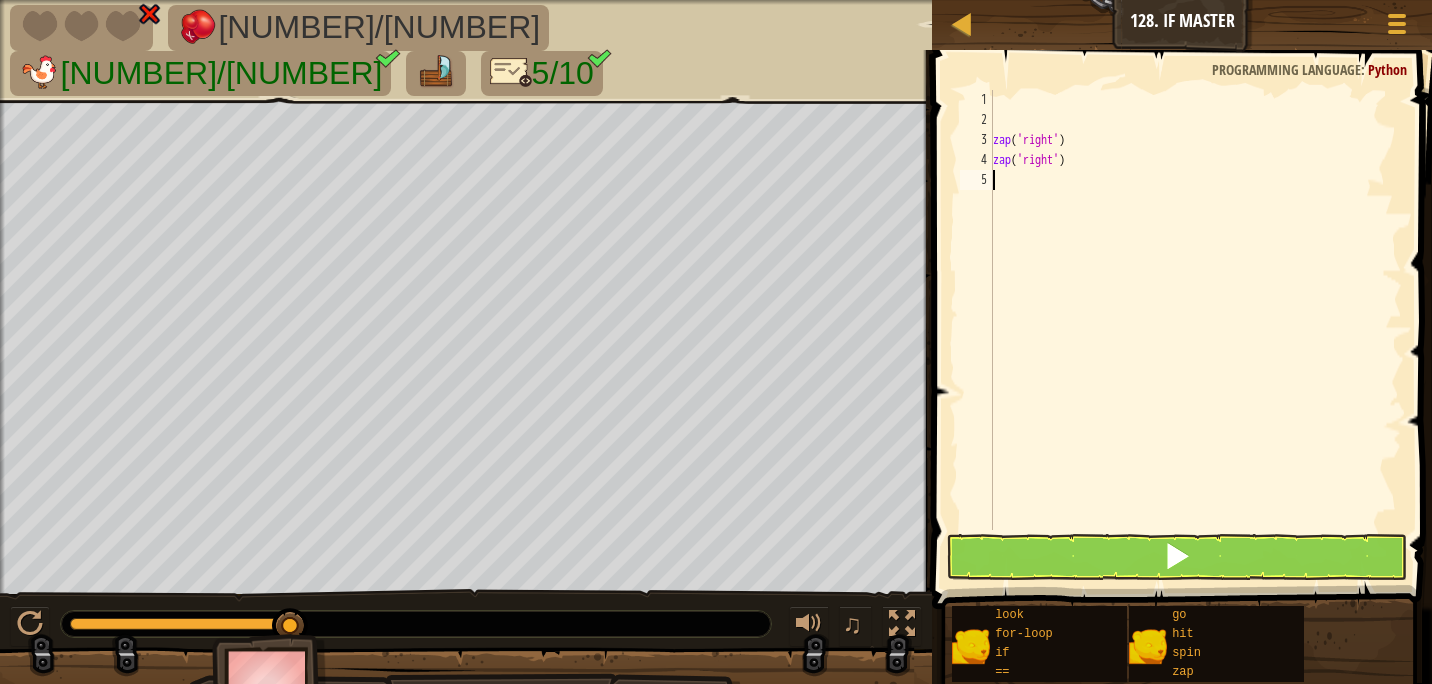 paste on "zap('right')" 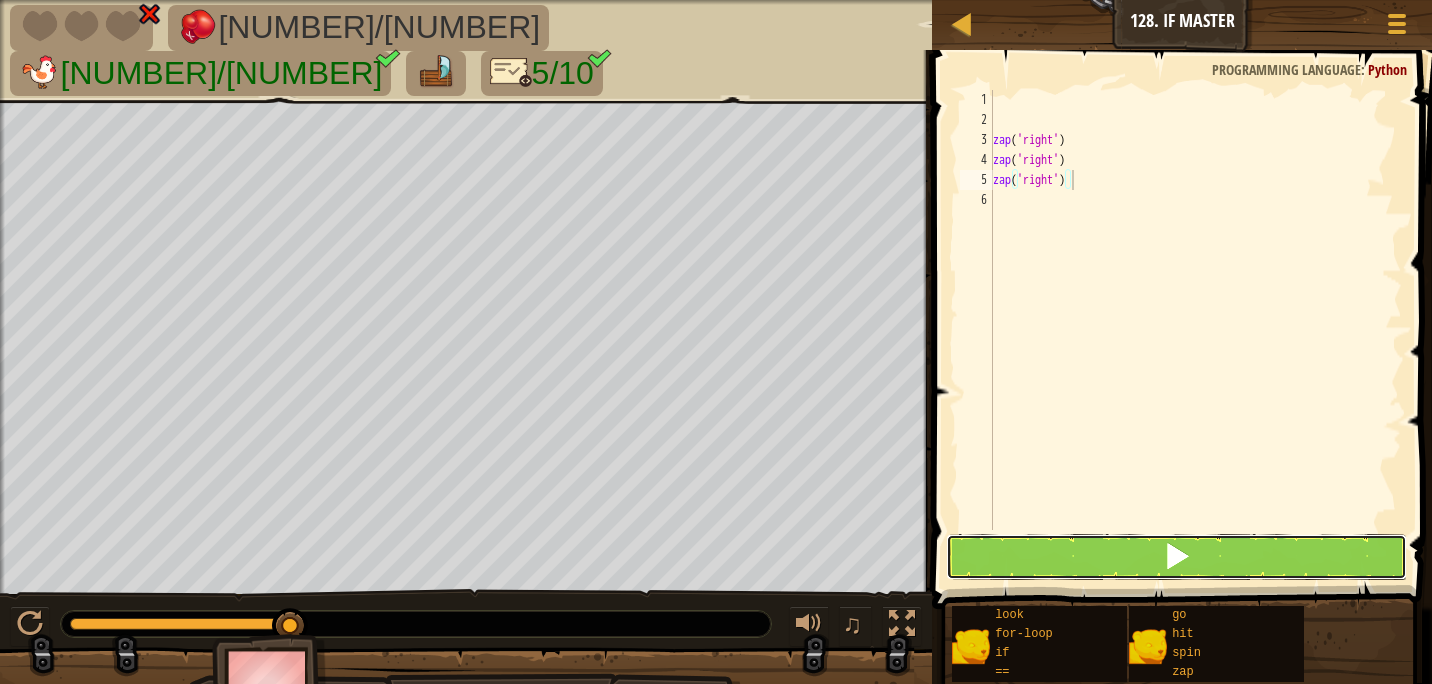 click at bounding box center [1177, 557] 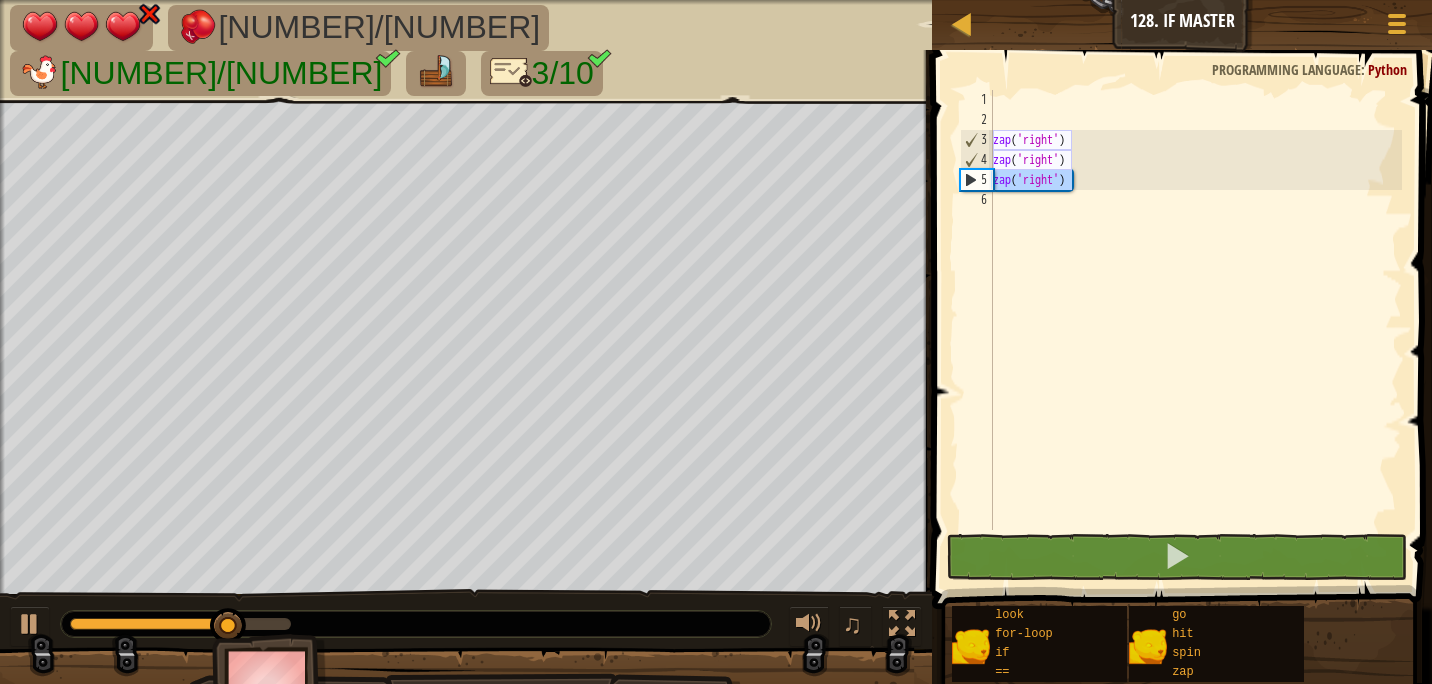 drag, startPoint x: 1084, startPoint y: 182, endPoint x: 955, endPoint y: 182, distance: 129 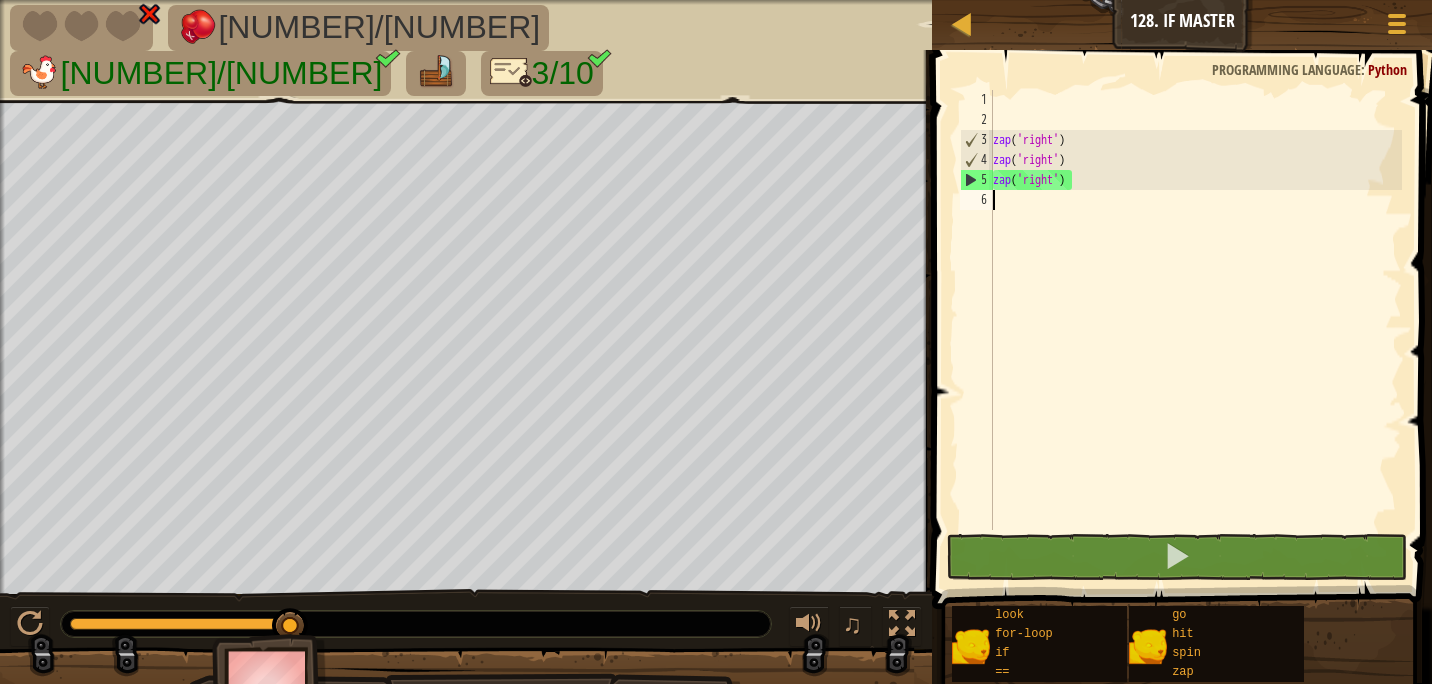paste on "zap('right')" 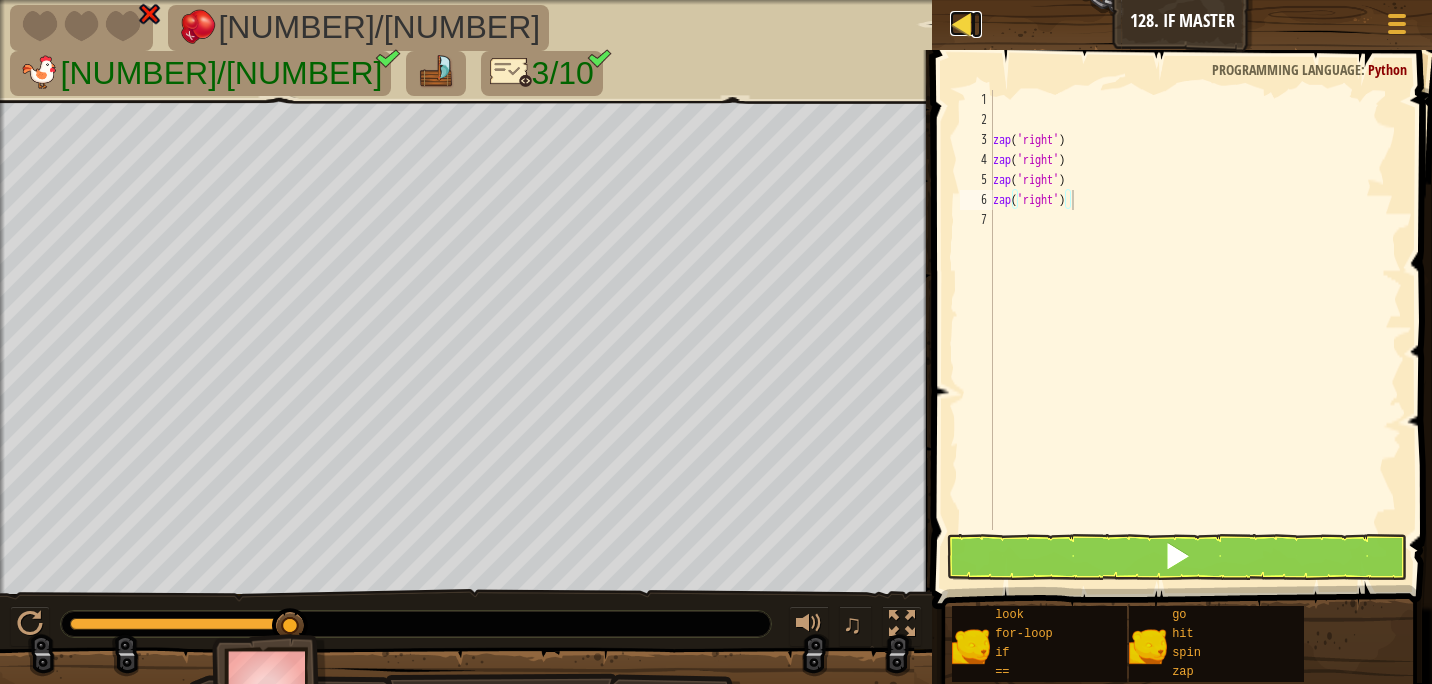 click at bounding box center [962, 23] 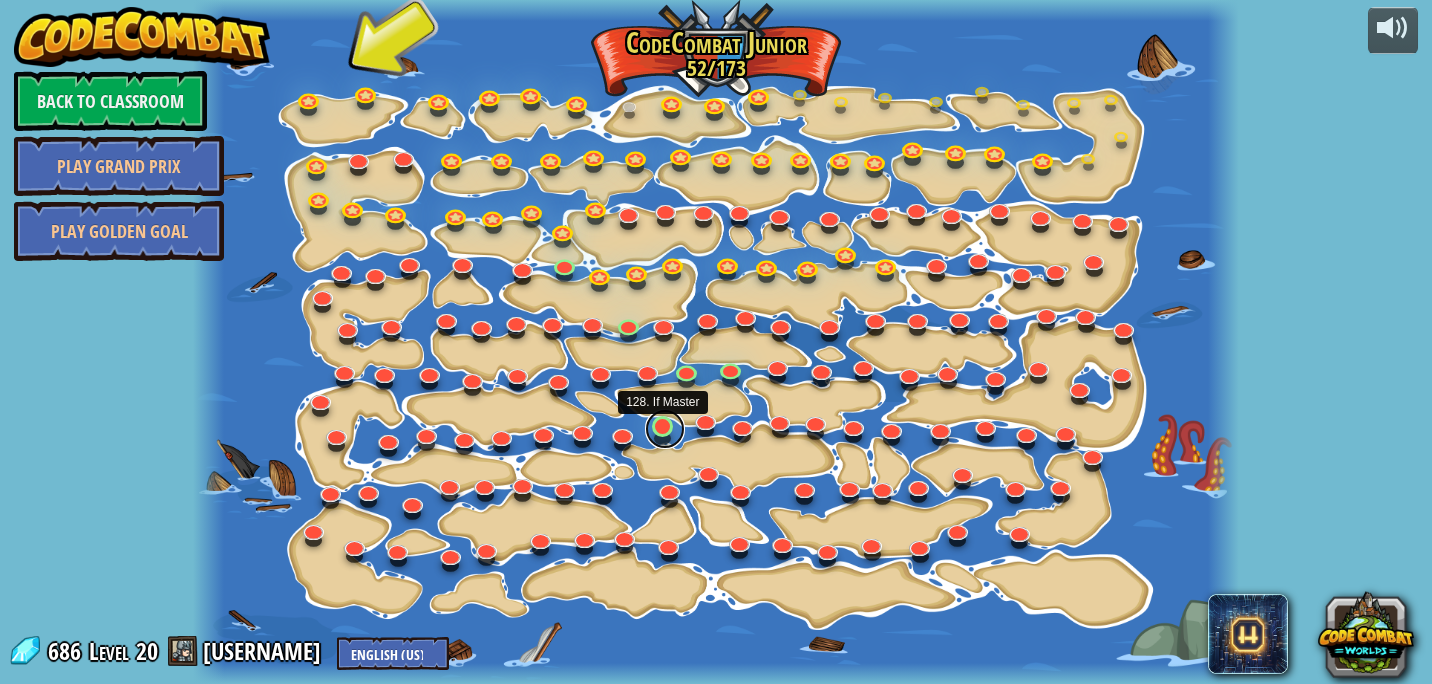 click at bounding box center [665, 429] 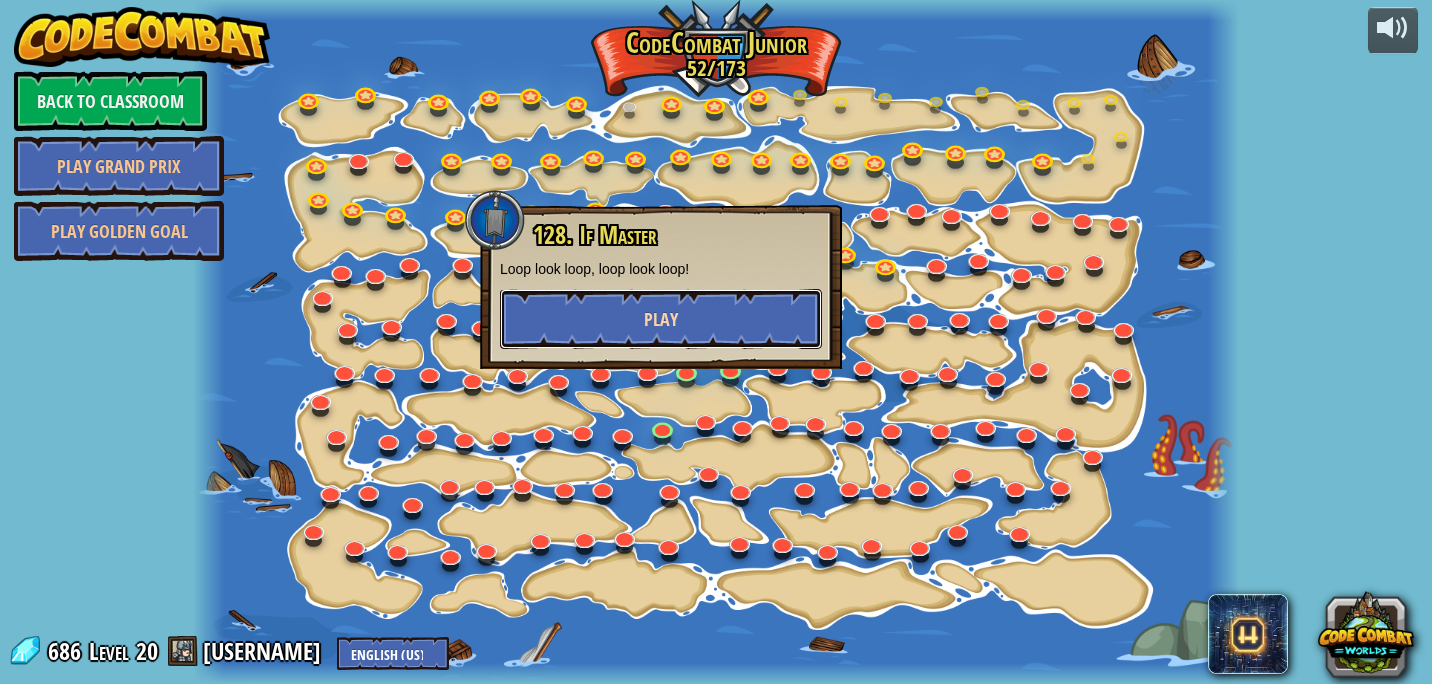 click on "Play" at bounding box center [661, 319] 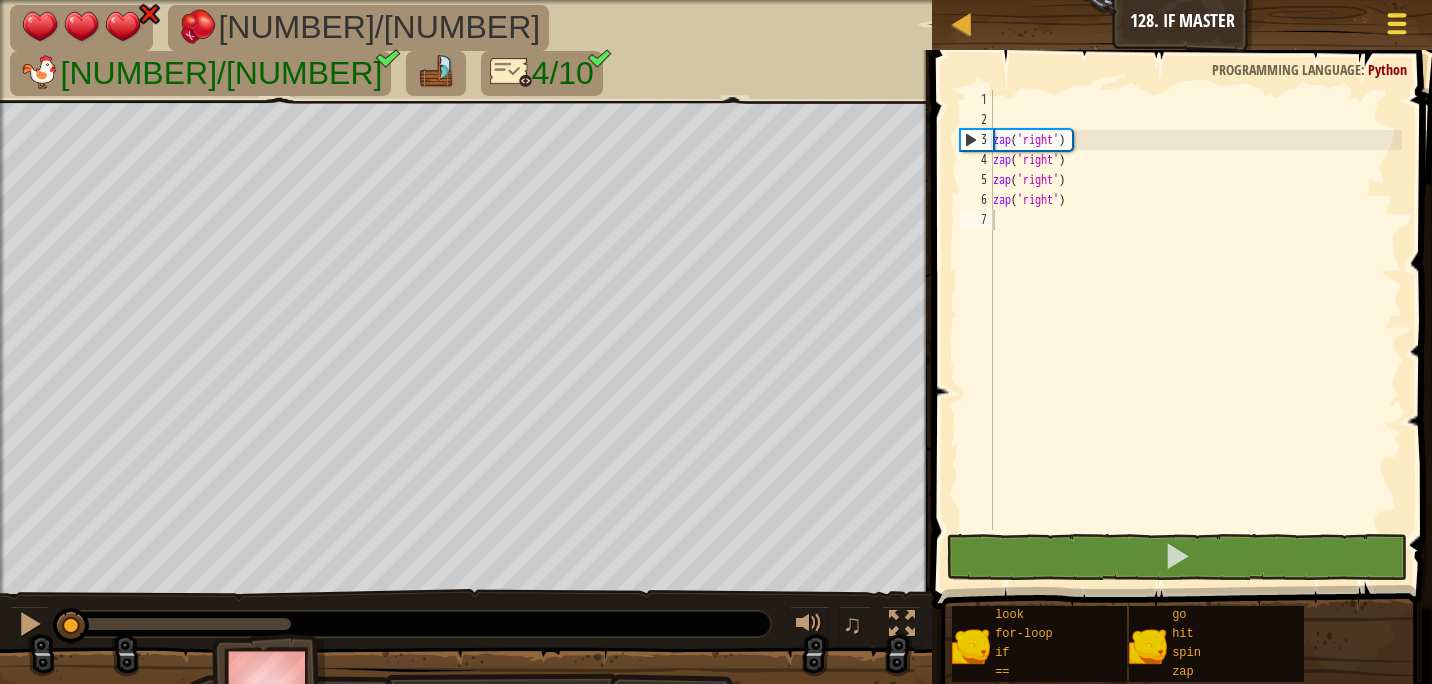 click at bounding box center [1396, 23] 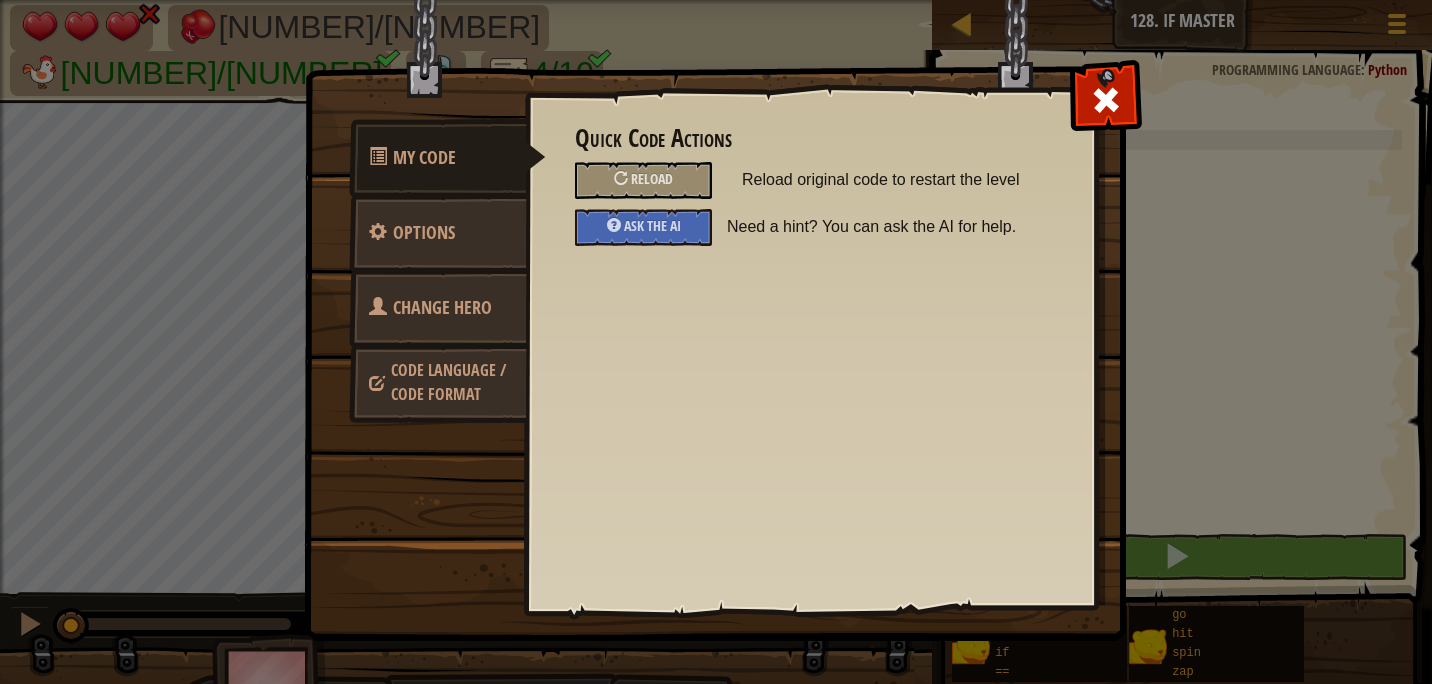 click on "Change Hero" at bounding box center [438, 308] 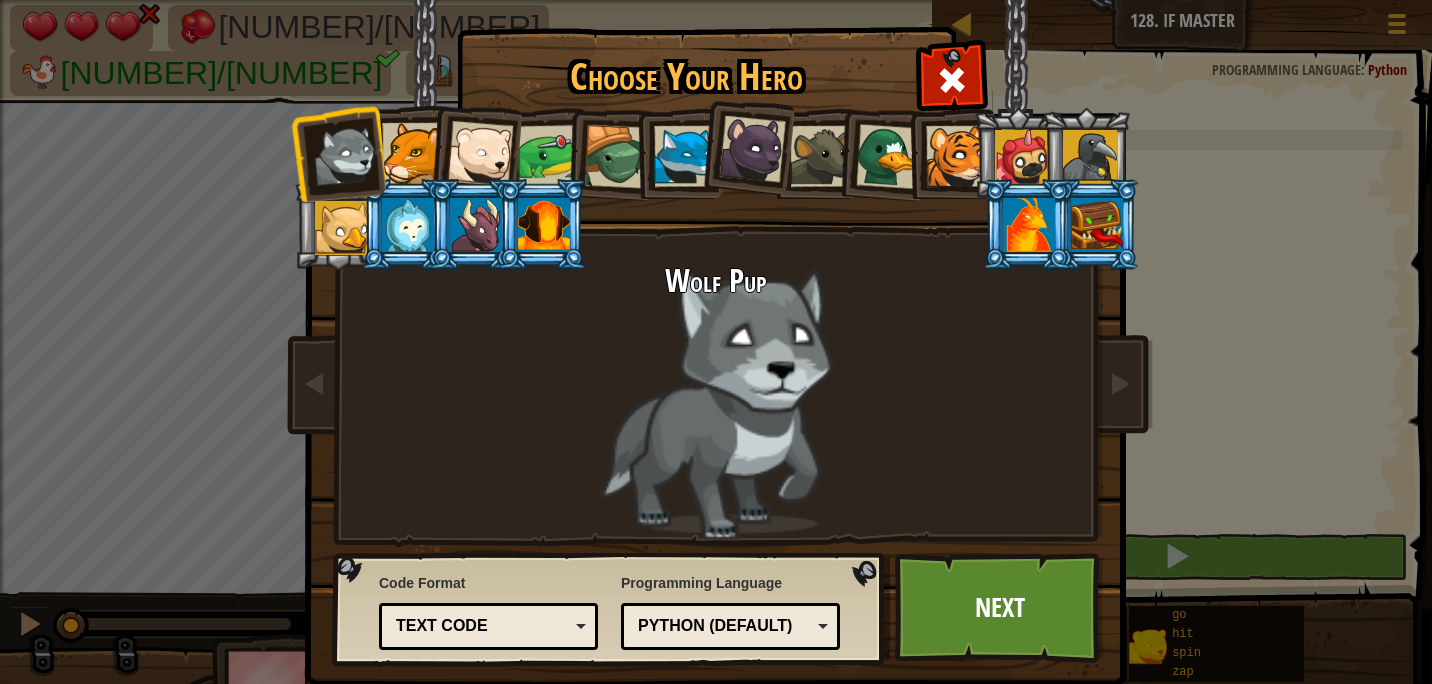 click at bounding box center (1029, 225) 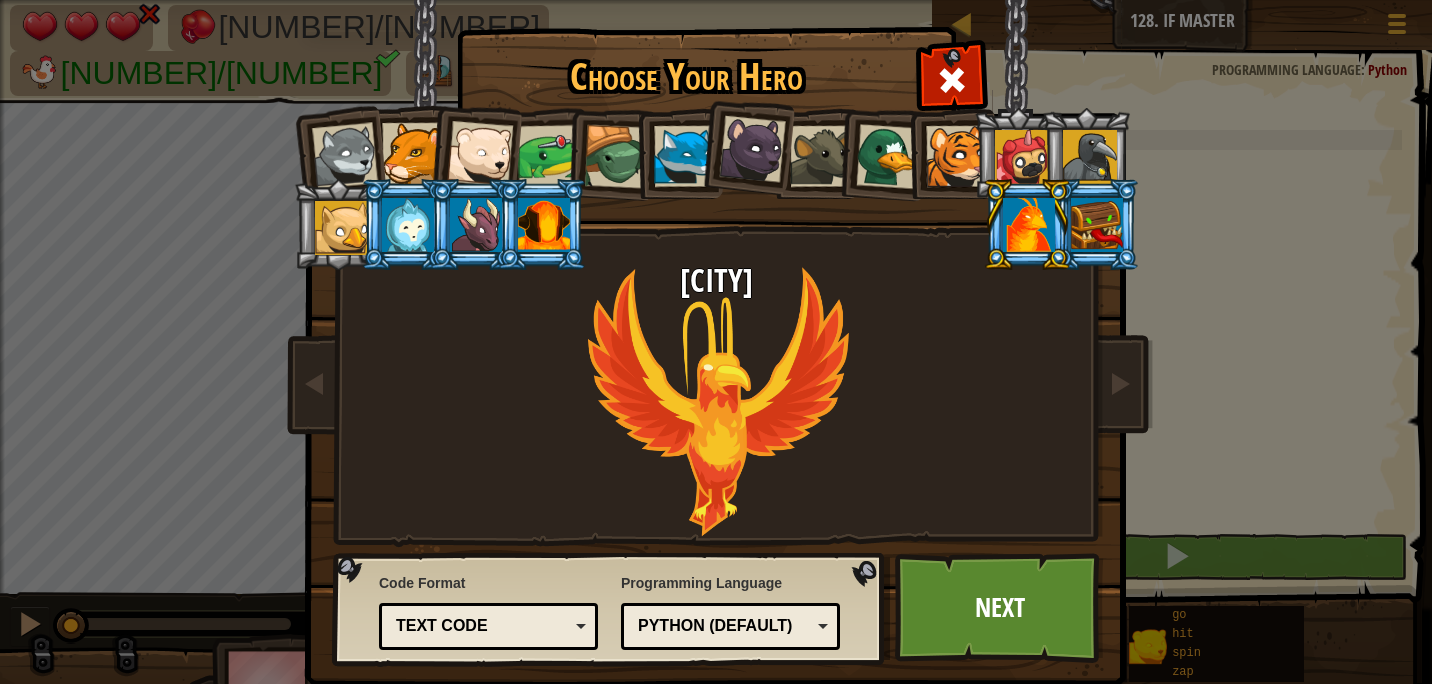 click at bounding box center (544, 225) 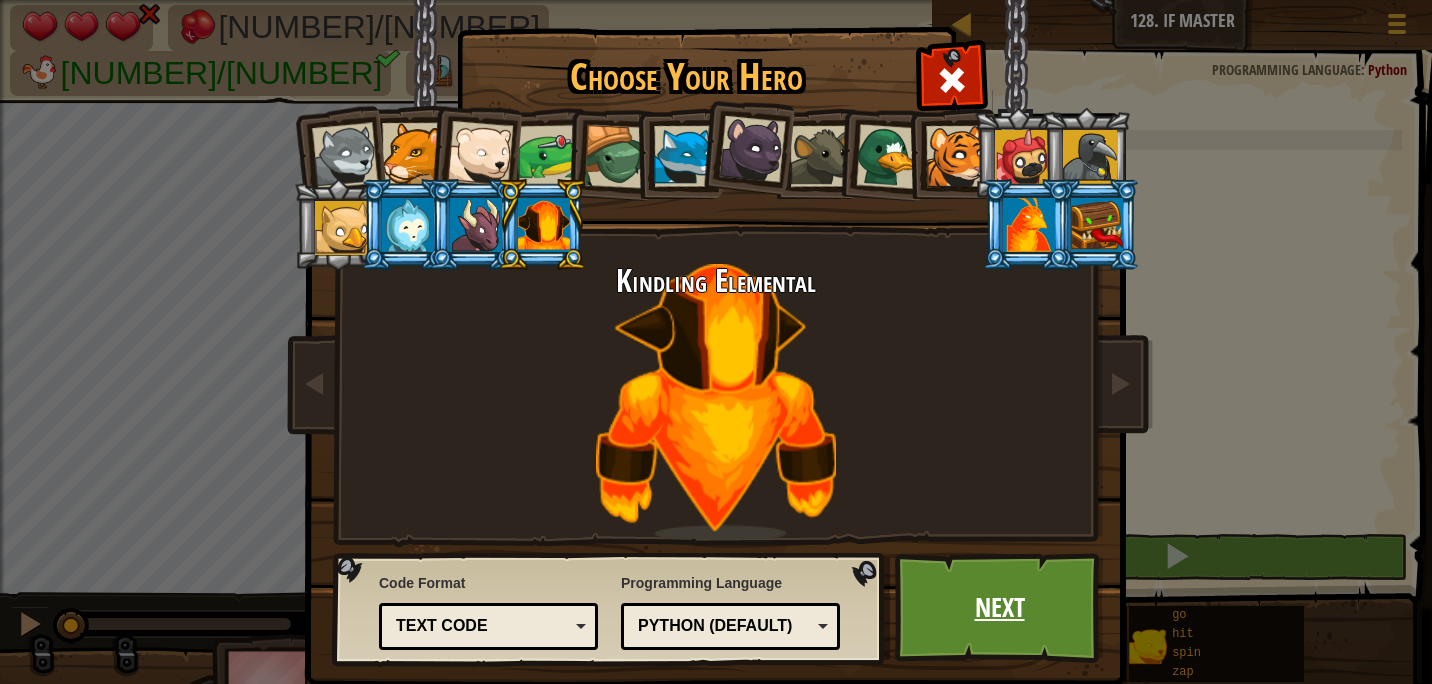 click on "Next" at bounding box center (999, 608) 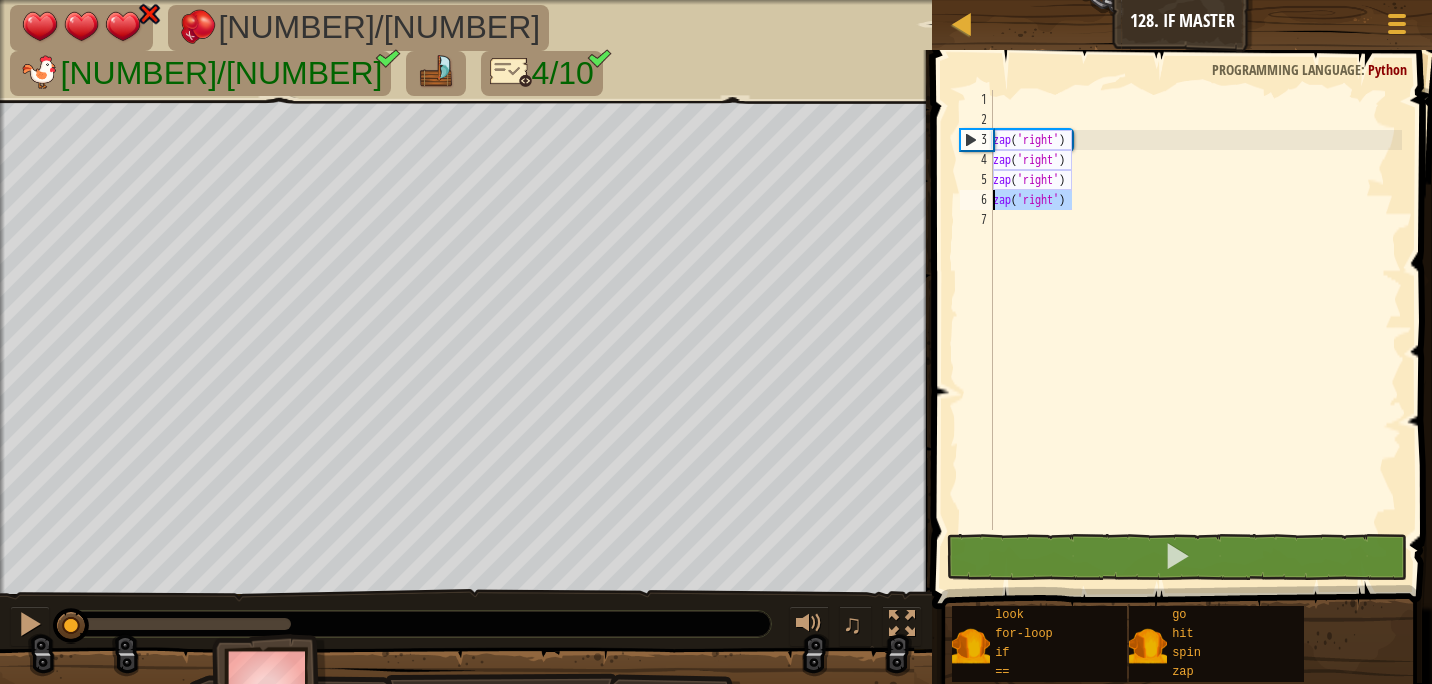 drag, startPoint x: 1076, startPoint y: 198, endPoint x: 967, endPoint y: 204, distance: 109.165016 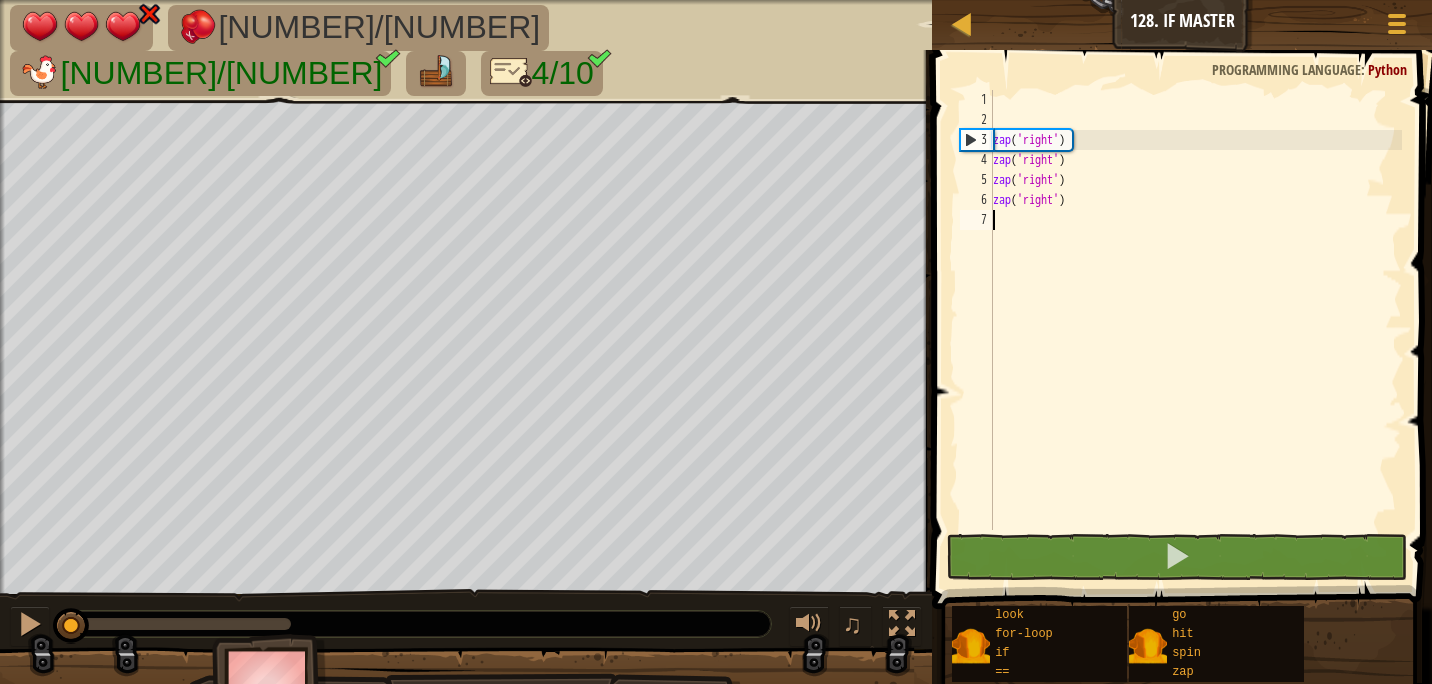 type on "zap('right')" 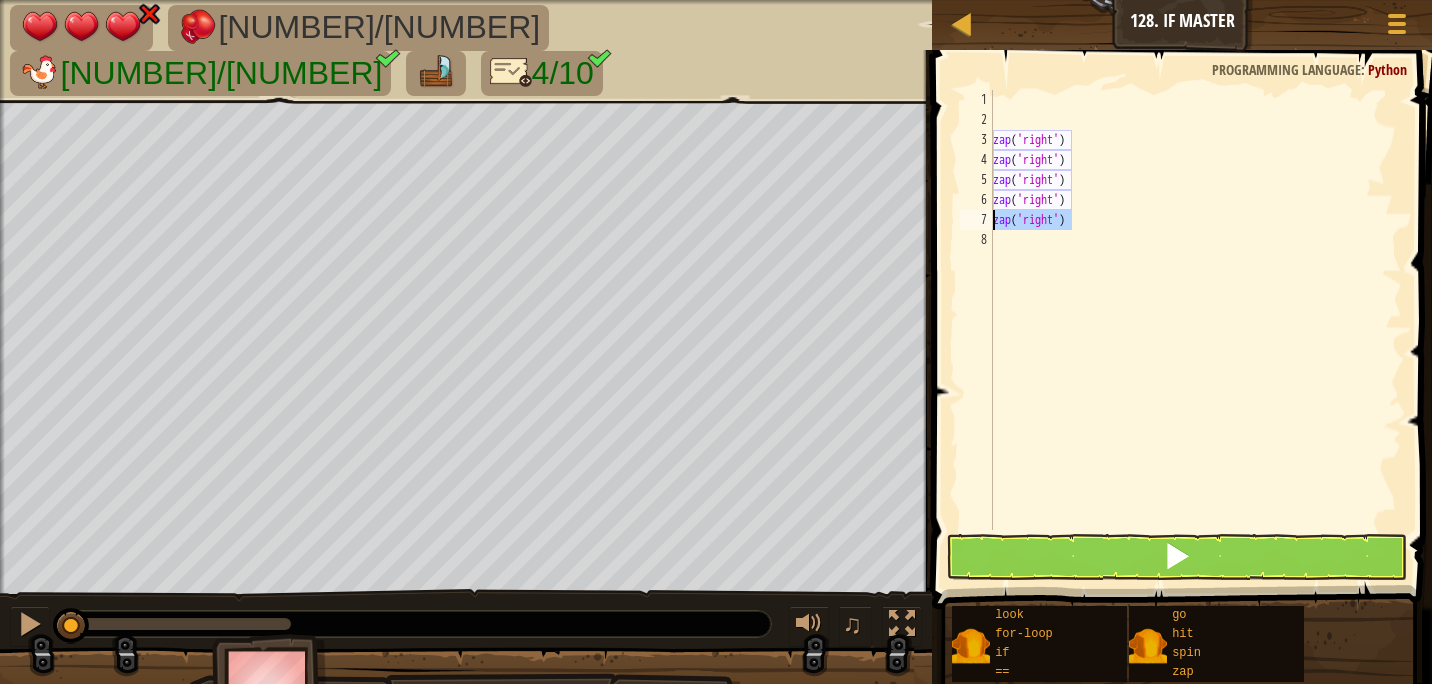 drag, startPoint x: 1076, startPoint y: 219, endPoint x: 967, endPoint y: 217, distance: 109.01835 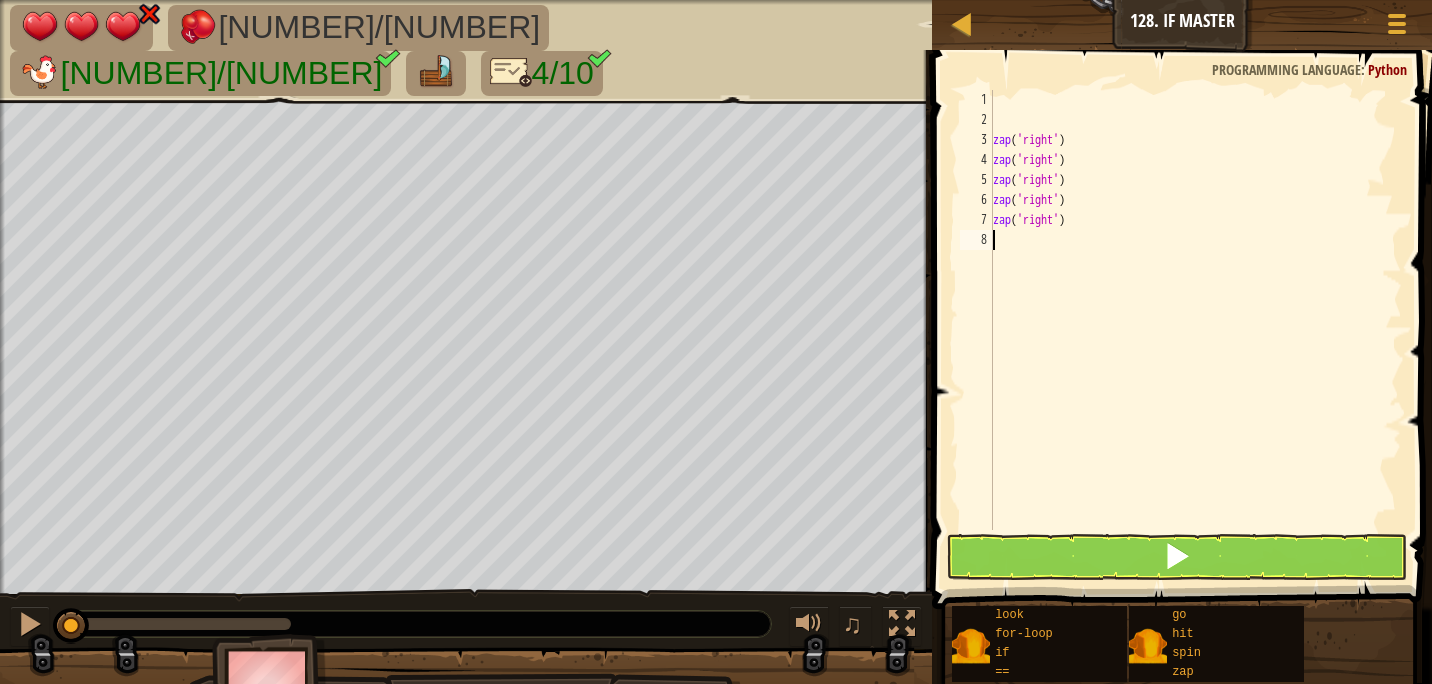 type on "zap('right')" 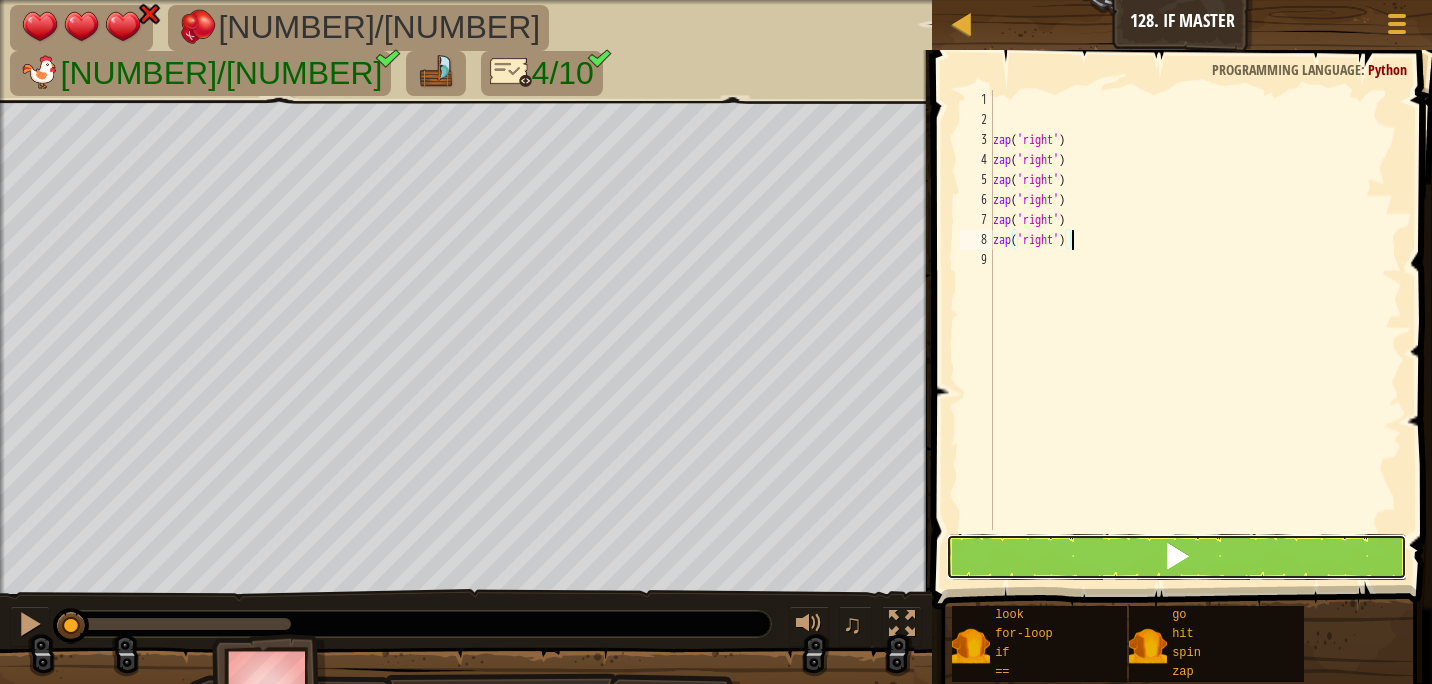 click at bounding box center (1177, 557) 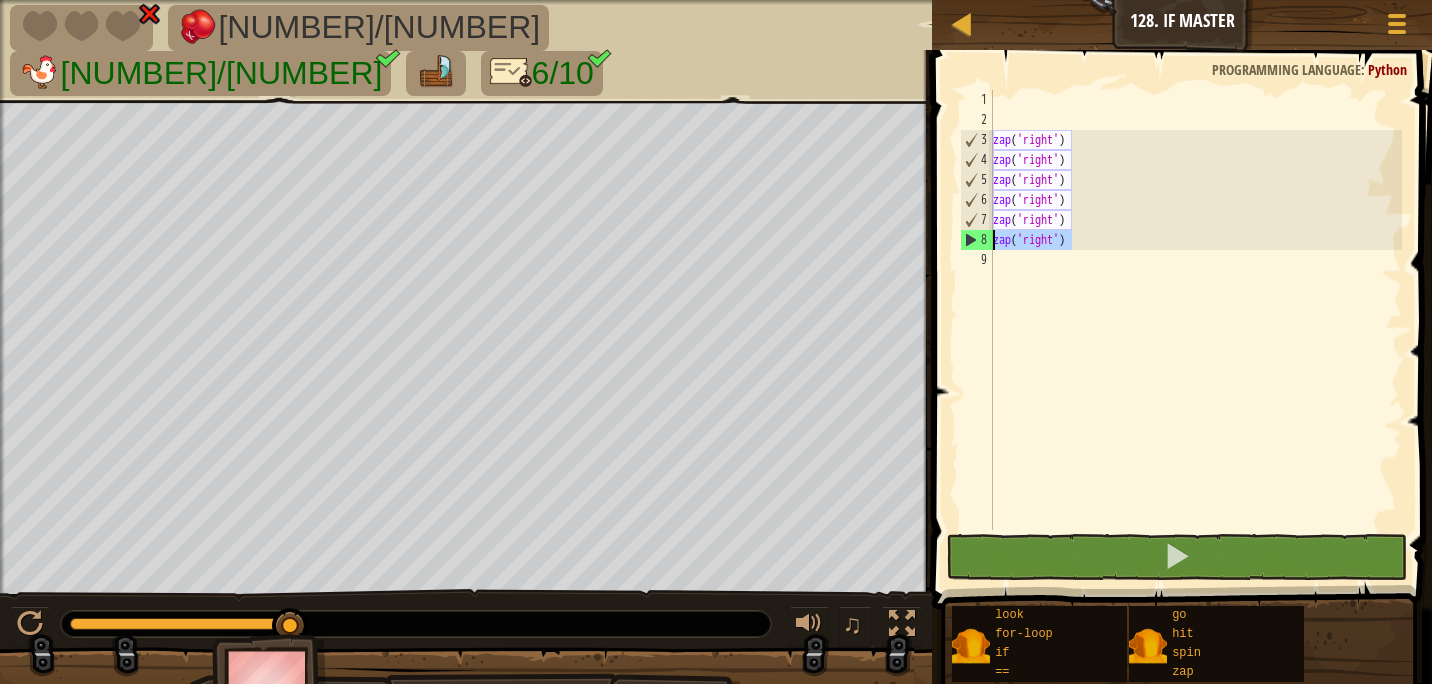 drag, startPoint x: 1073, startPoint y: 242, endPoint x: 961, endPoint y: 248, distance: 112.1606 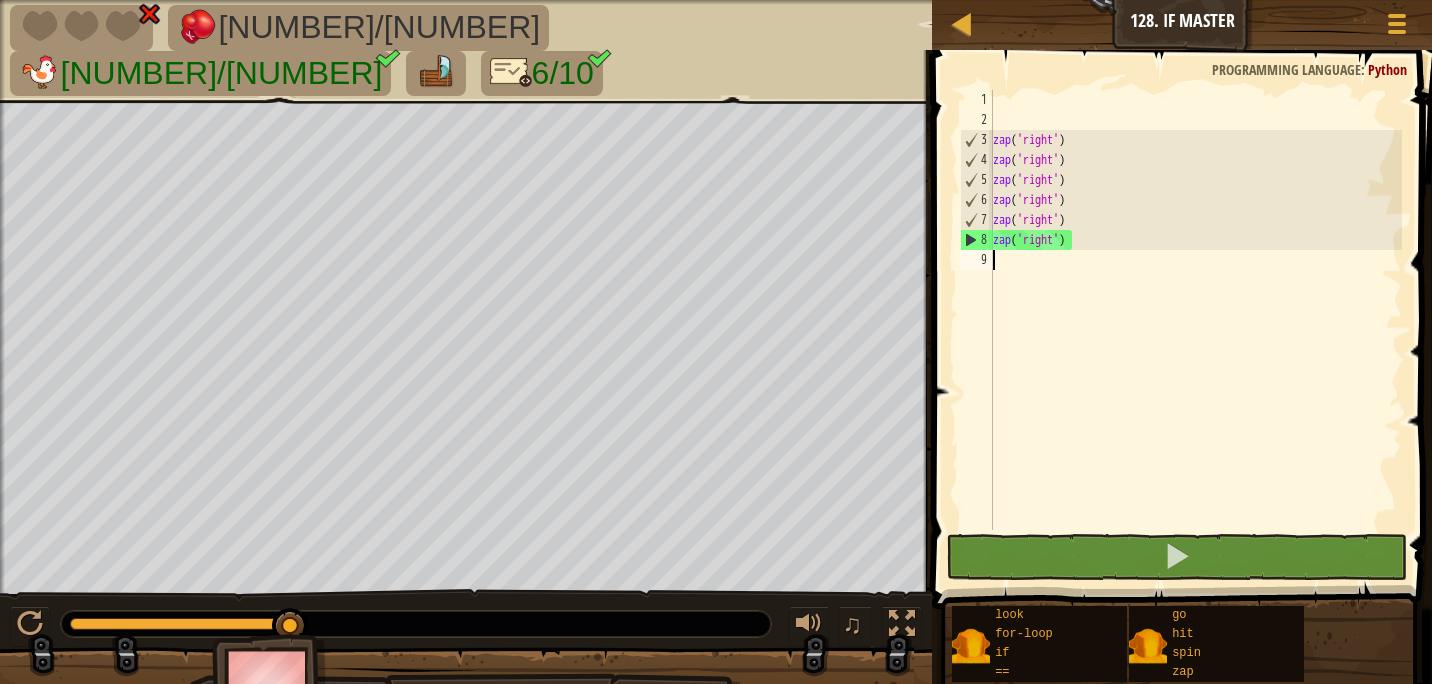 paste on "zap('right')" 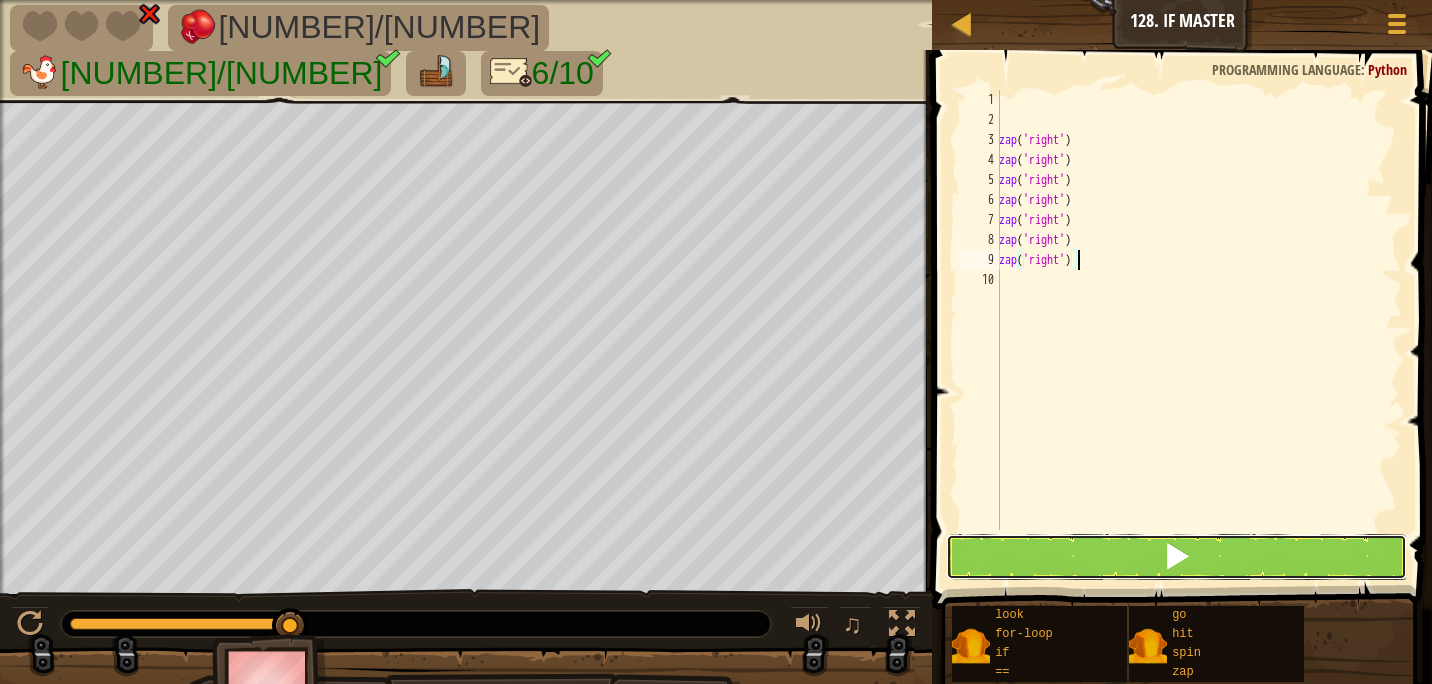 click at bounding box center (1177, 557) 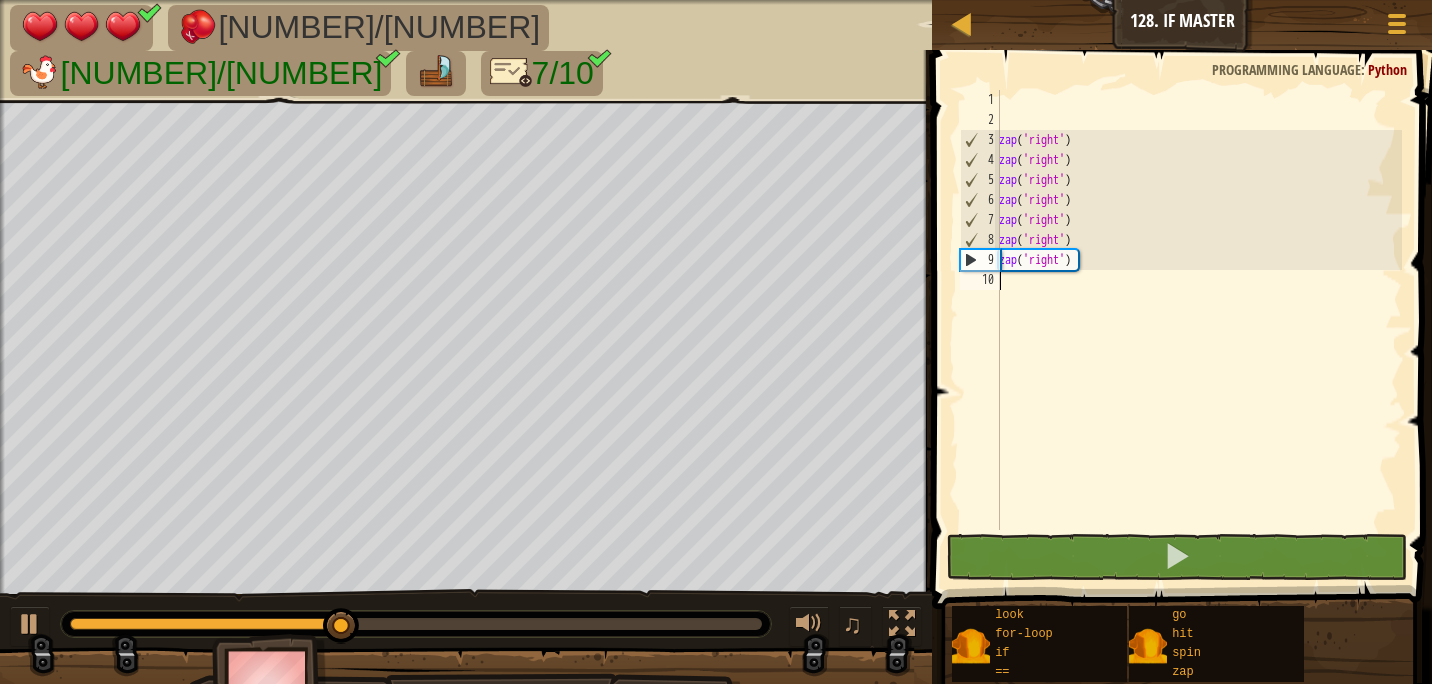 click on "10" at bounding box center [980, 280] 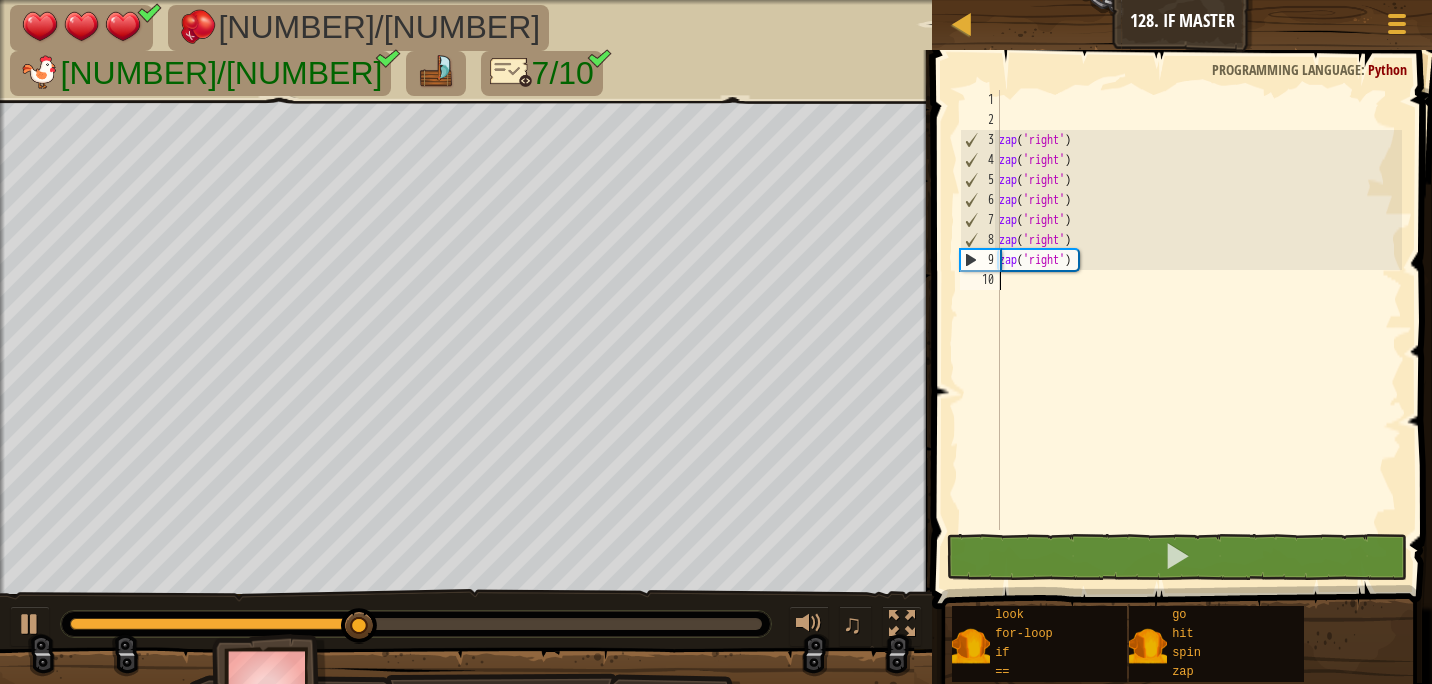 type on "g" 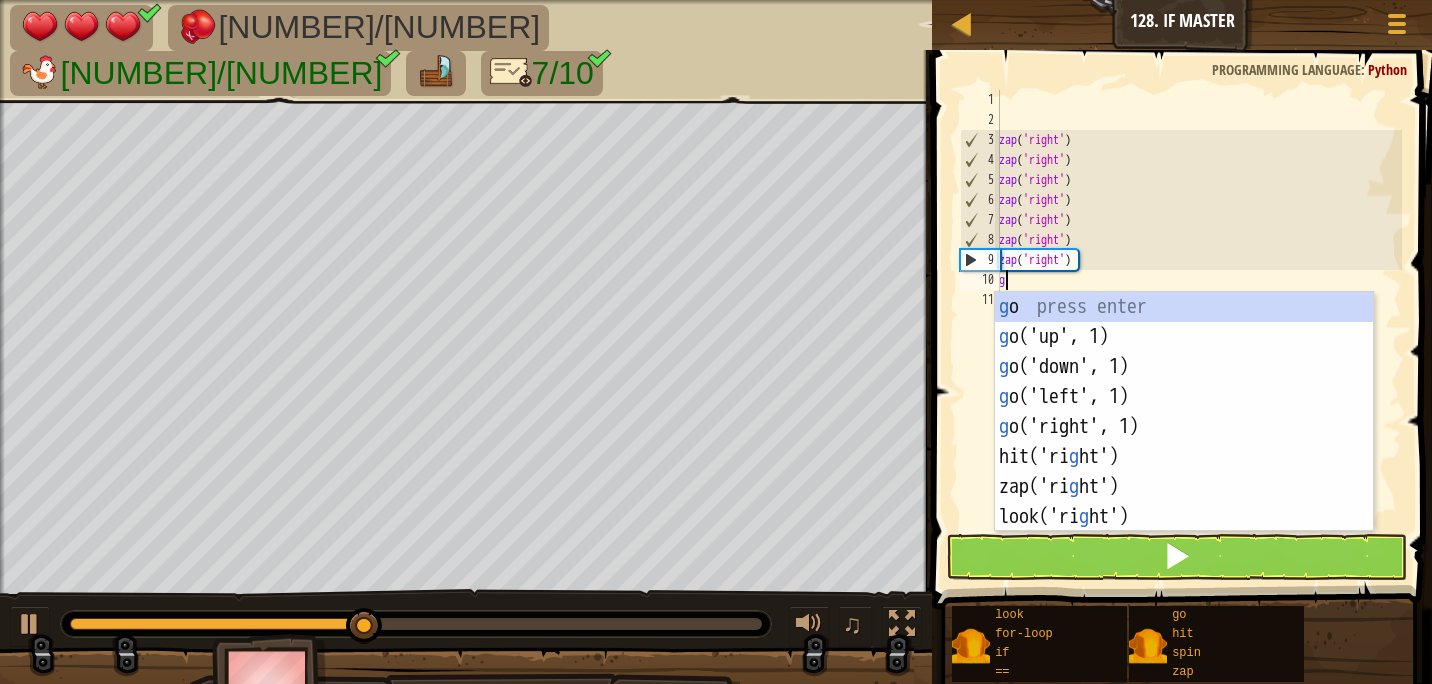 scroll, scrollTop: 9, scrollLeft: 0, axis: vertical 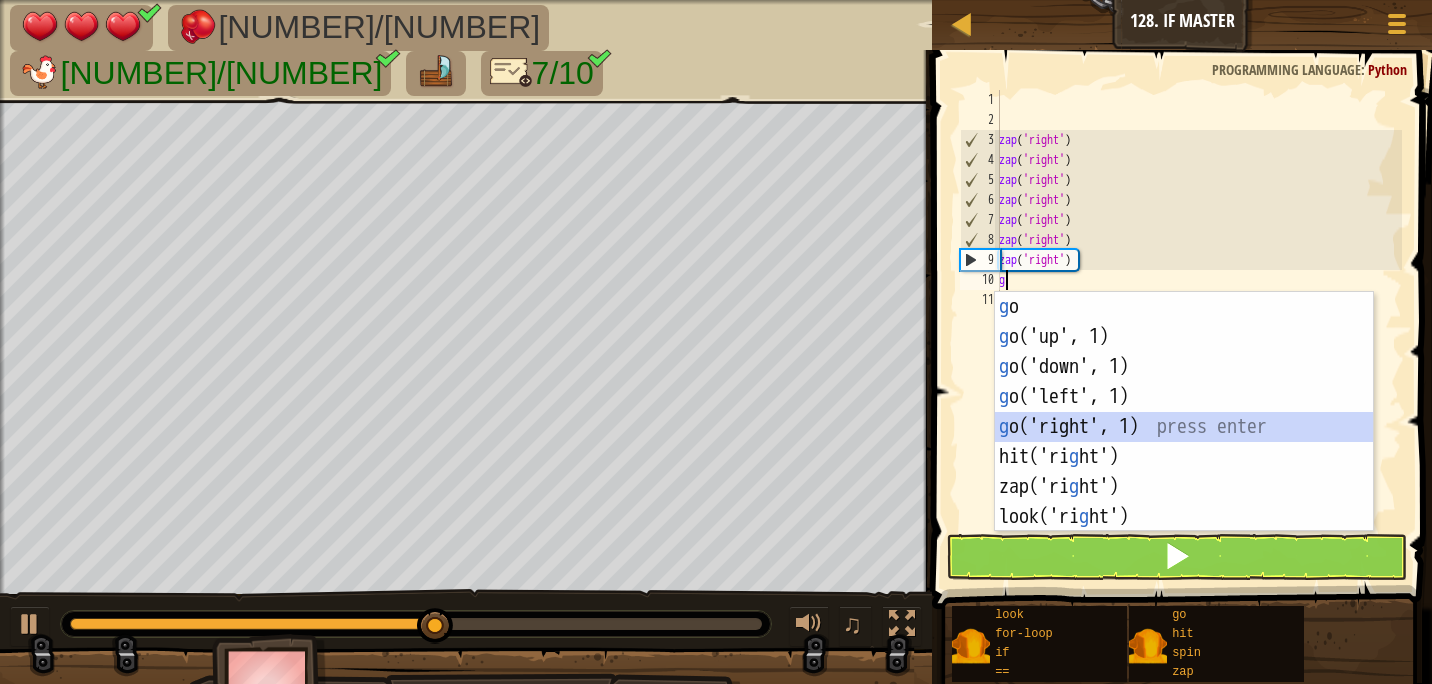 click on "g o press enter g o('up', [NUMBER]) press enter g o('down', [NUMBER]) press enter g o('left', [NUMBER]) press enter g o('right', [NUMBER]) press enter hit('ri g ht') press enter zap('ri g ht') press enter look('ri g ht') press enter" at bounding box center [1184, 442] 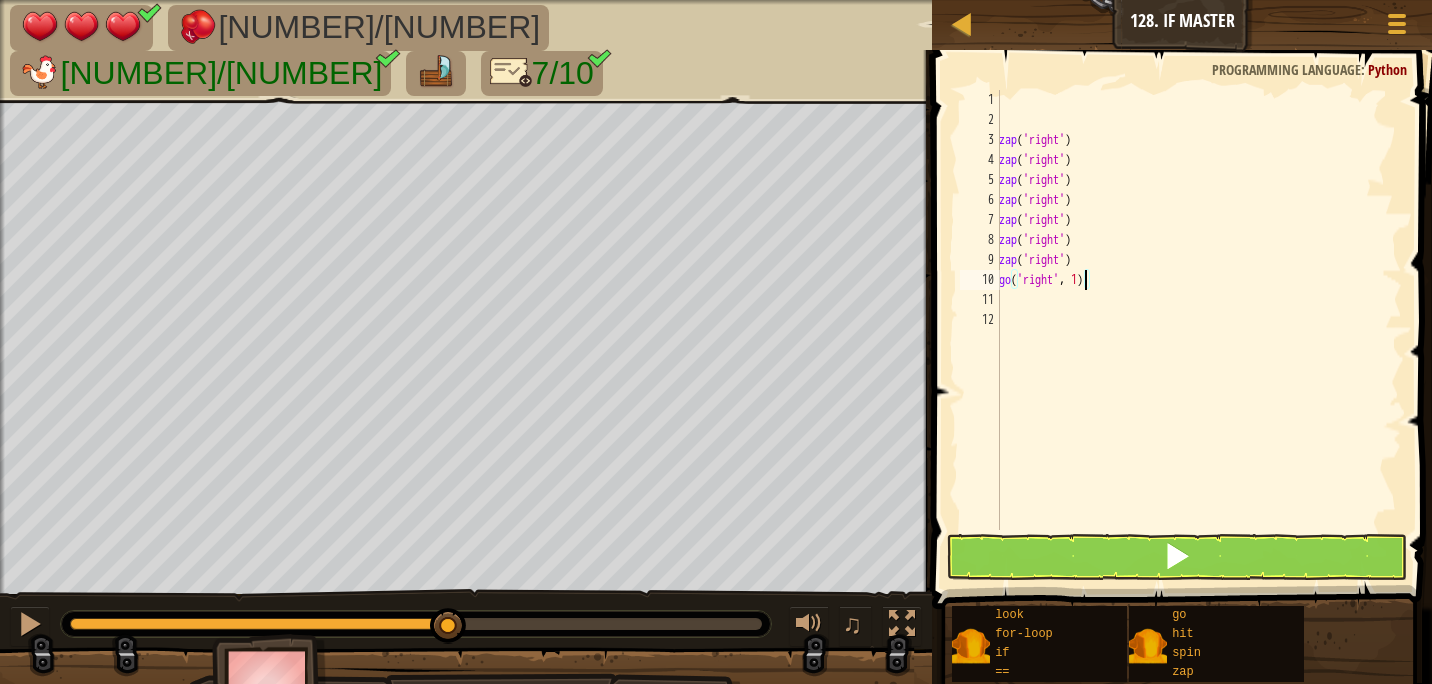 click on "zap ( 'right' ) zap ( 'right' ) zap ( 'right' ) zap ( 'right' ) zap ( 'right' ) zap ( 'right' ) zap ( 'right' ) go ( 'right' ,   1 )" at bounding box center [1198, 330] 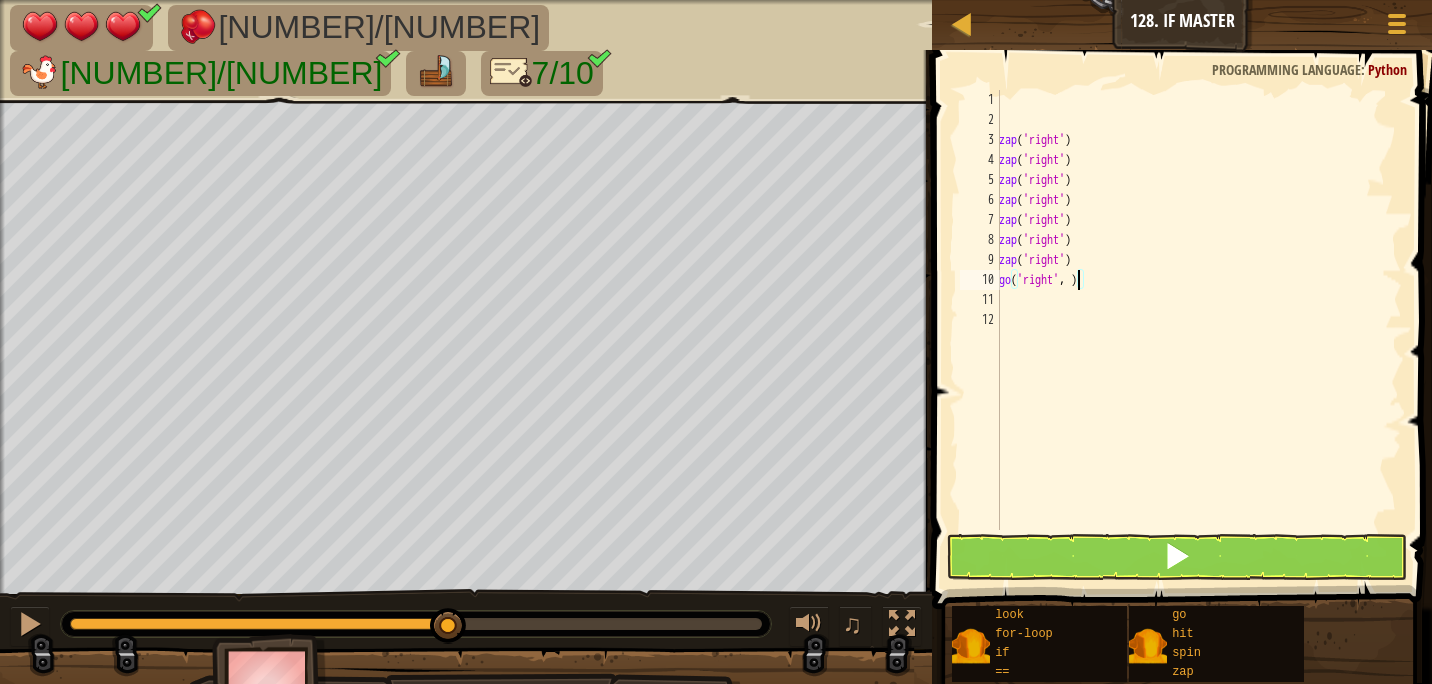scroll, scrollTop: 9, scrollLeft: 6, axis: both 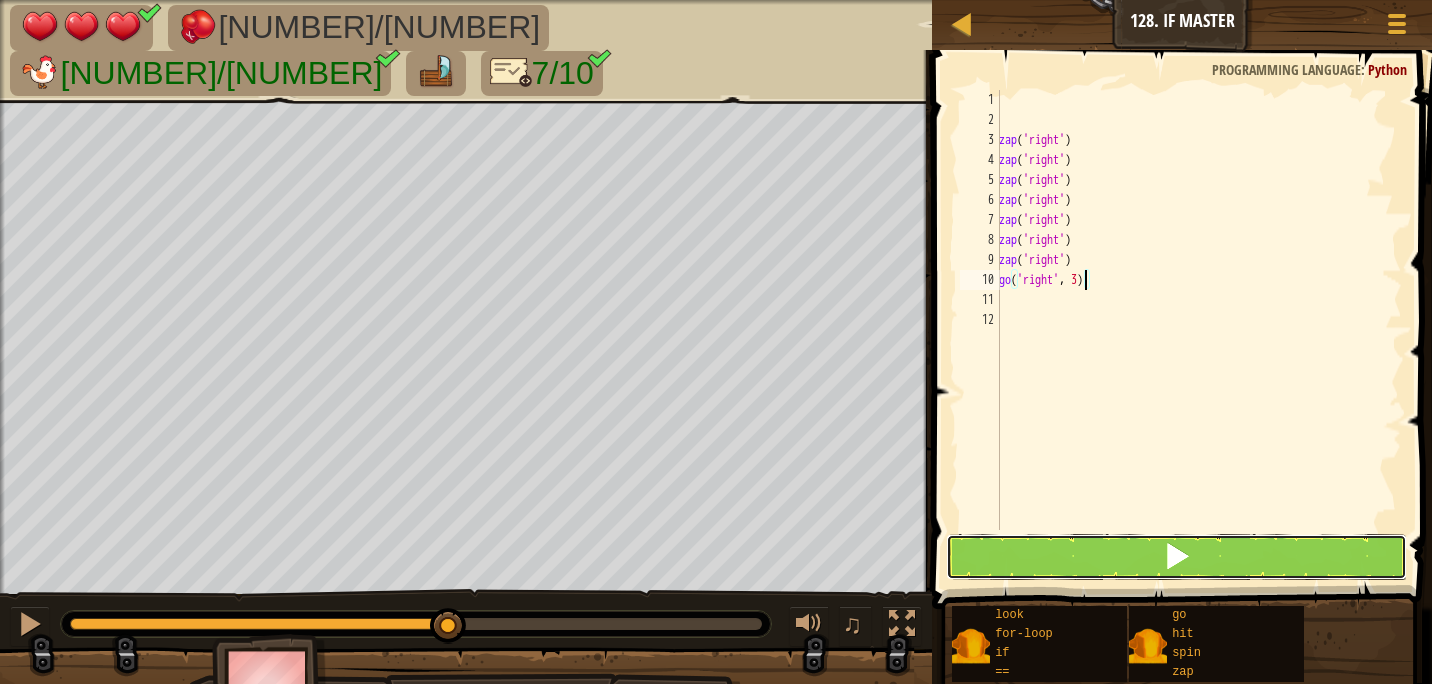 click at bounding box center (1177, 557) 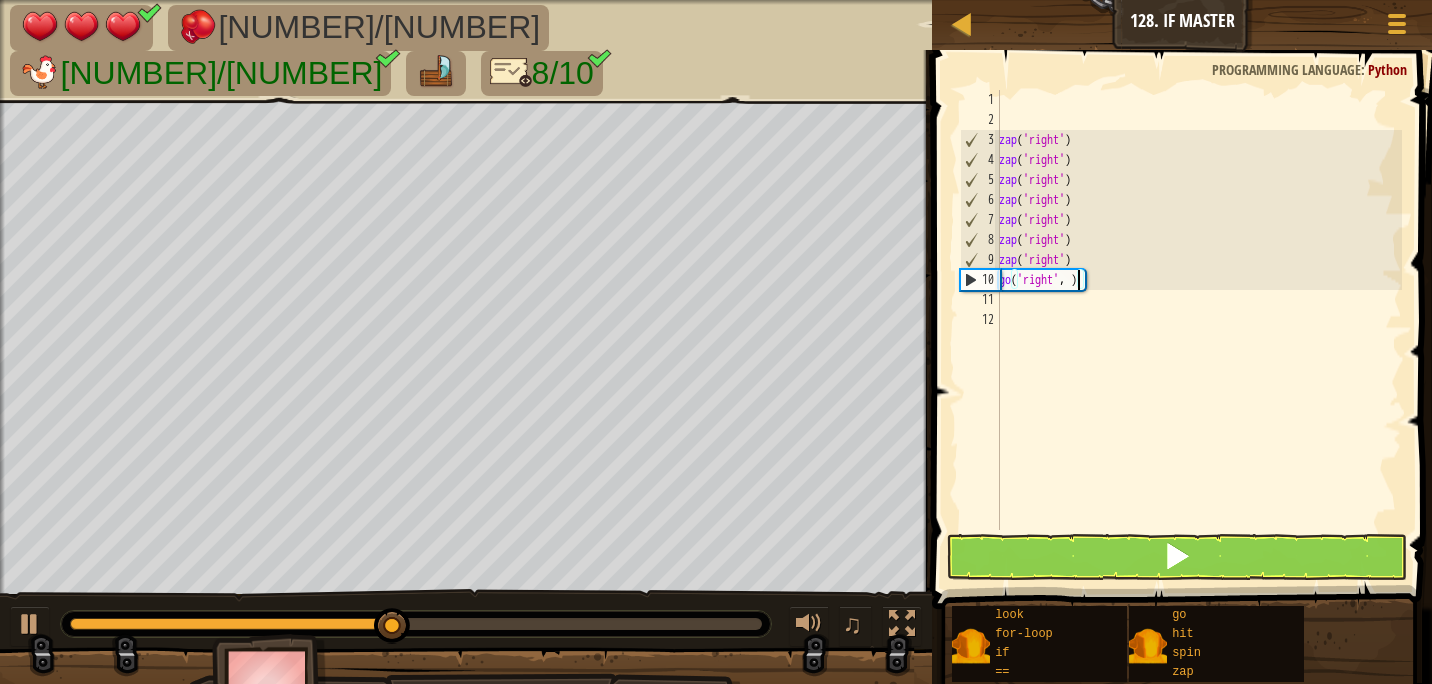 scroll, scrollTop: 9, scrollLeft: 6, axis: both 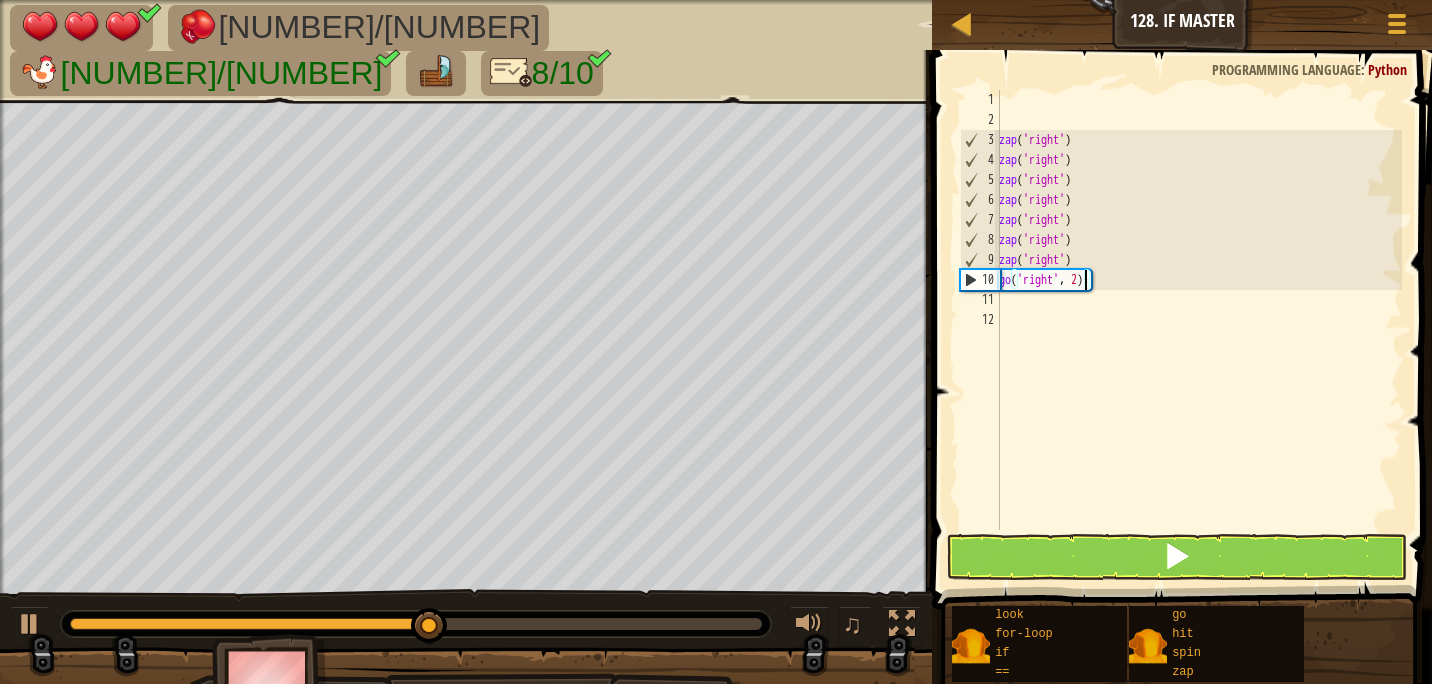 type on "go('right', 2)" 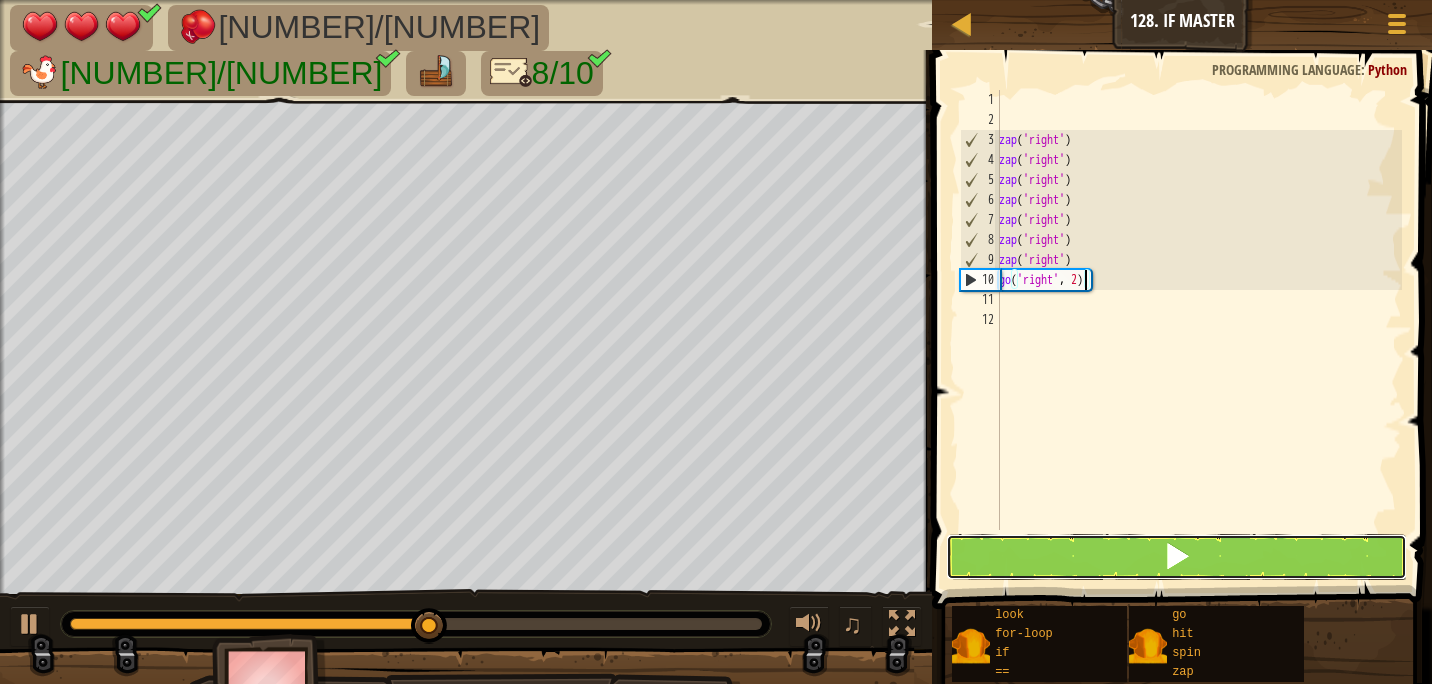 click at bounding box center [1177, 556] 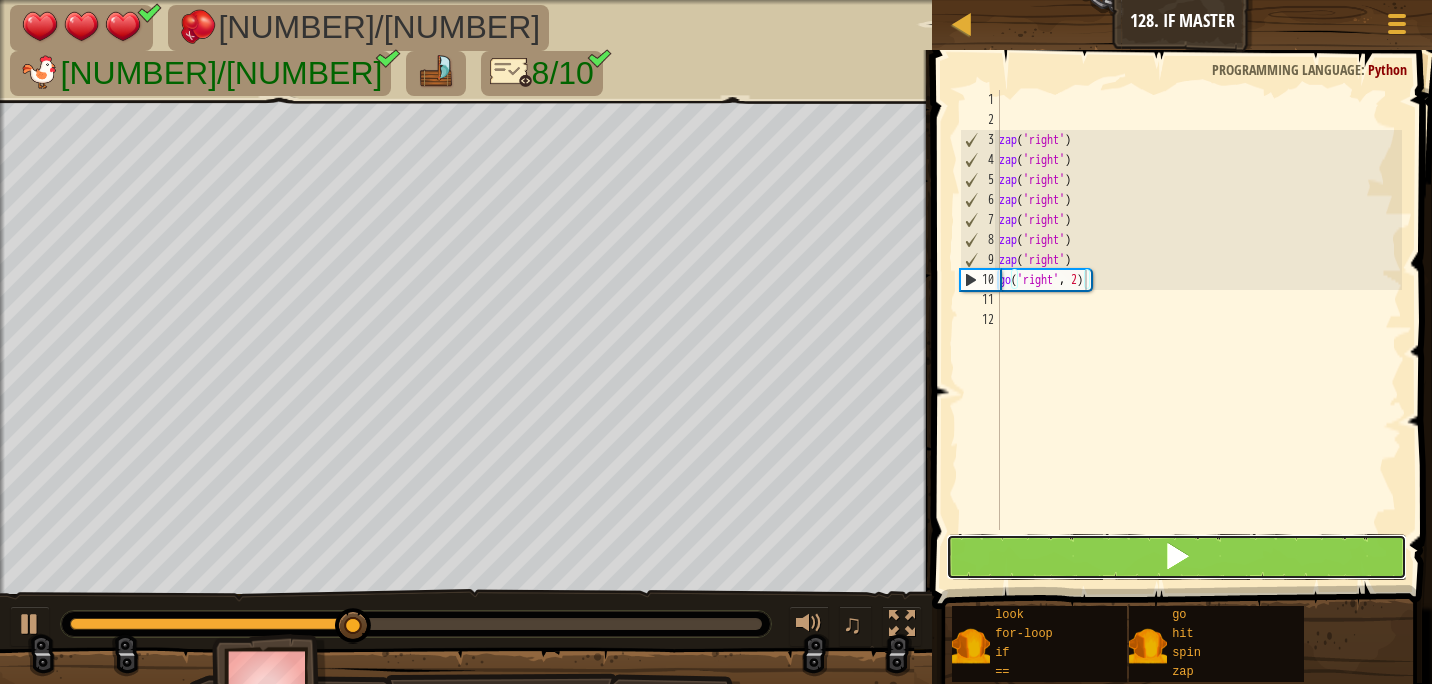 click at bounding box center [1177, 557] 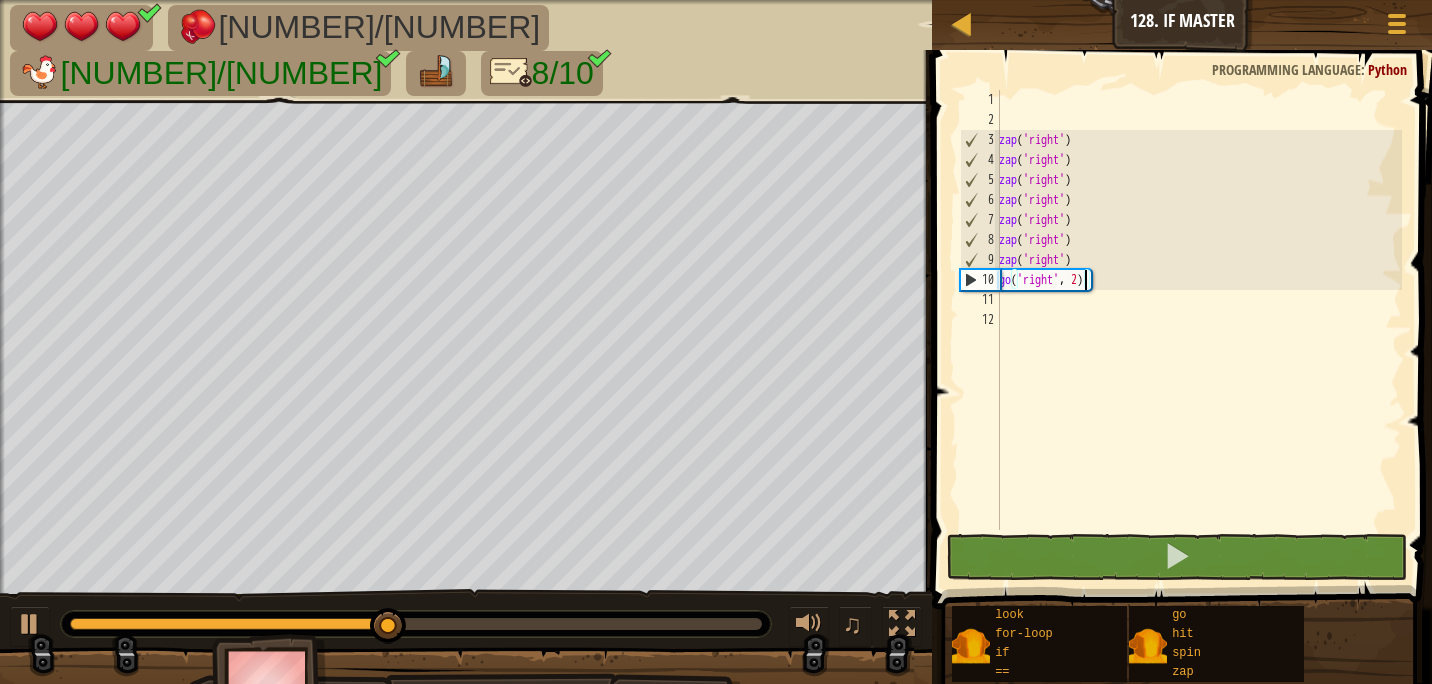 click on "zap ( 'right' ) zap ( 'right' ) zap ( 'right' ) zap ( 'right' ) zap ( 'right' ) zap ( 'right' ) zap ( 'right' ) go ( 'right' ,   2 )" at bounding box center (1198, 330) 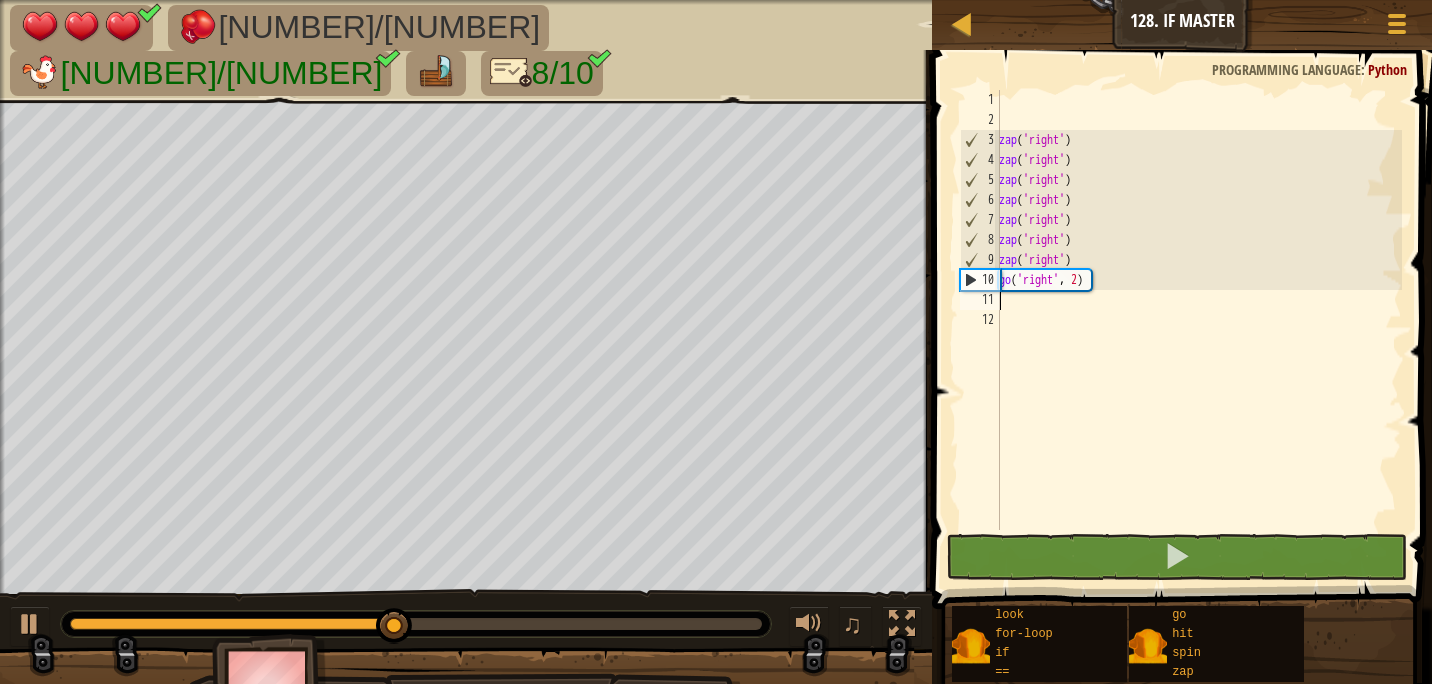 scroll, scrollTop: 9, scrollLeft: 0, axis: vertical 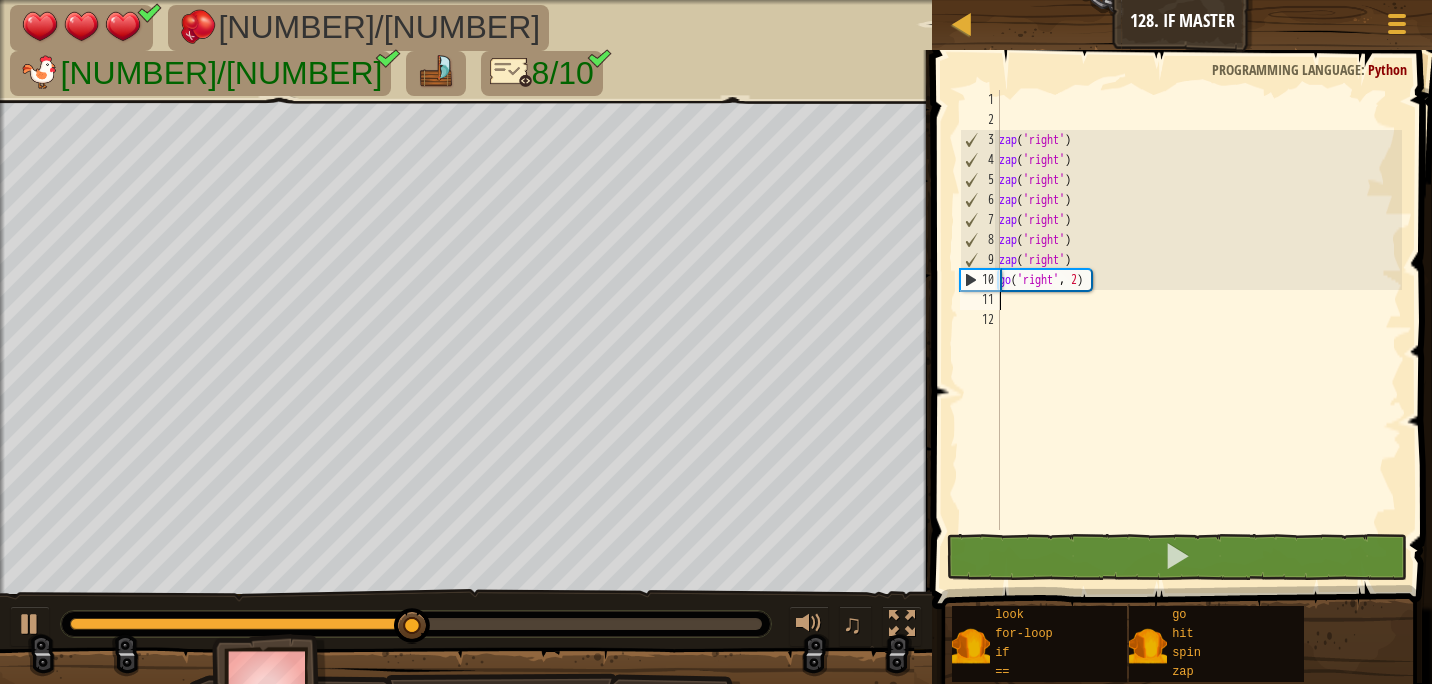 type on "g" 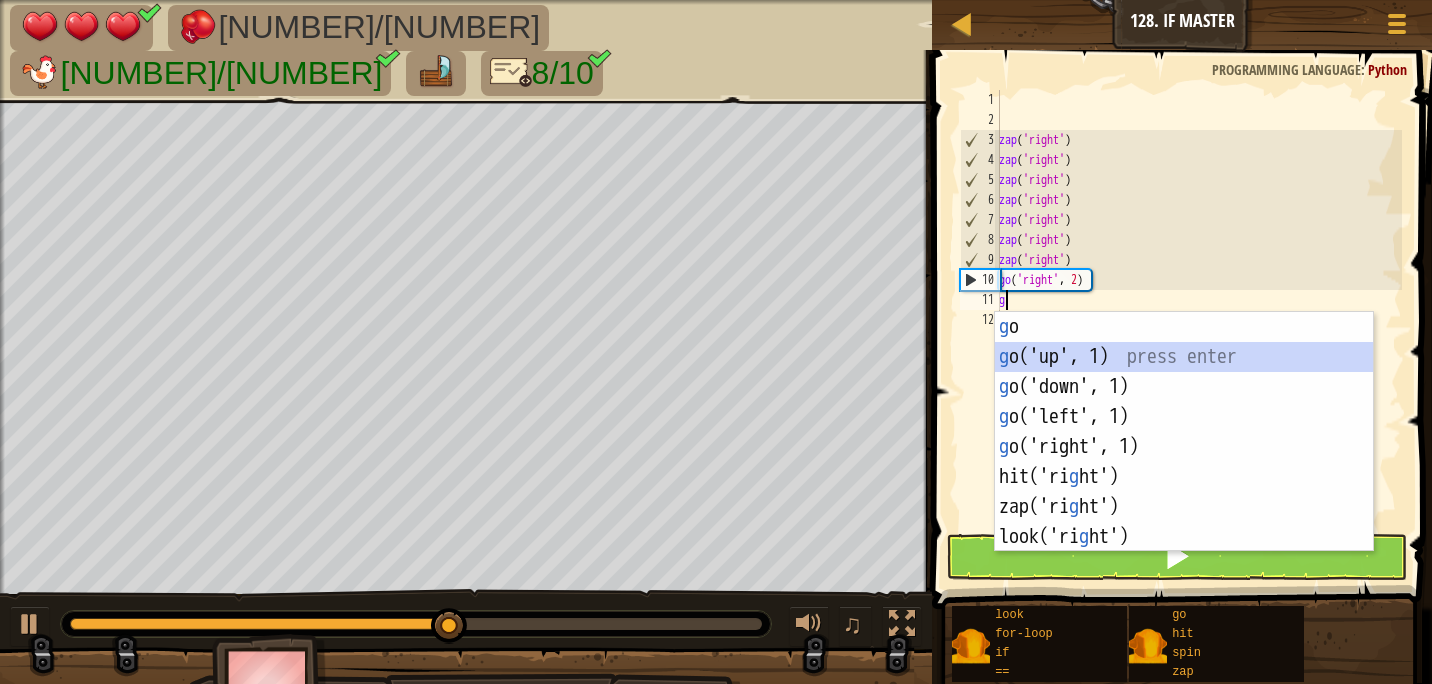 click on "g o press enter g o('up', [NUMBER]) press enter g o('down', [NUMBER]) press enter g o('left', [NUMBER]) press enter g o('right', [NUMBER]) press enter hit('ri g ht') press enter zap('ri g ht') press enter look('ri g ht') press enter" at bounding box center [1184, 462] 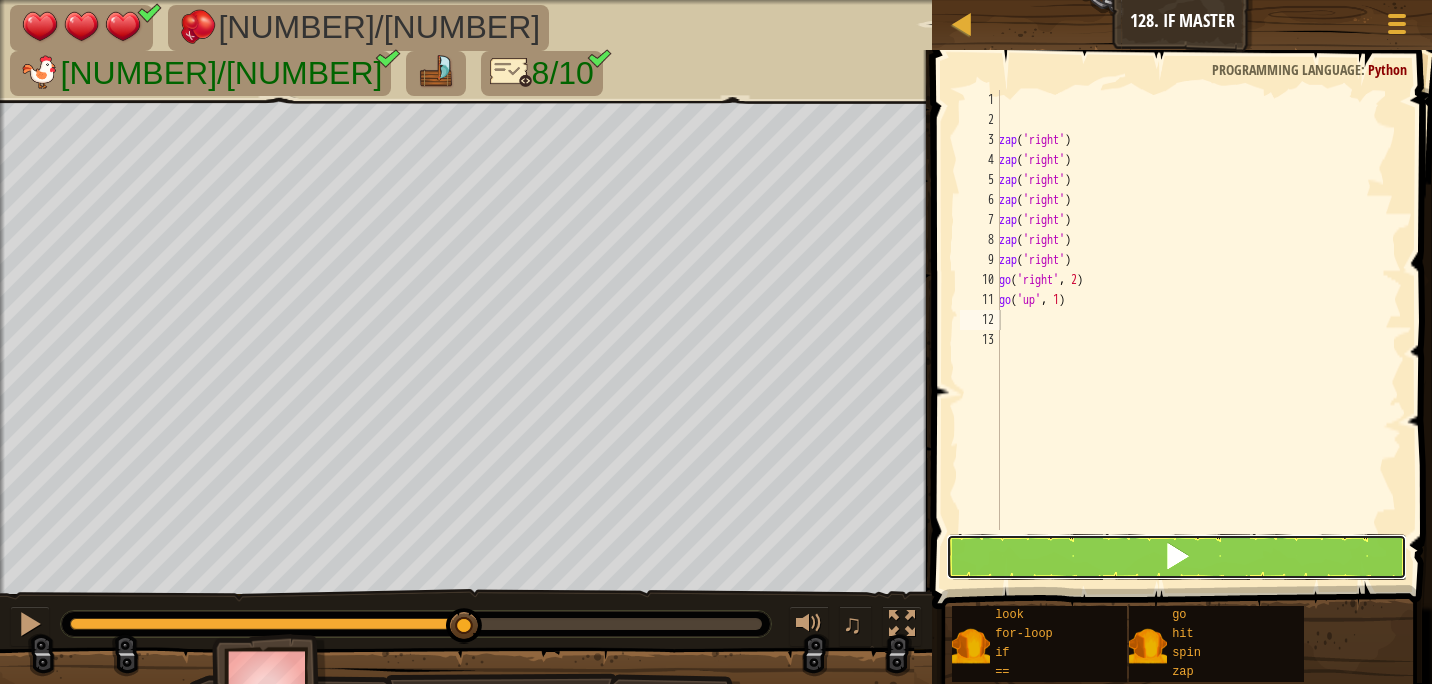 click at bounding box center (1177, 557) 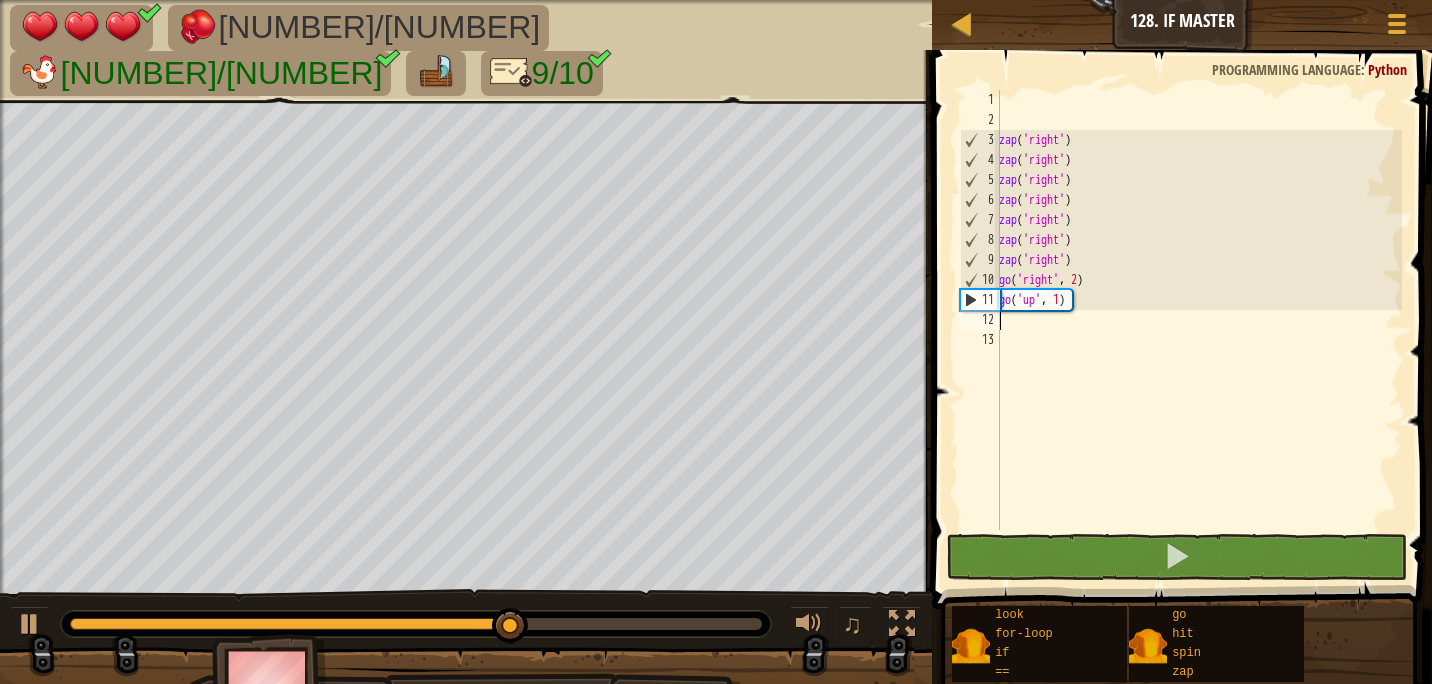 click on "zap ( 'right' ) zap ( 'right' ) zap ( 'right' ) zap ( 'right' ) zap ( 'right' ) zap ( 'right' ) zap ( 'right' ) go ( 'right' ,   2 ) go ( 'up' ,   1 )" at bounding box center (1198, 330) 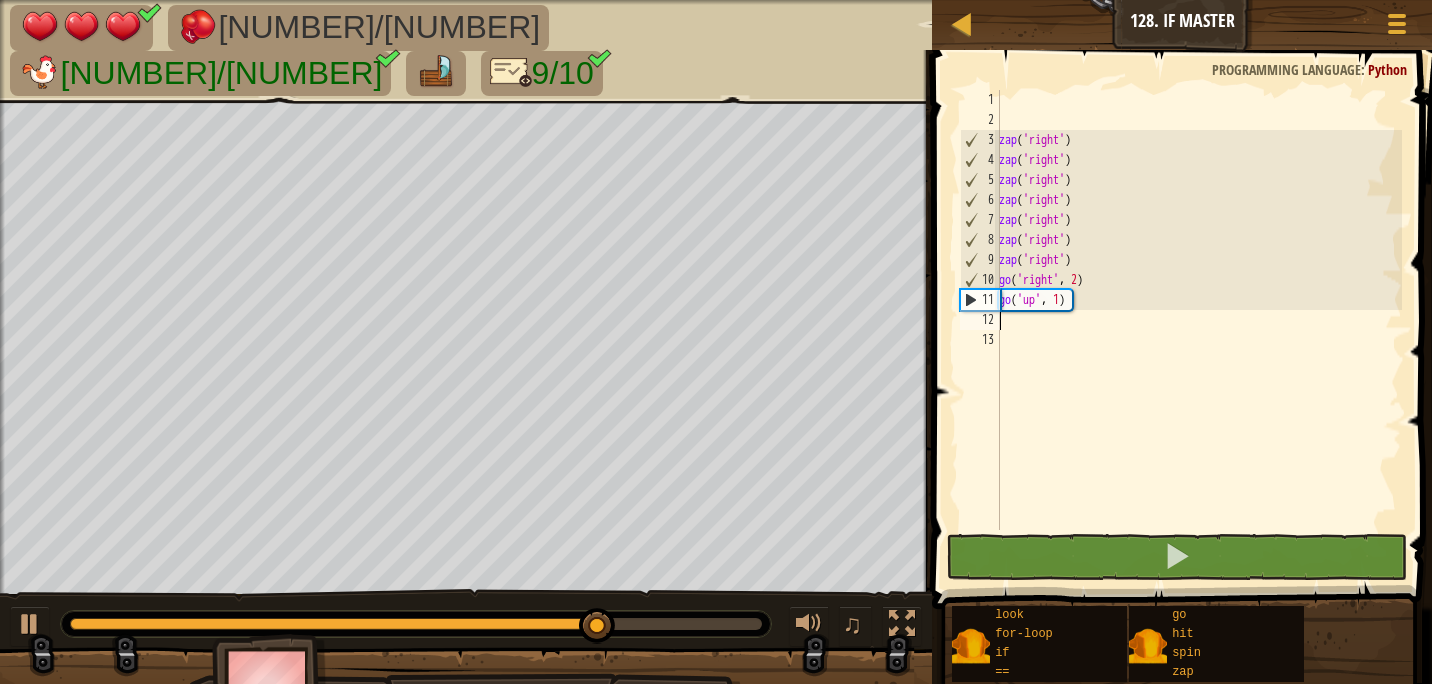 type on "g" 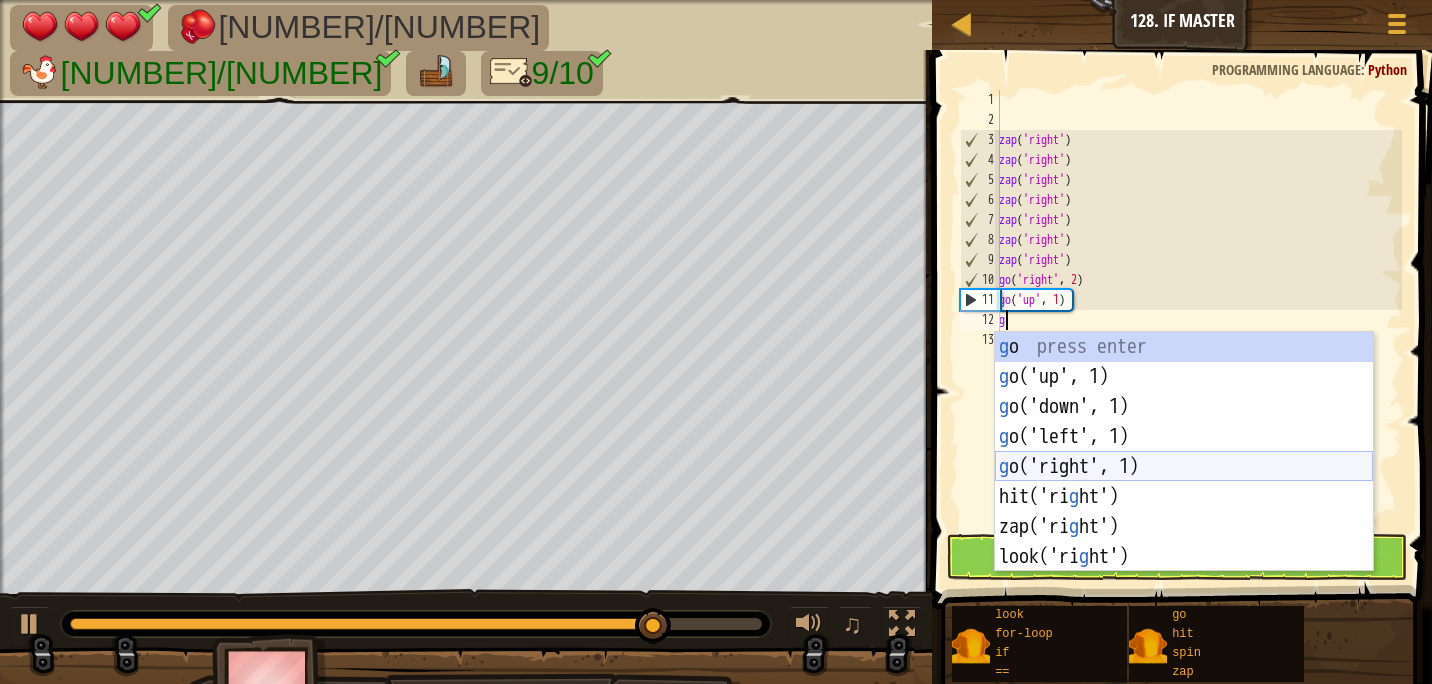 click on "g o press enter g o('up', [NUMBER]) press enter g o('down', [NUMBER]) press enter g o('left', [NUMBER]) press enter g o('right', [NUMBER]) press enter hit('ri g ht') press enter zap('ri g ht') press enter look('ri g ht') press enter" at bounding box center (1184, 482) 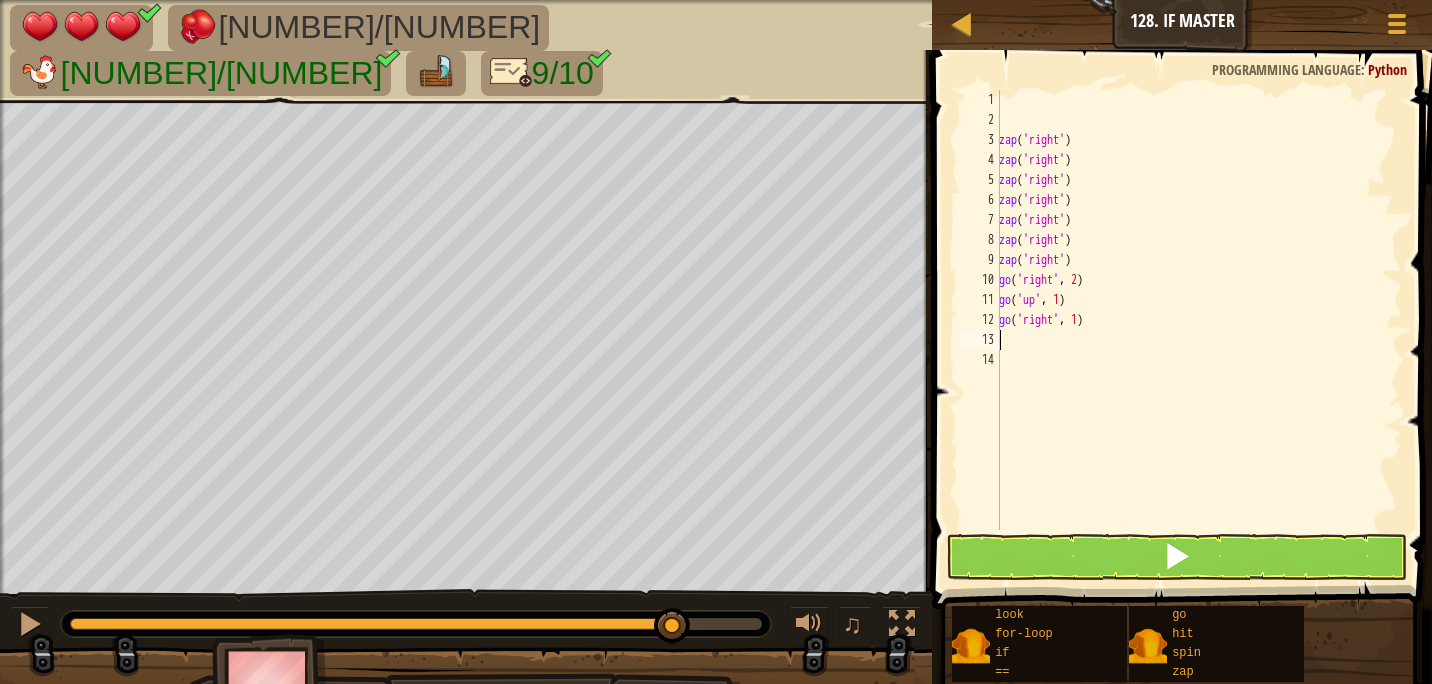 click on "zap ( 'right' ) zap ( 'right' ) zap ( 'right' ) zap ( 'right' ) zap ( 'right' ) zap ( 'right' ) zap ( 'right' ) go ( 'right' ,   2 ) go ( 'up' ,   1 ) go ( 'right' ,   1 )" at bounding box center (1198, 330) 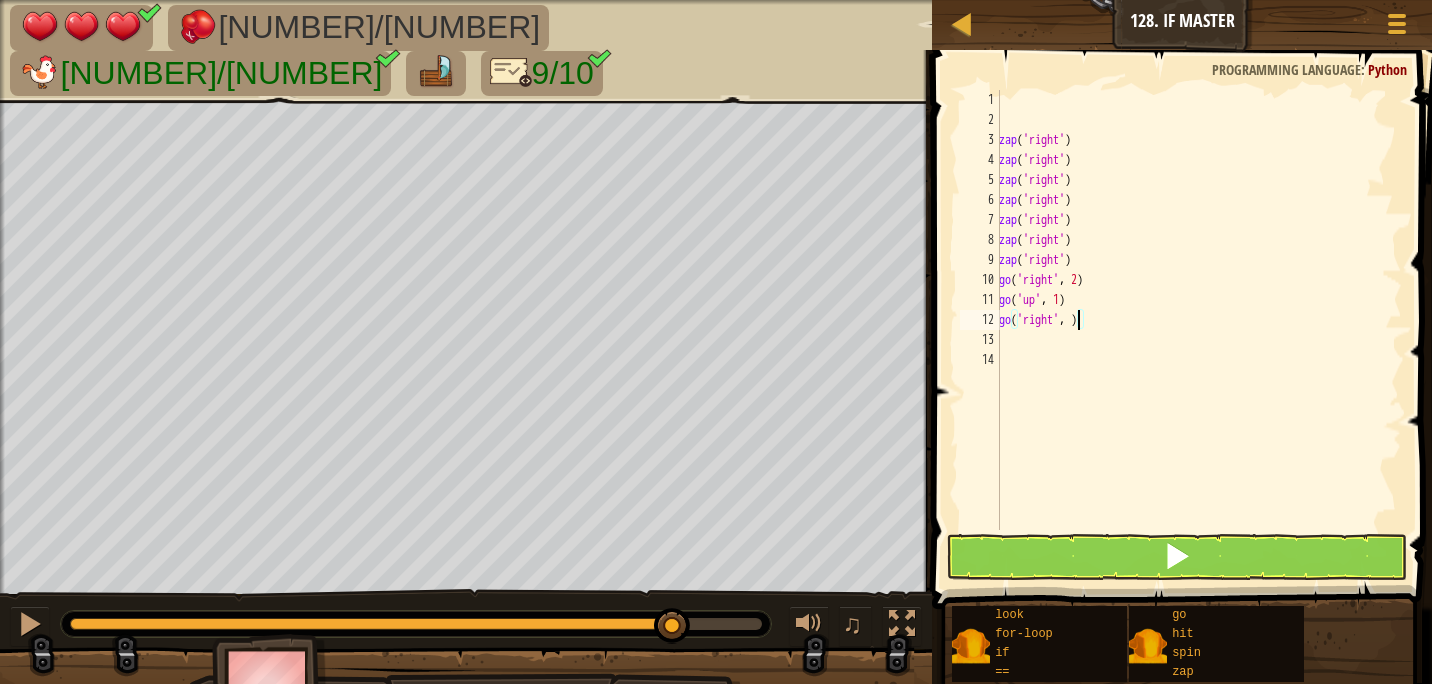 scroll, scrollTop: 9, scrollLeft: 6, axis: both 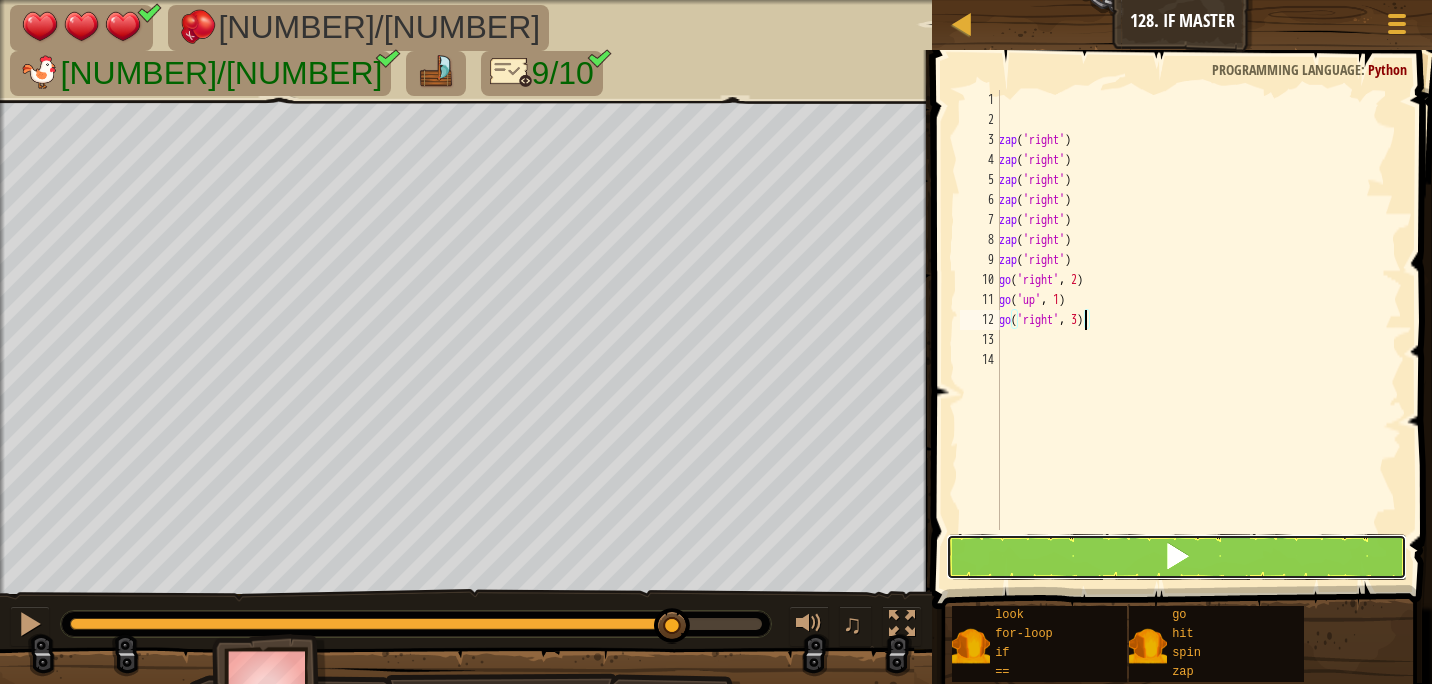 click at bounding box center [1177, 557] 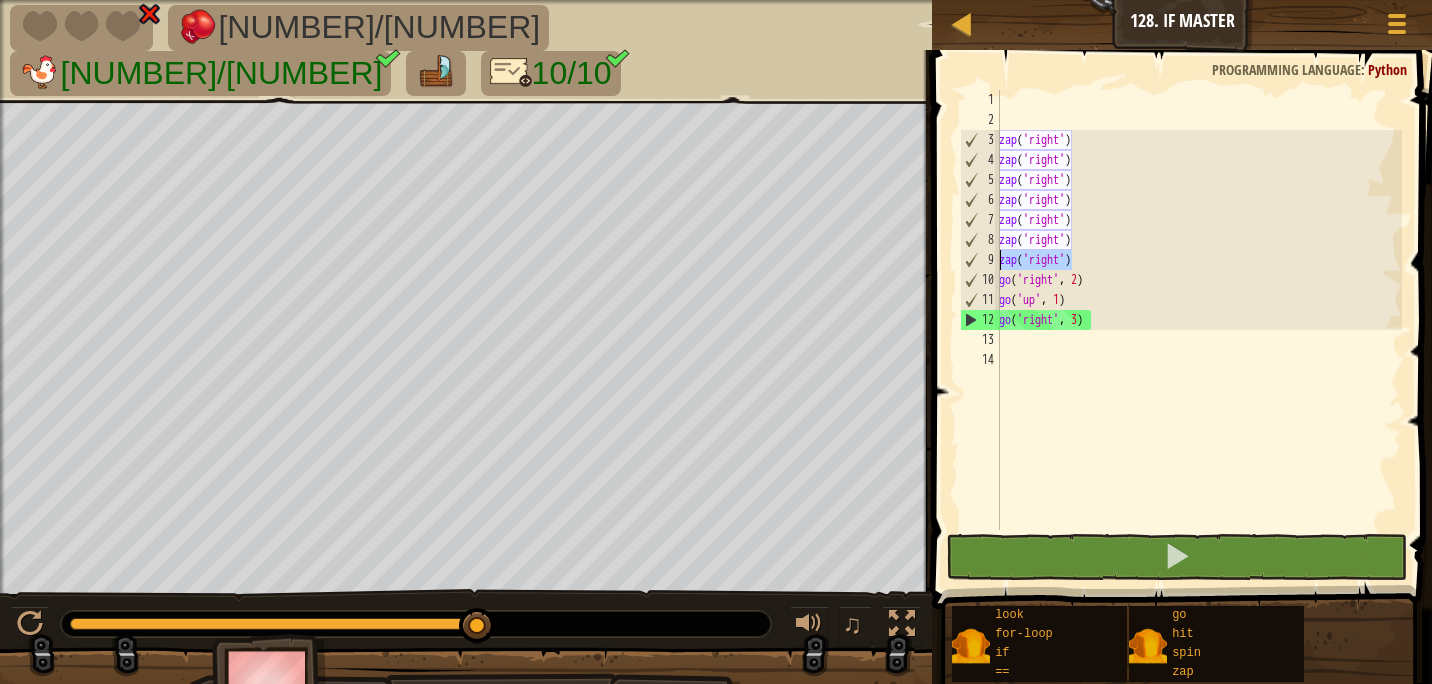 drag, startPoint x: 1072, startPoint y: 260, endPoint x: 979, endPoint y: 258, distance: 93.0215 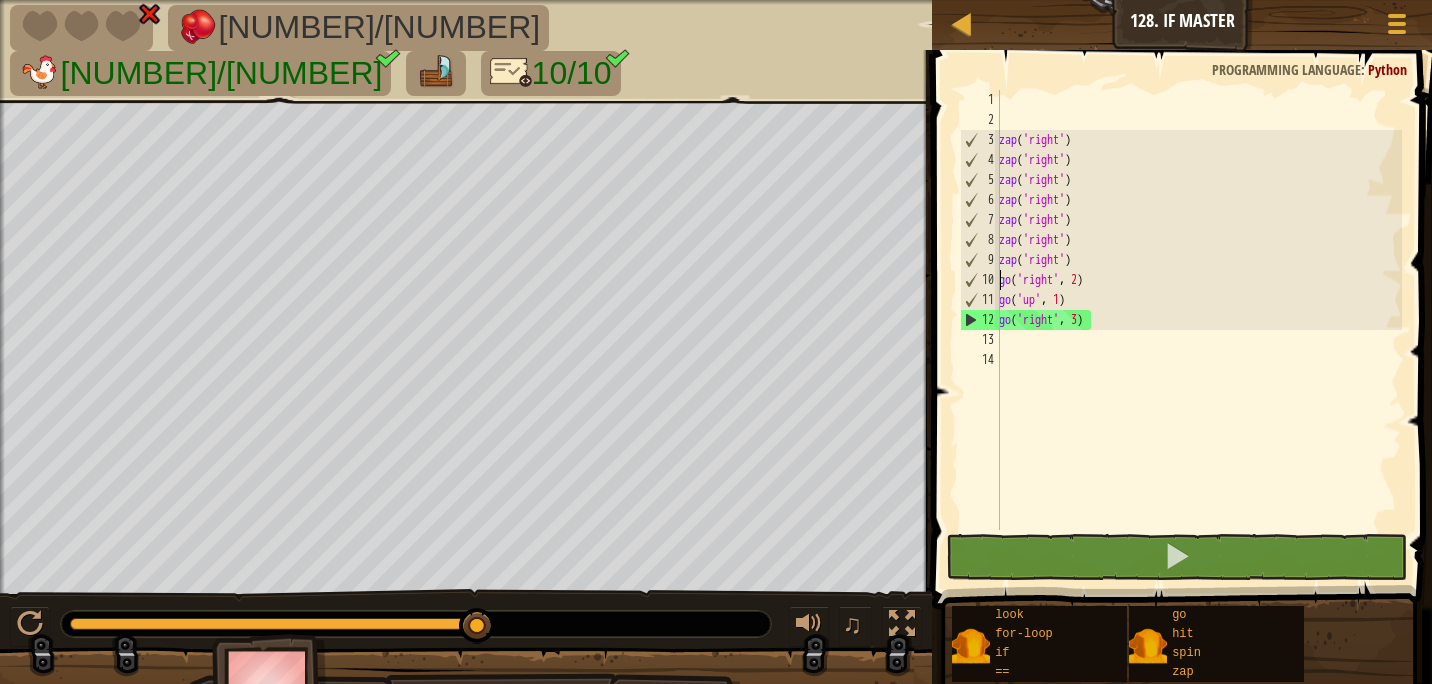 scroll, scrollTop: 9, scrollLeft: 5, axis: both 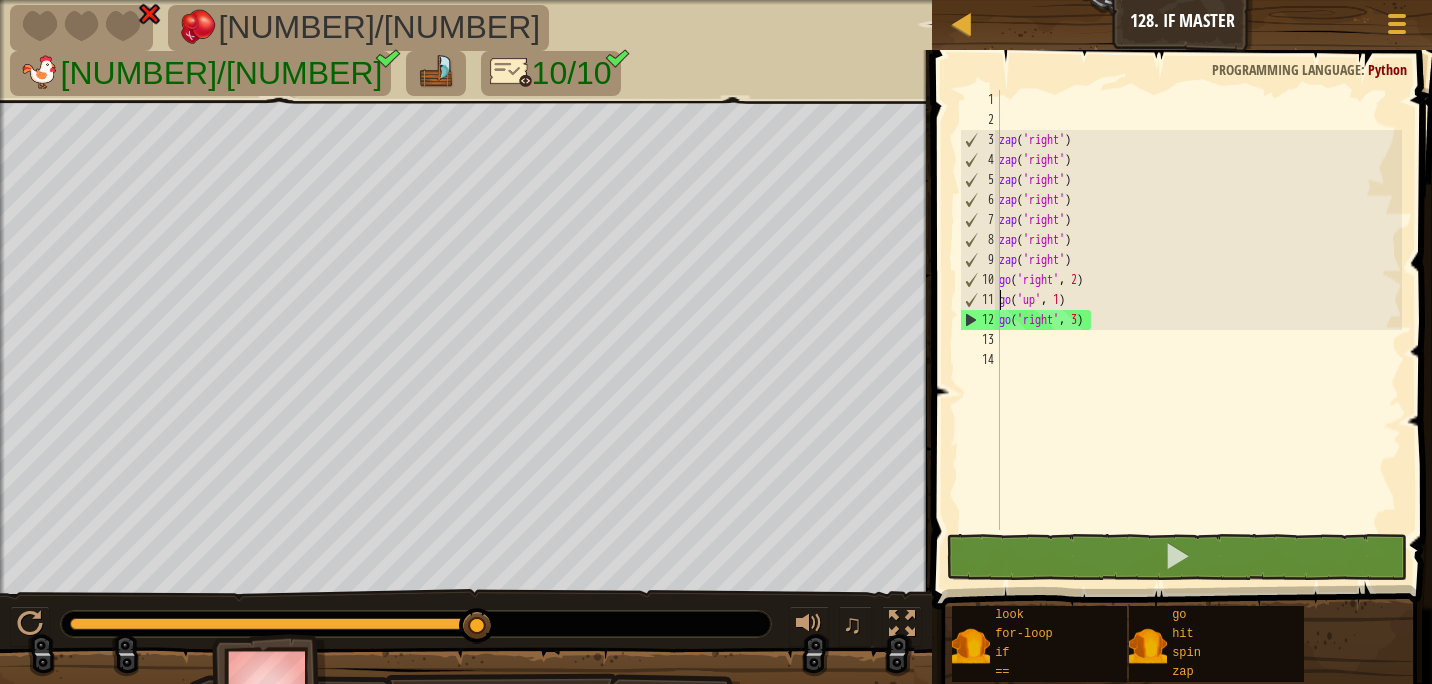 type on "go('right',[NUMBER])" 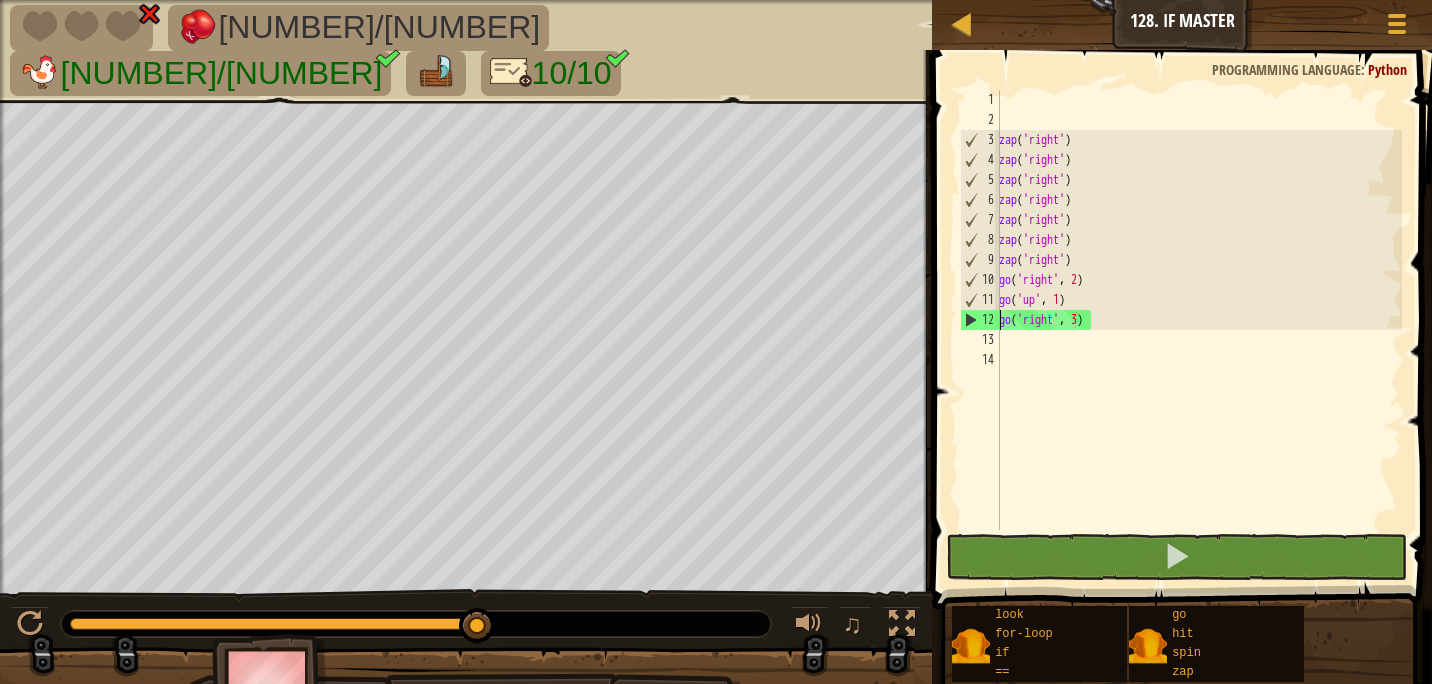 scroll, scrollTop: 9, scrollLeft: 0, axis: vertical 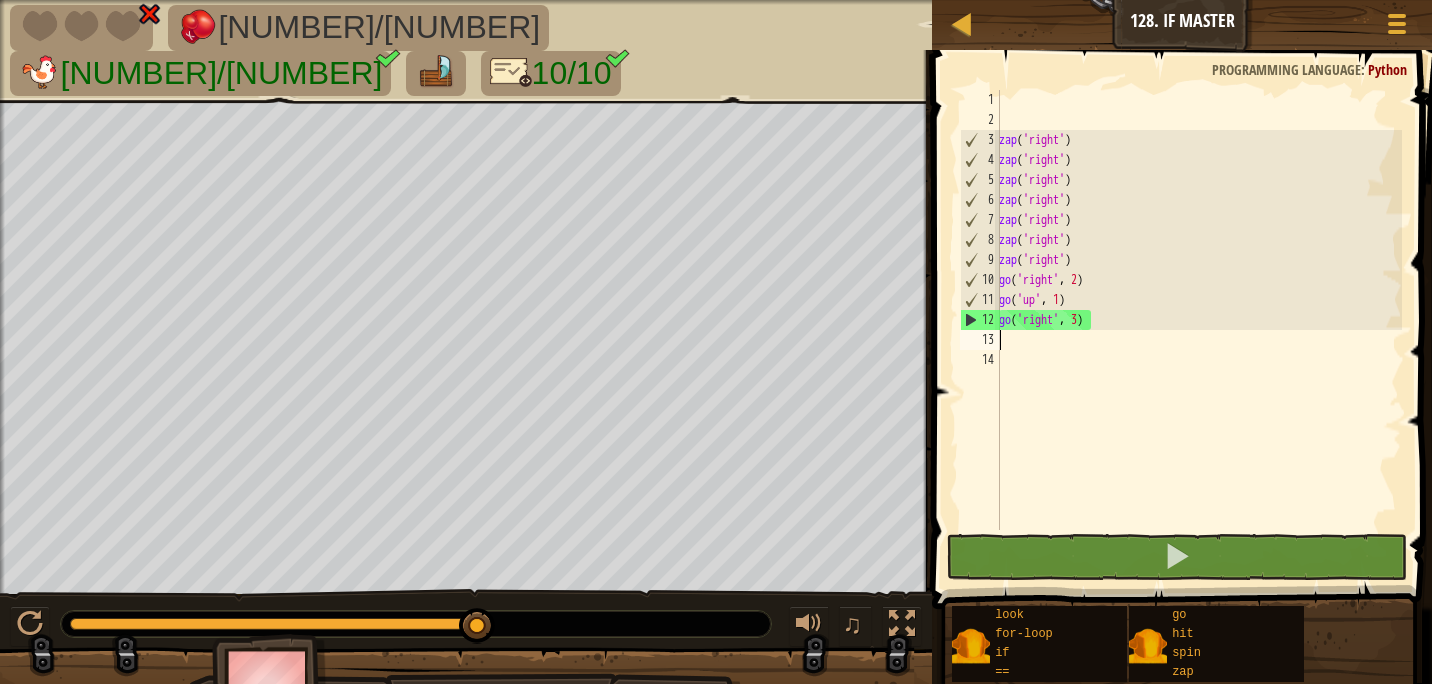 paste on "zap('right'" 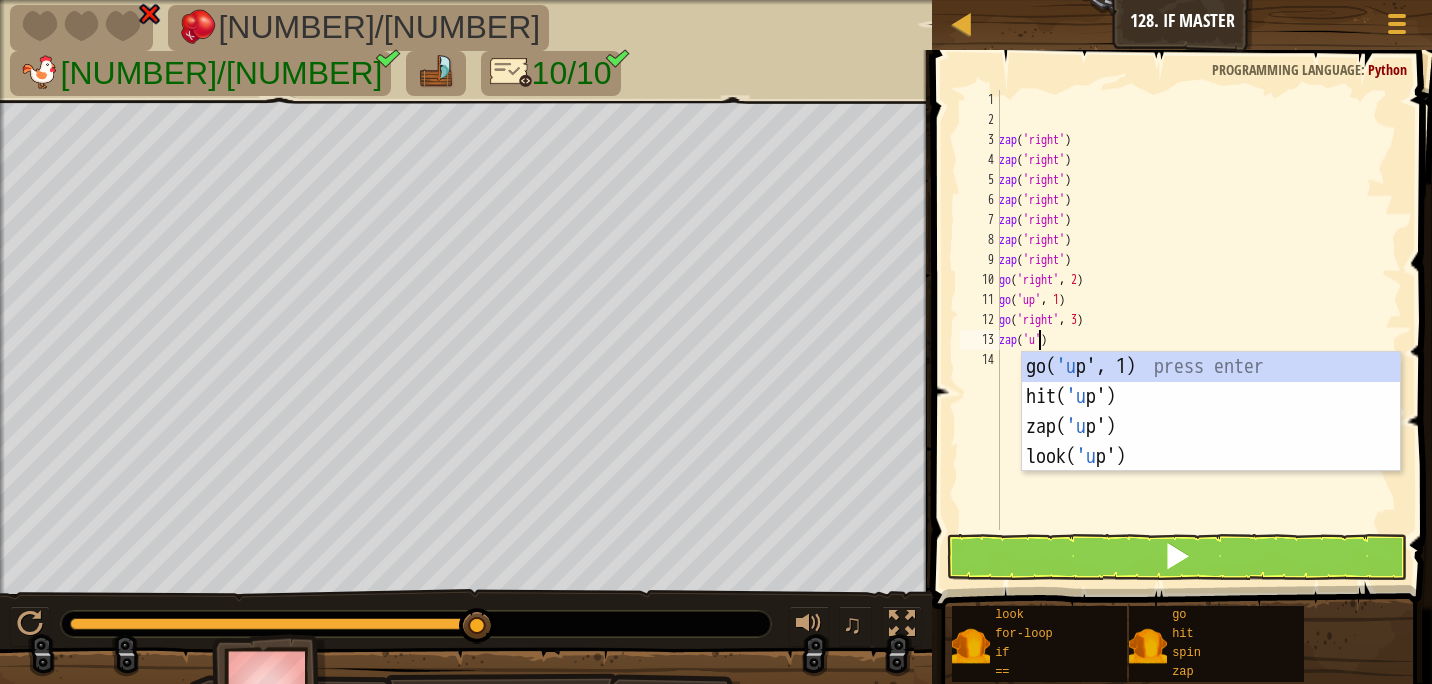 scroll, scrollTop: 9, scrollLeft: 3, axis: both 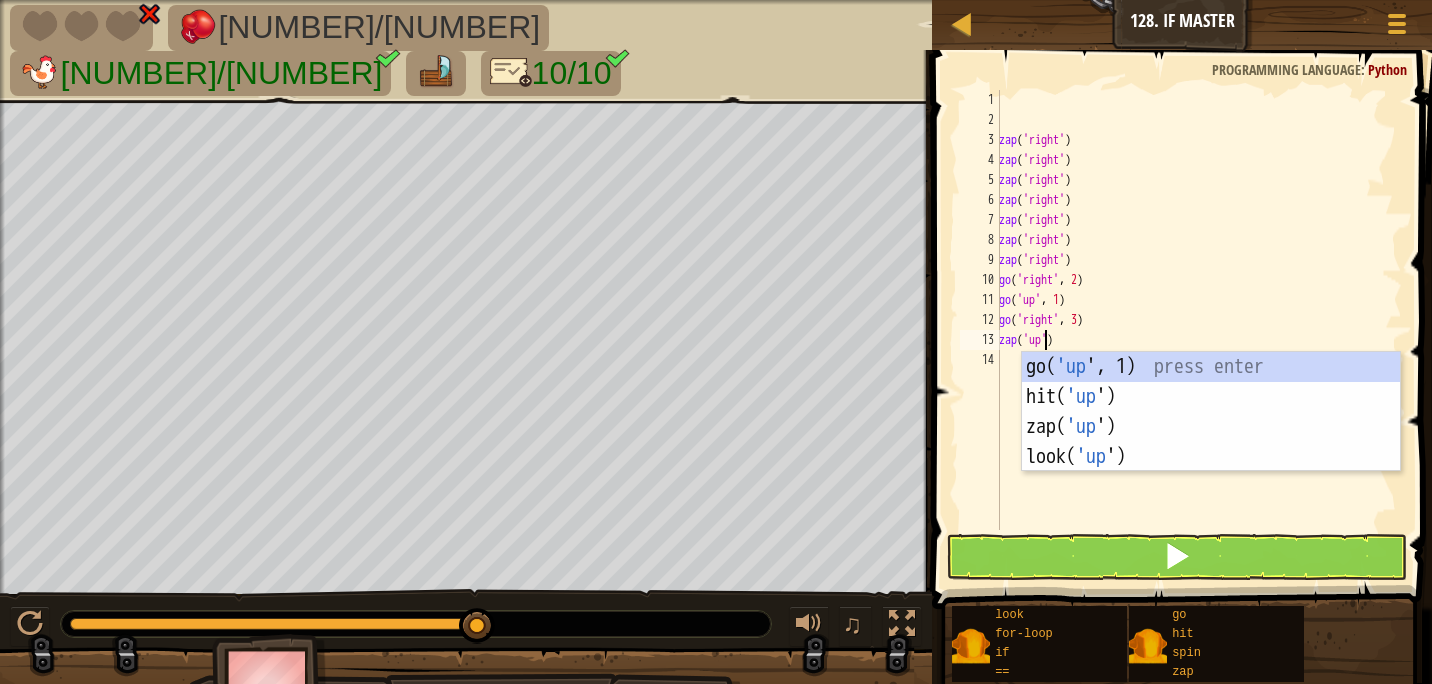 click on "zap ( 'right' ) zap ( 'right' ) zap ( 'right' ) zap ( 'right' ) zap ( 'right' ) zap ( 'right' ) zap ( 'right' ) go ( 'right' ,   [NUMBER] ) go ( 'up' ,   [NUMBER] ) go ( 'right' ,   [NUMBER] ) zap ( 'up' )" at bounding box center [1198, 330] 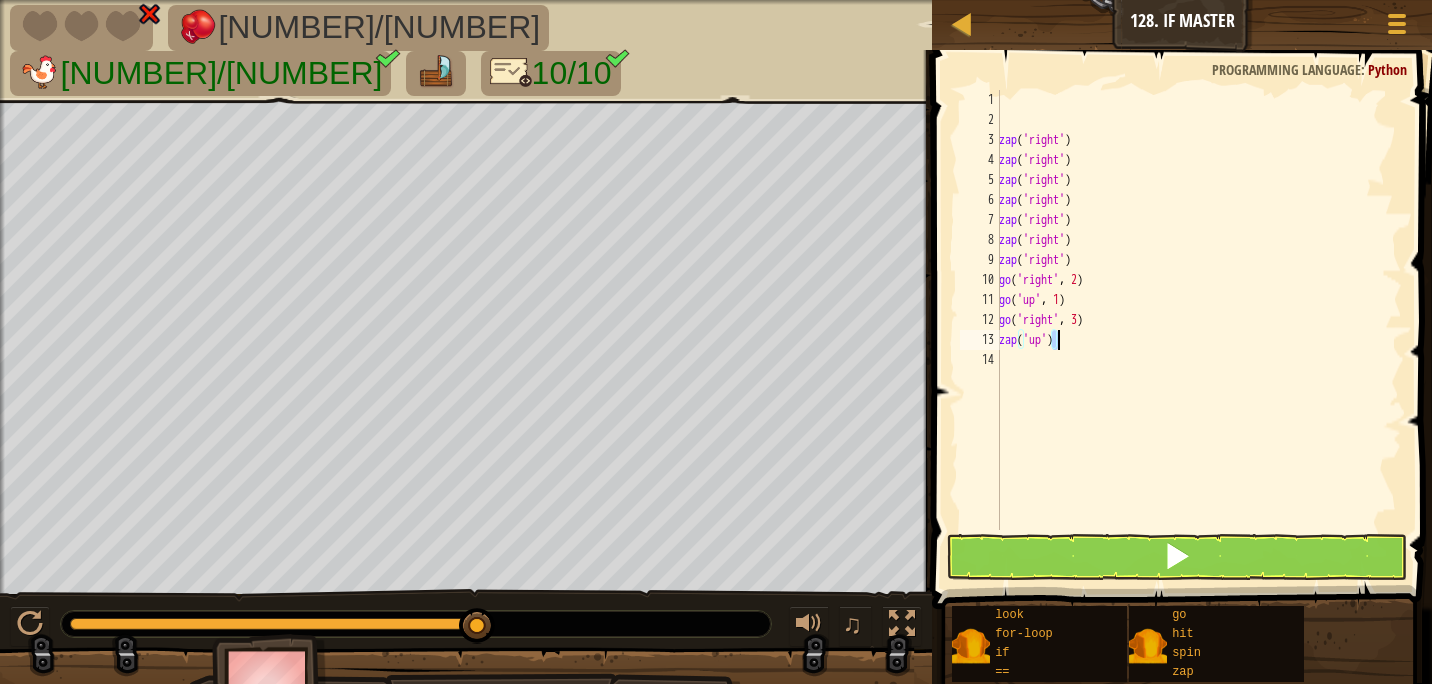 drag, startPoint x: 1050, startPoint y: 342, endPoint x: 1110, endPoint y: 345, distance: 60.074955 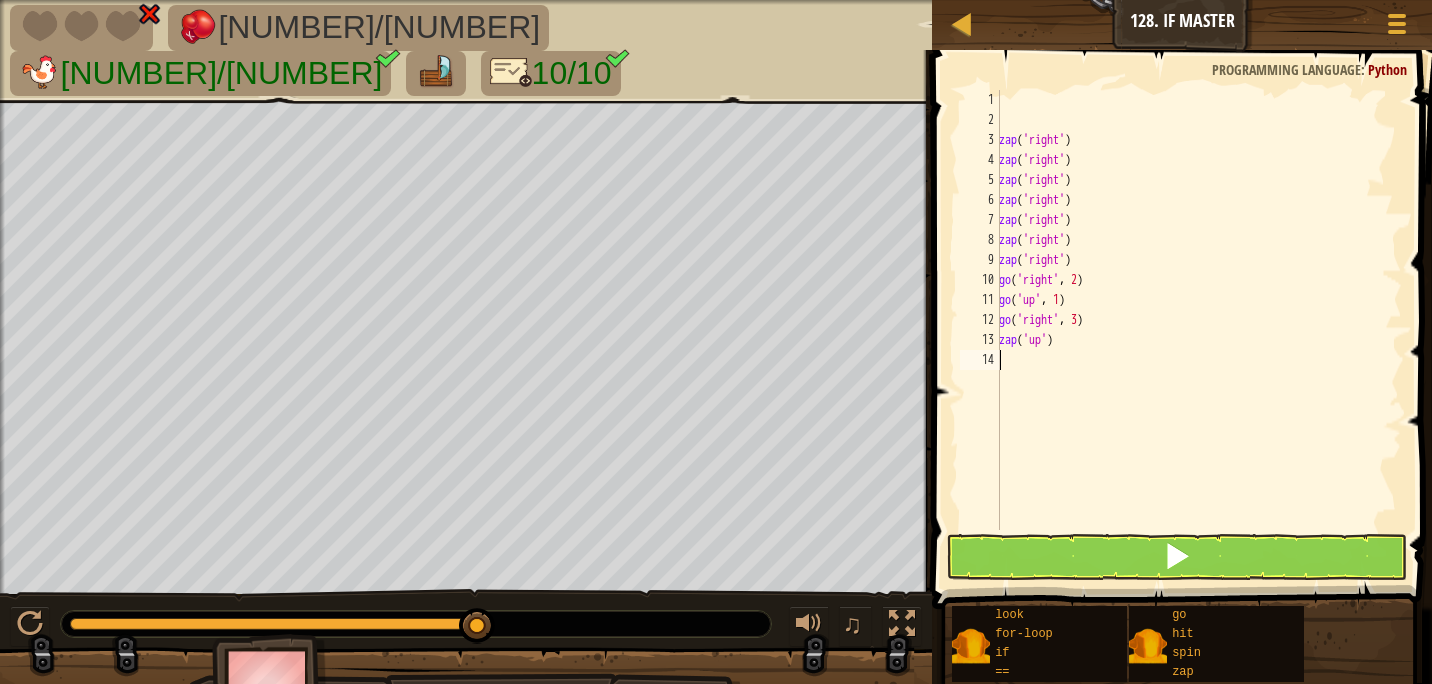 drag, startPoint x: 1095, startPoint y: 494, endPoint x: 1091, endPoint y: 445, distance: 49.162994 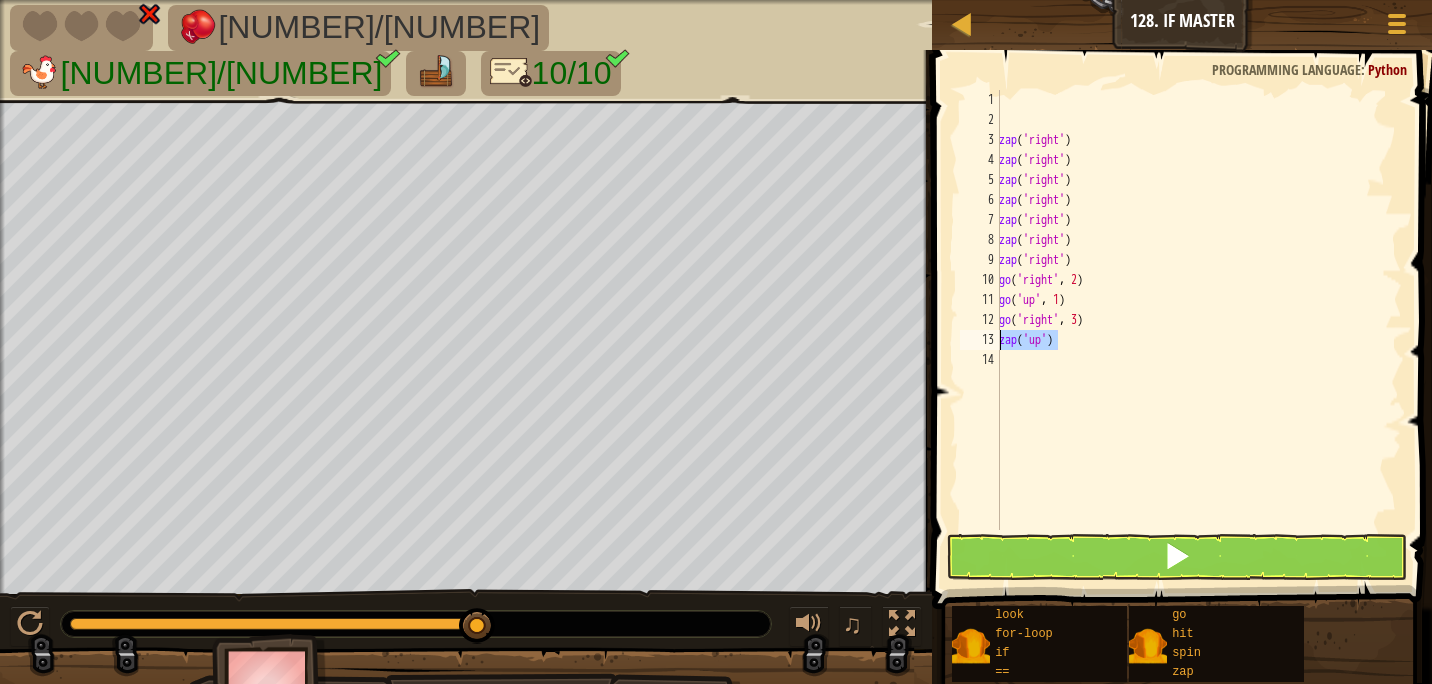 drag, startPoint x: 1062, startPoint y: 338, endPoint x: 983, endPoint y: 332, distance: 79.22752 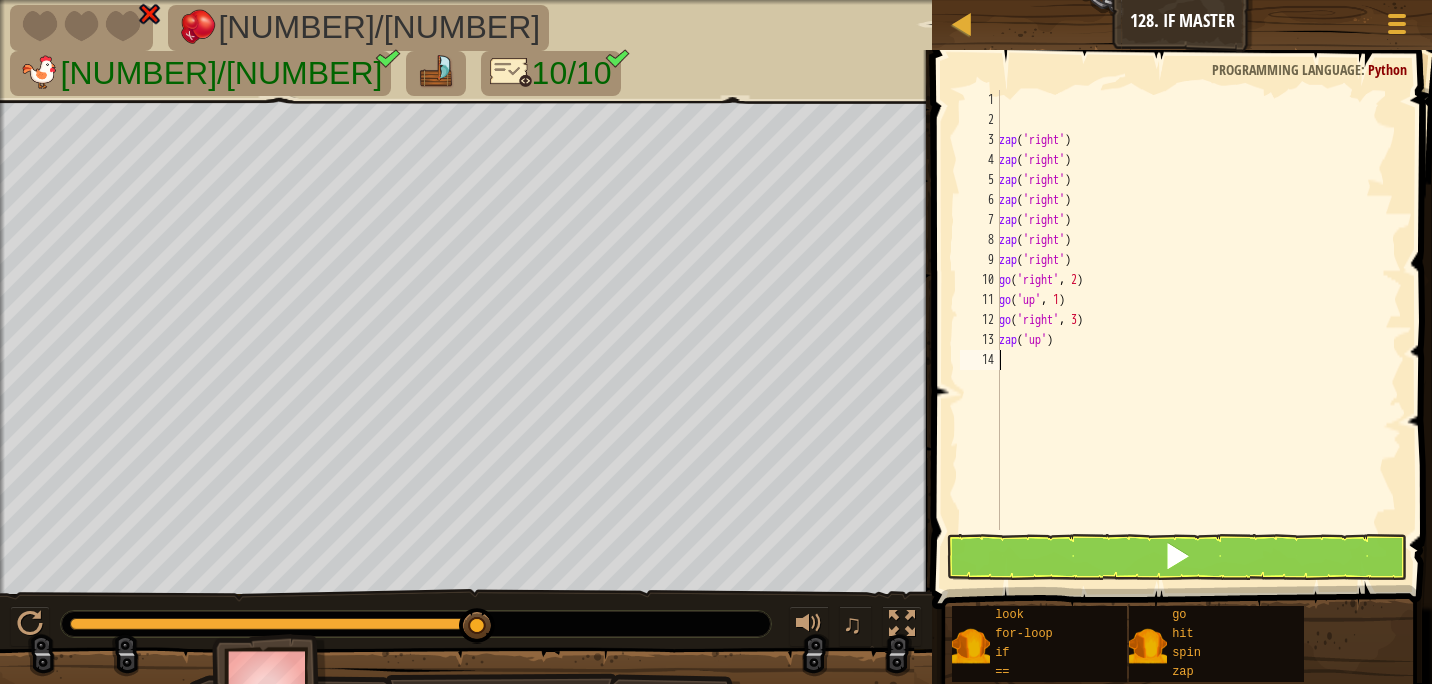 paste on "zap('up')" 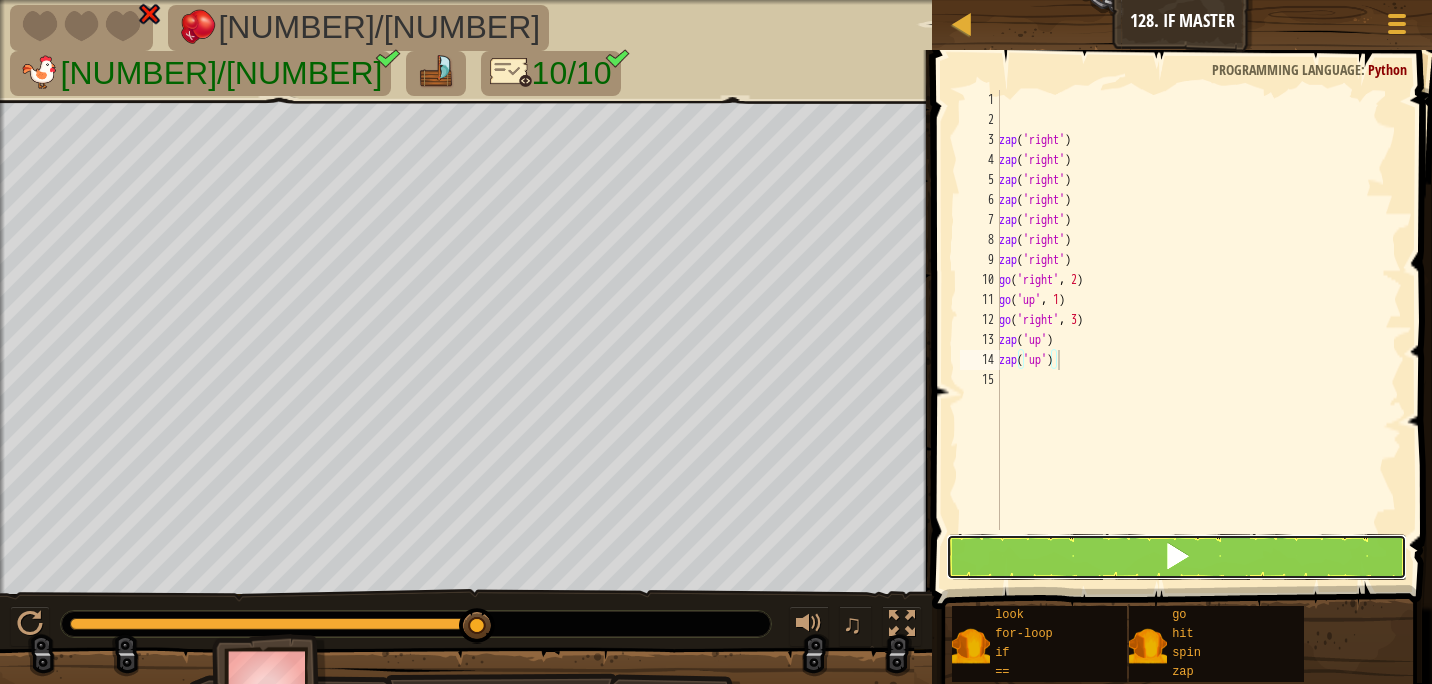 click at bounding box center (1177, 557) 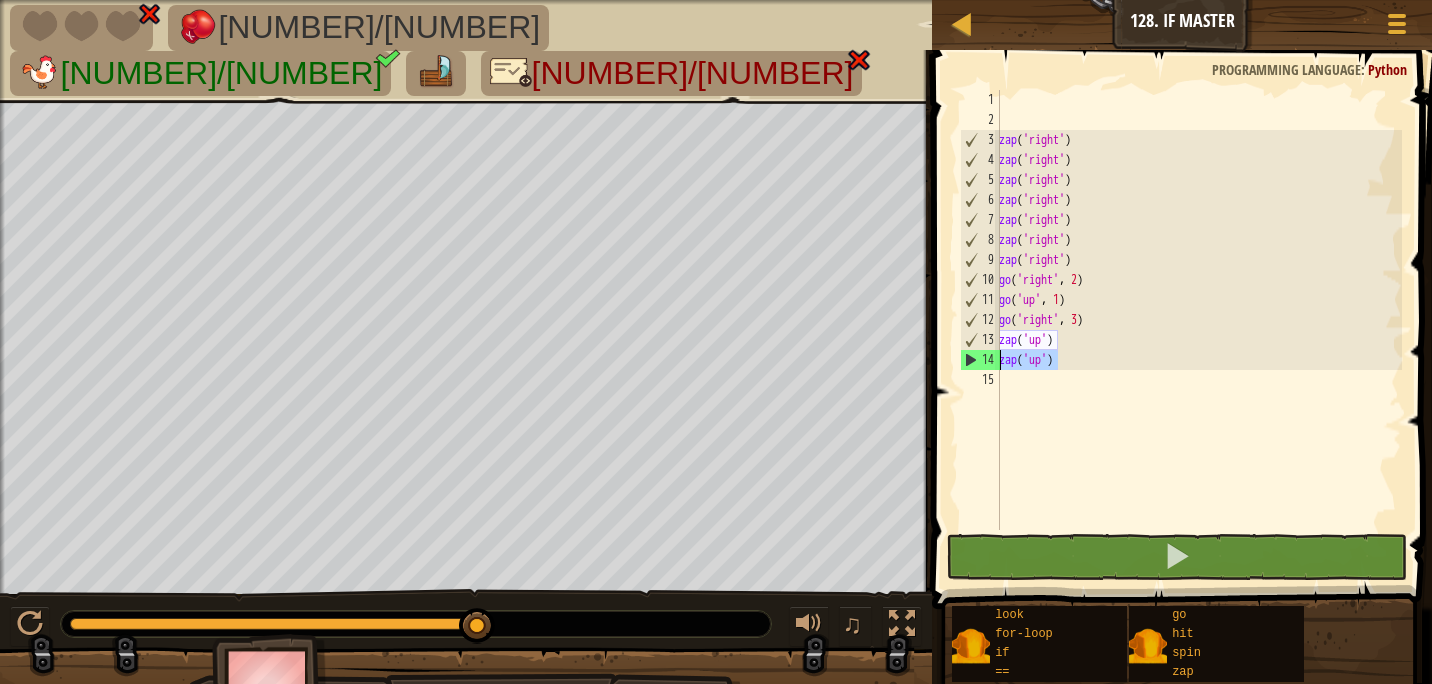 drag, startPoint x: 1061, startPoint y: 359, endPoint x: 983, endPoint y: 356, distance: 78.05767 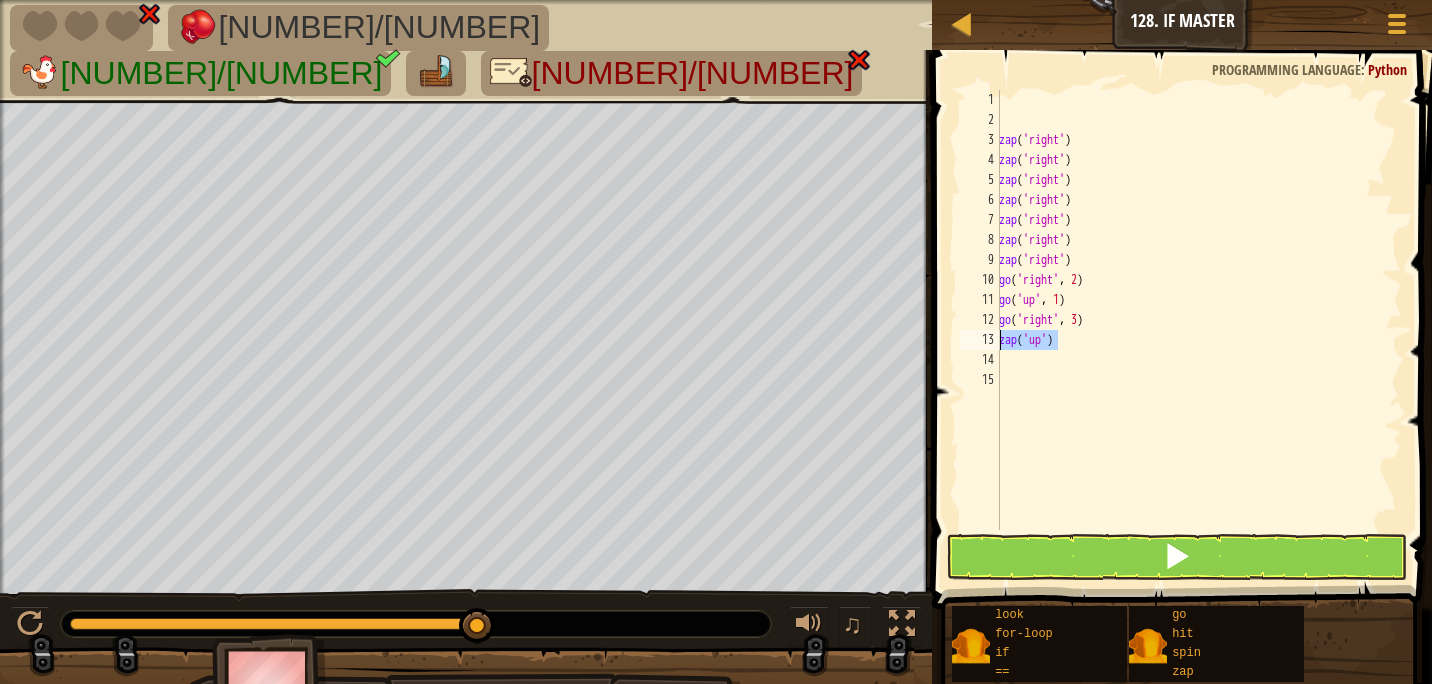 drag, startPoint x: 1060, startPoint y: 345, endPoint x: 955, endPoint y: 348, distance: 105.04285 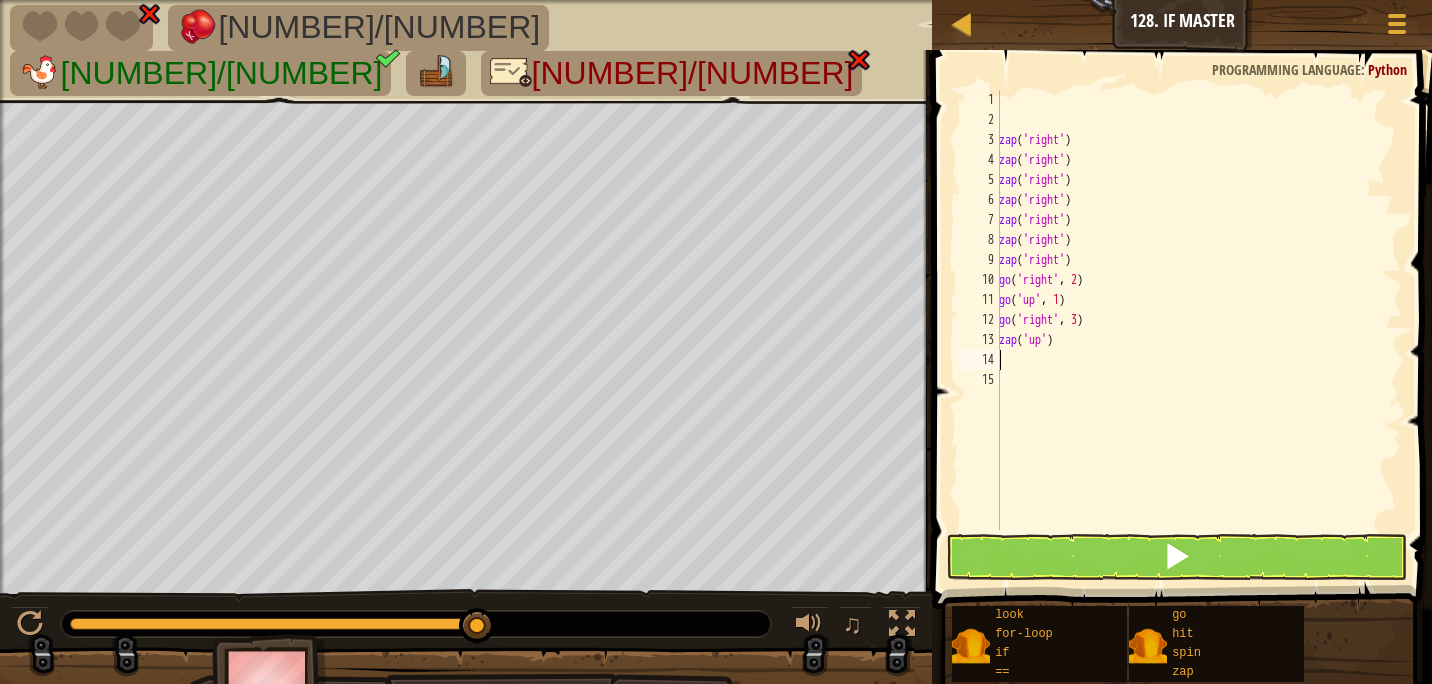 paste on "zap('up')" 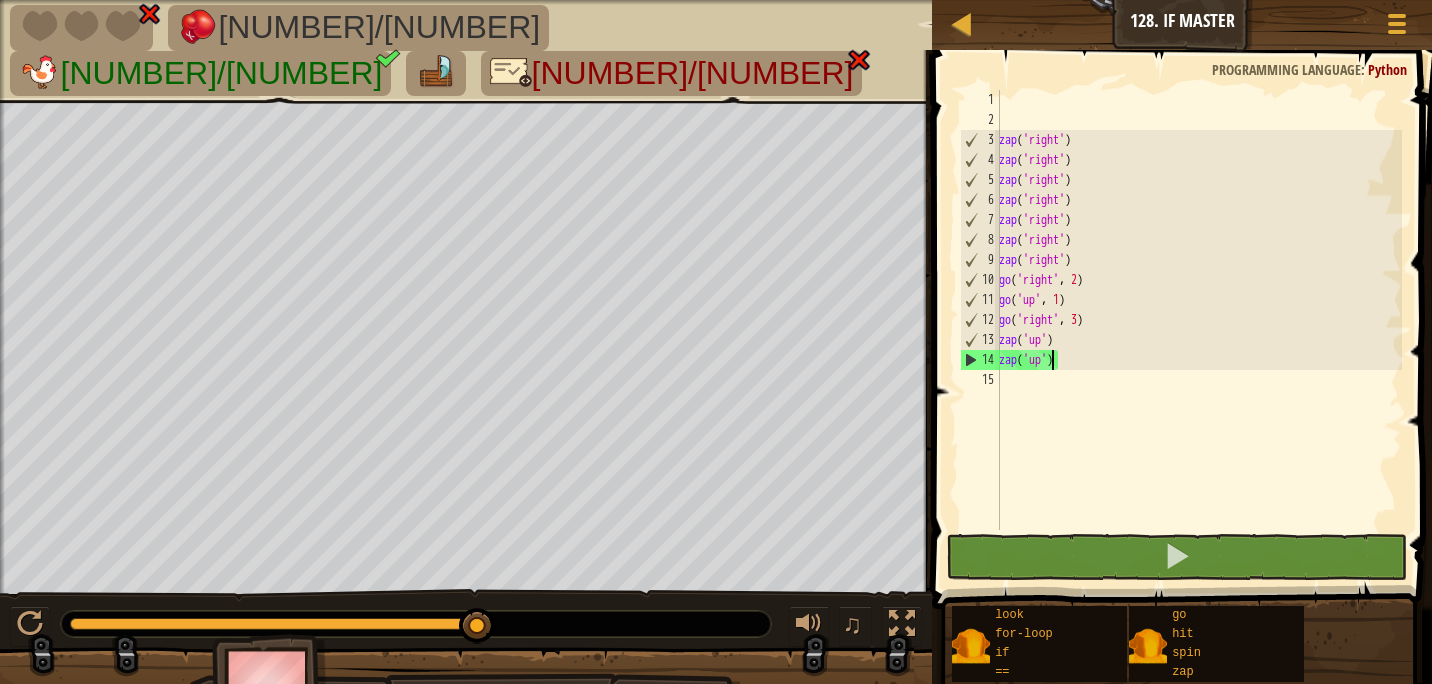 click on "zap ( 'right' ) zap ( 'right' ) zap ( 'right' ) zap ( 'right' ) zap ( 'right' ) zap ( 'right' ) zap ( 'right' ) go ( 'right' ,   [NUMBER] ) go ( 'up' ,   [NUMBER] ) go ( 'right' ,   [NUMBER] ) zap ( 'up' ) zap ( 'up' )" at bounding box center (1198, 330) 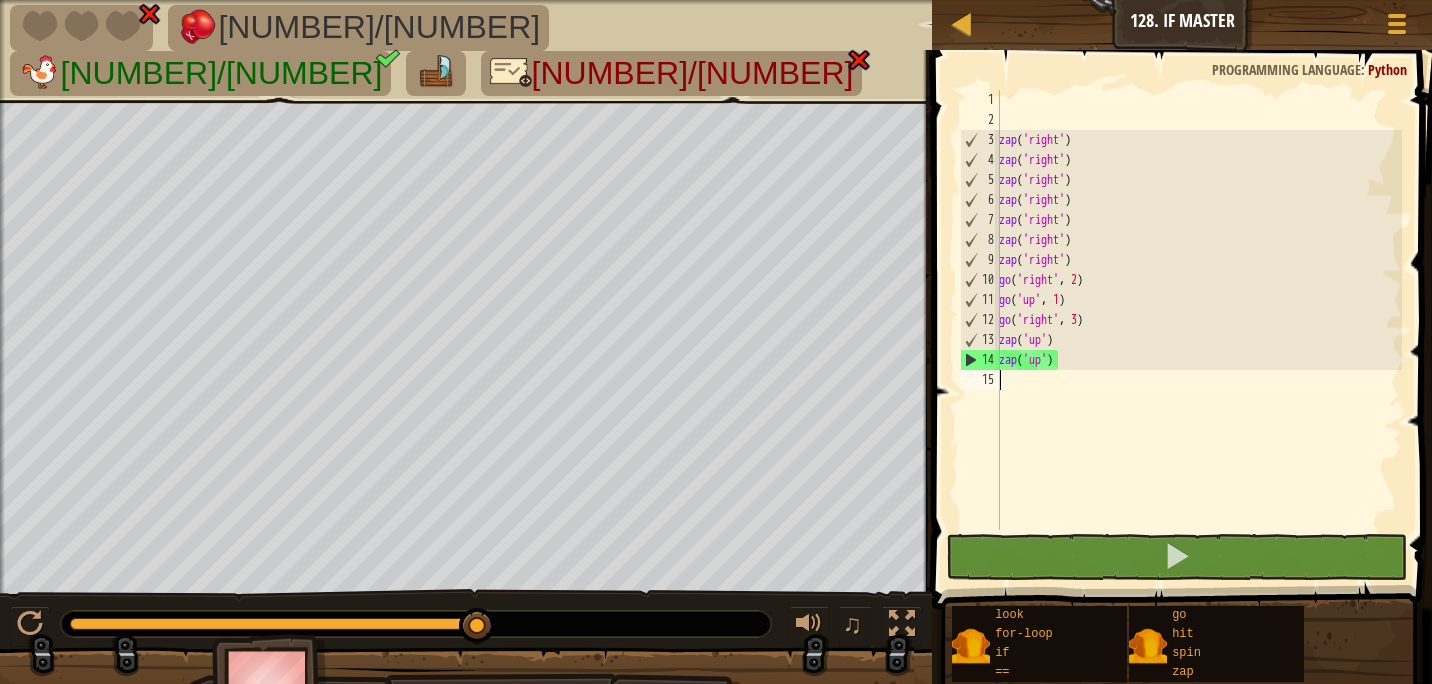 click on "zap ( 'right' ) zap ( 'right' ) zap ( 'right' ) zap ( 'right' ) zap ( 'right' ) zap ( 'right' ) zap ( 'right' ) go ( 'right' ,   [NUMBER] ) go ( 'up' ,   [NUMBER] ) go ( 'right' ,   [NUMBER] ) zap ( 'up' ) zap ( 'up' )" at bounding box center [1198, 330] 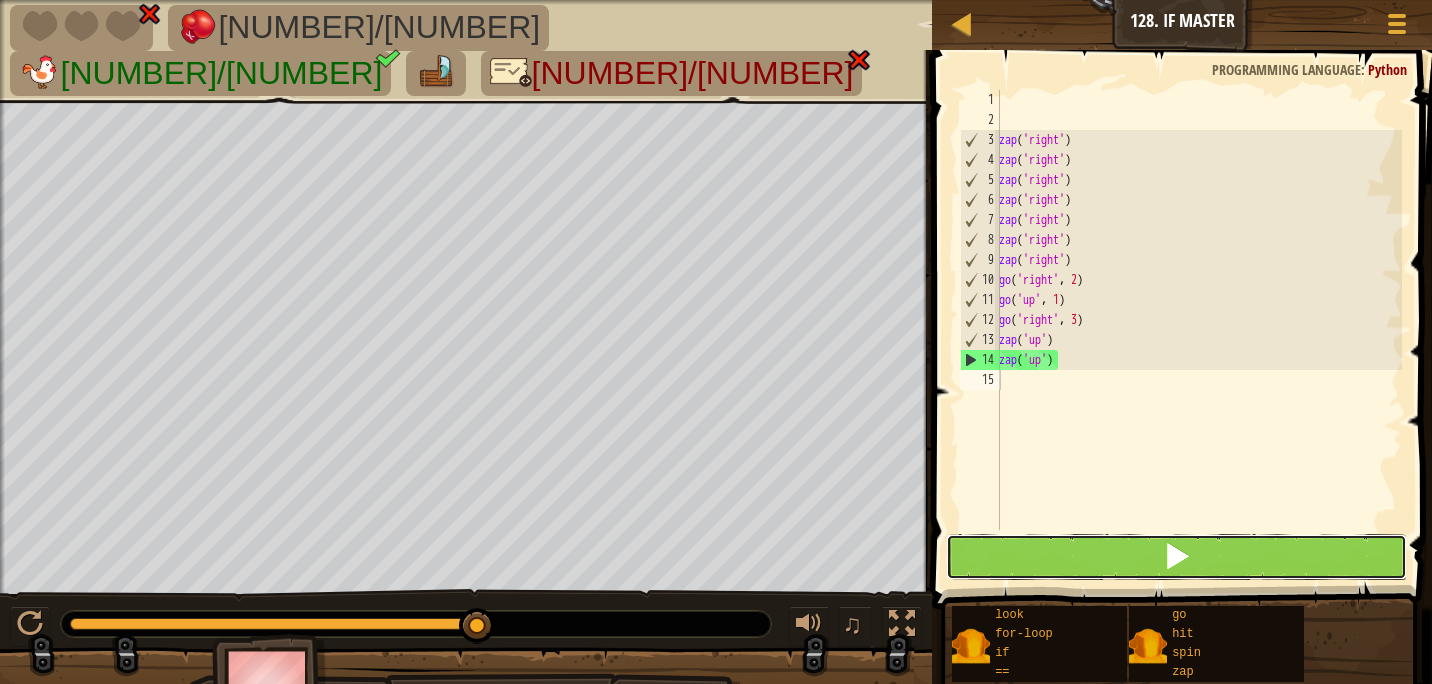 click at bounding box center (1177, 557) 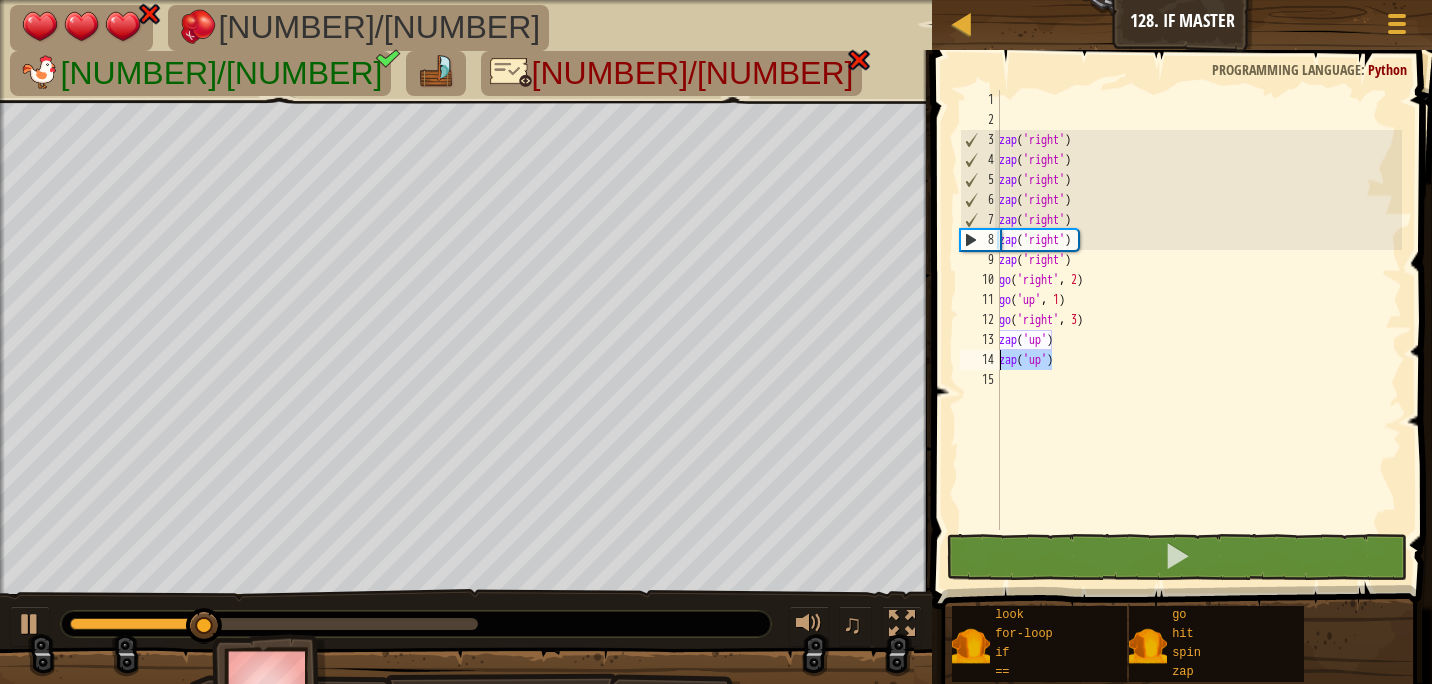drag, startPoint x: 1054, startPoint y: 357, endPoint x: 977, endPoint y: 361, distance: 77.10383 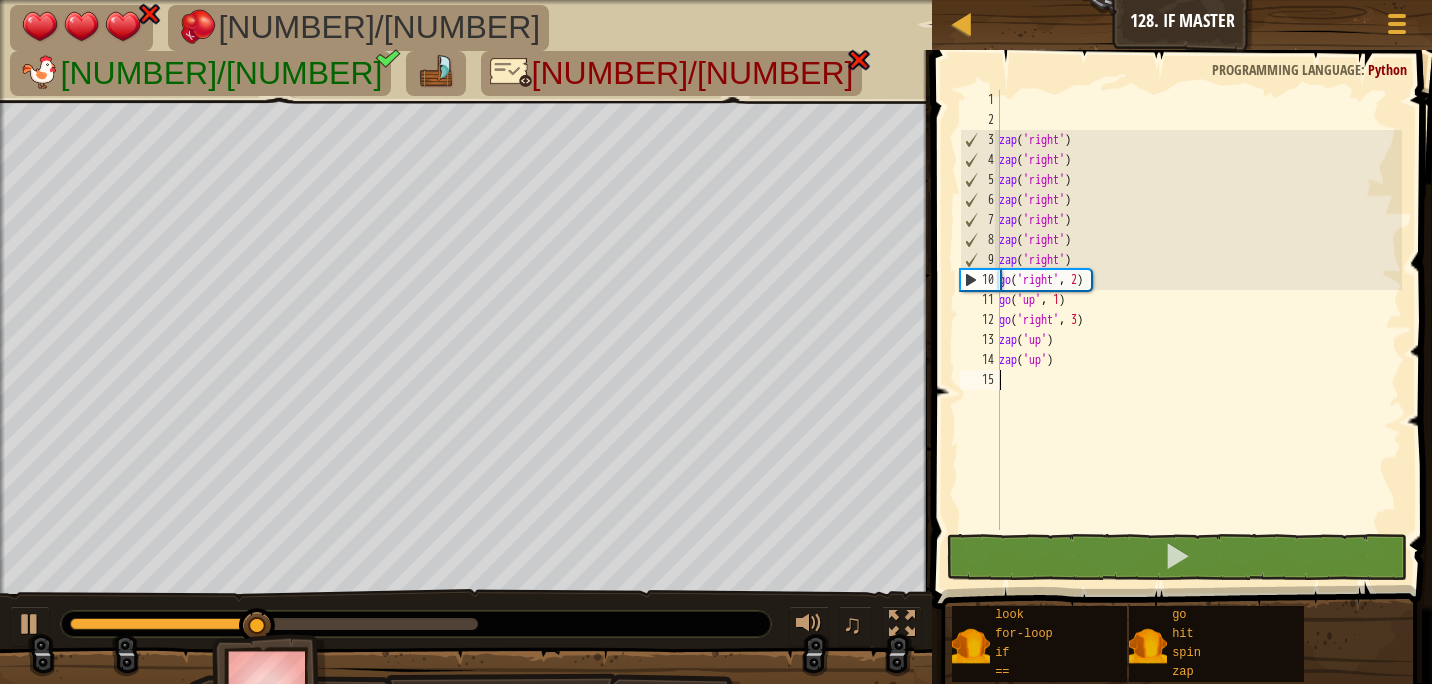 click on "zap ( 'right' ) zap ( 'right' ) zap ( 'right' ) zap ( 'right' ) zap ( 'right' ) zap ( 'right' ) zap ( 'right' ) go ( 'right' ,   [NUMBER] ) go ( 'up' ,   [NUMBER] ) go ( 'right' ,   [NUMBER] ) zap ( 'up' ) zap ( 'up' )" at bounding box center [1198, 330] 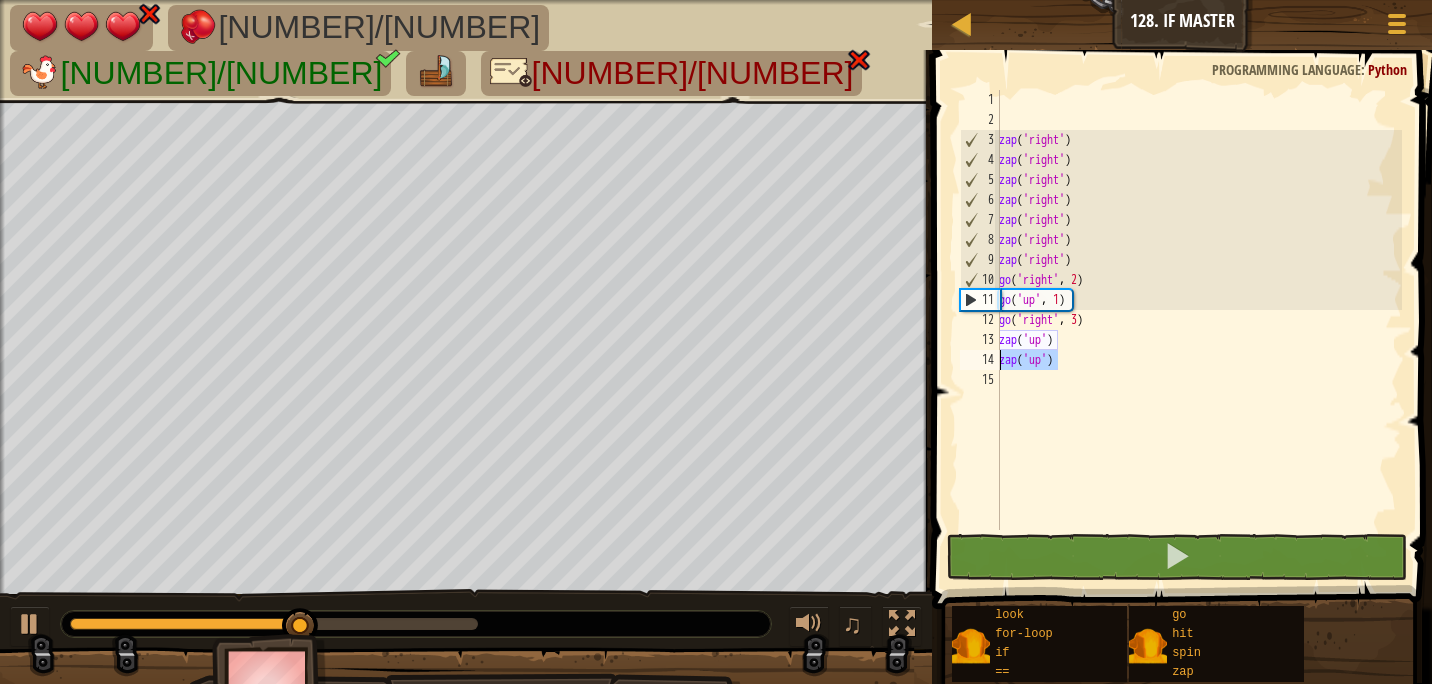 drag, startPoint x: 1068, startPoint y: 362, endPoint x: 987, endPoint y: 360, distance: 81.02469 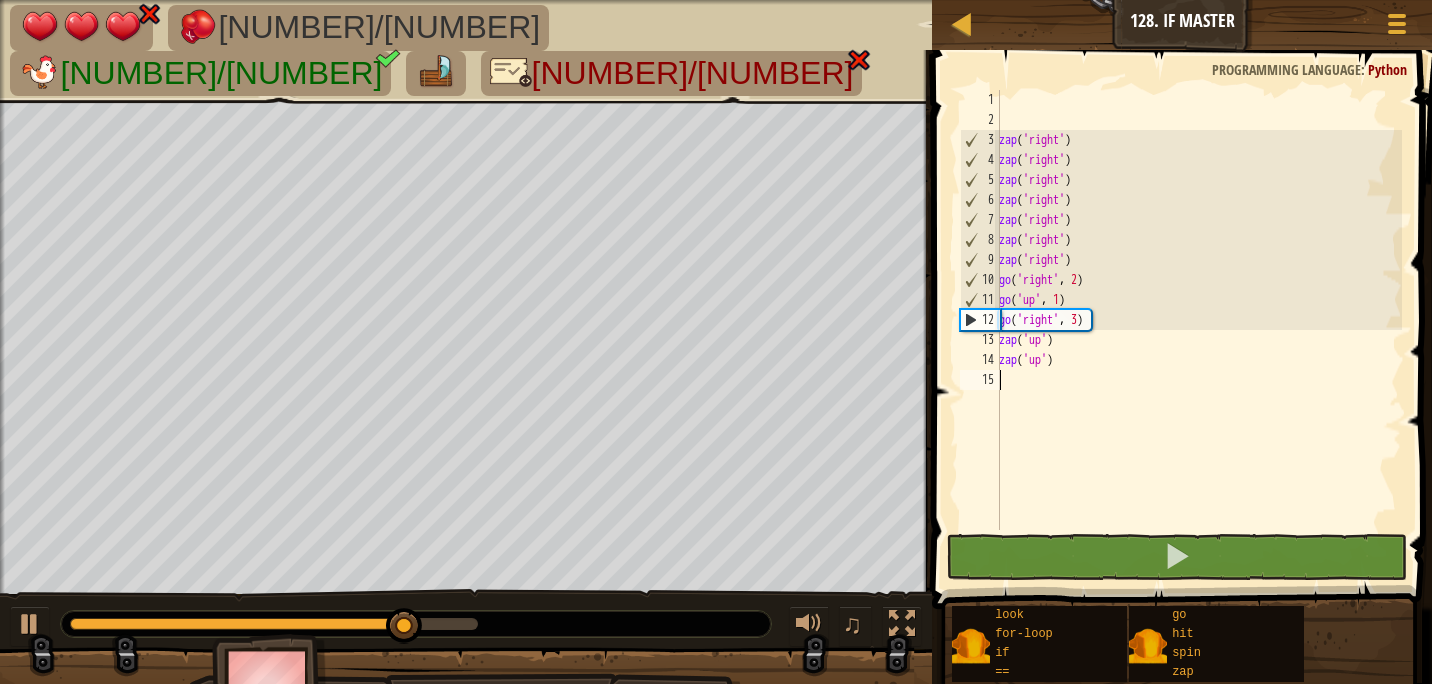 paste on "zap('up')" 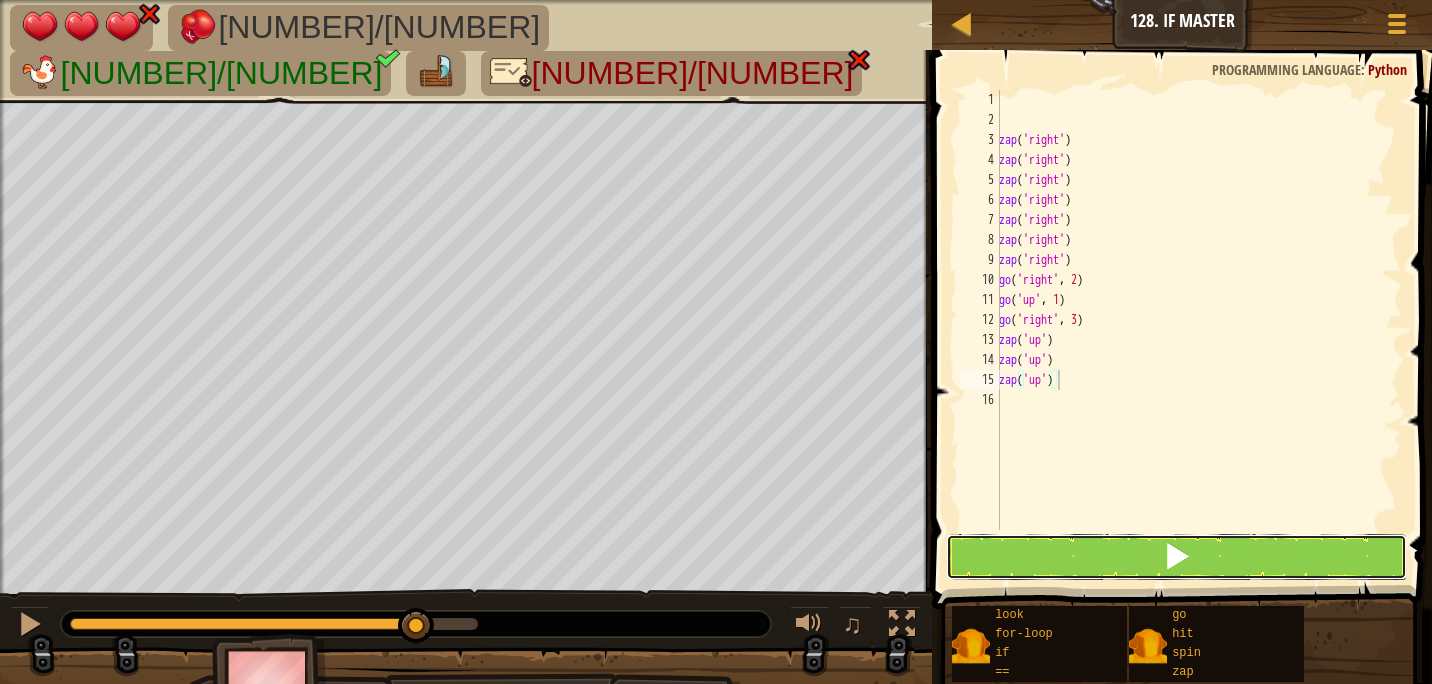 click at bounding box center [1177, 557] 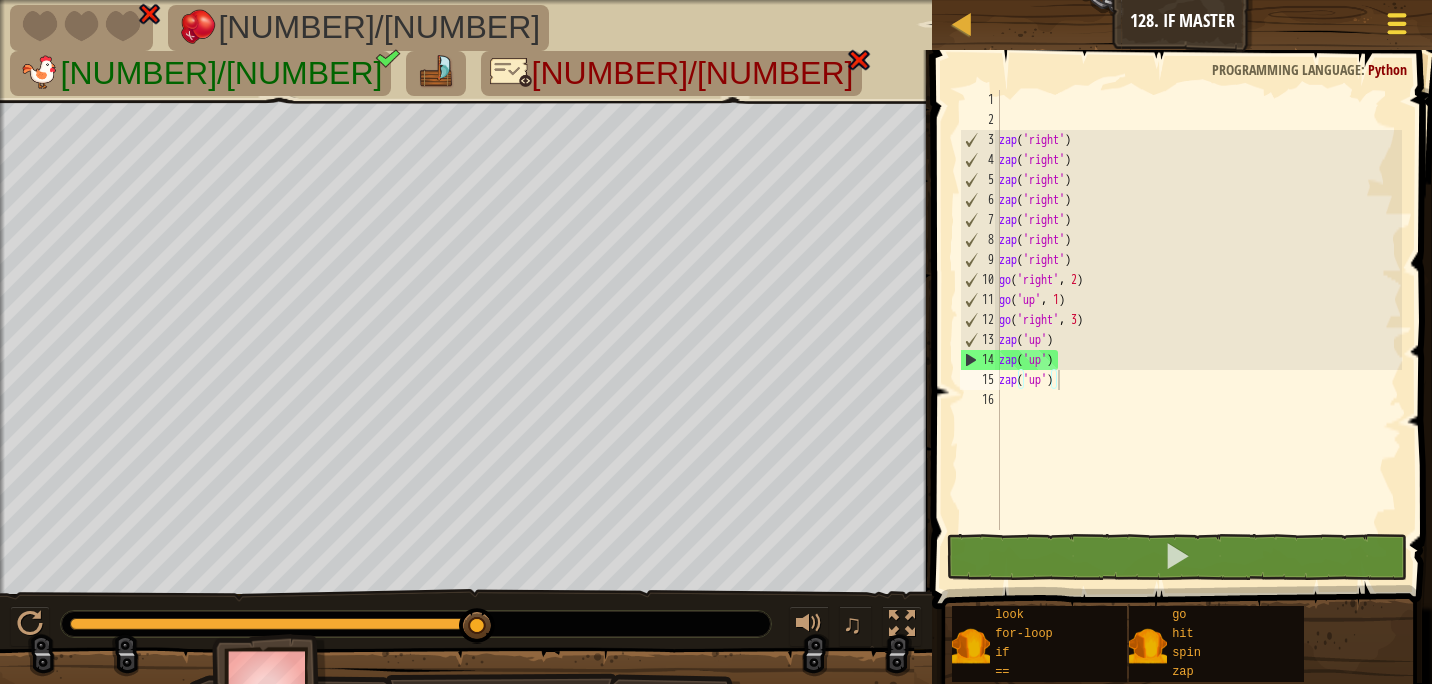 click at bounding box center [1396, 23] 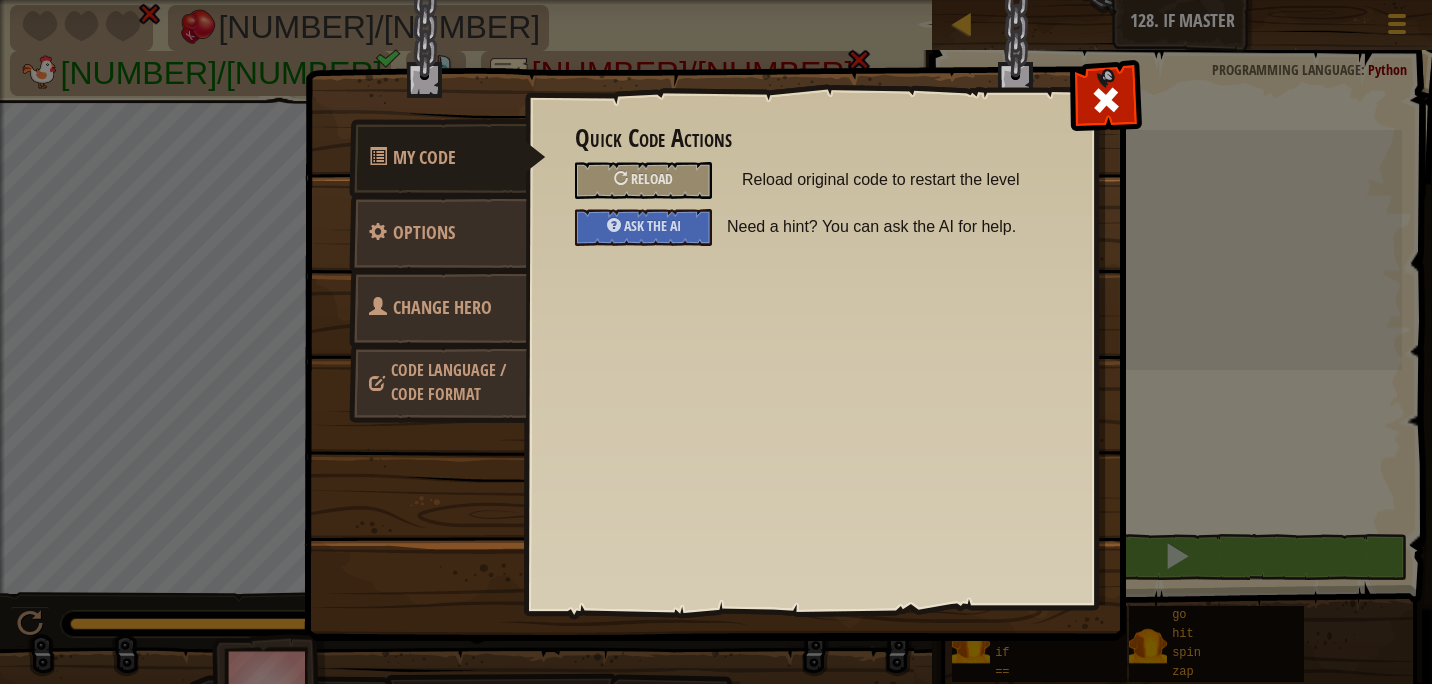 click on "Change Hero" at bounding box center (438, 308) 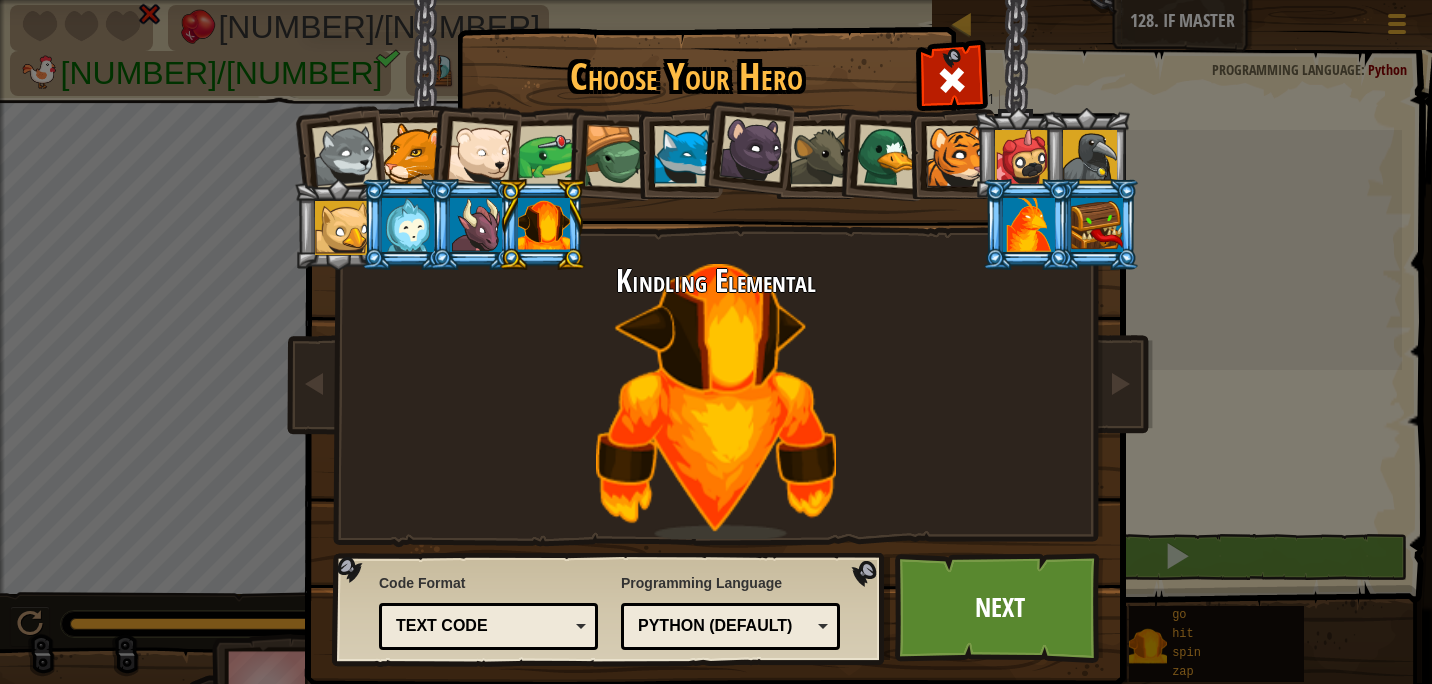 click at bounding box center (1029, 225) 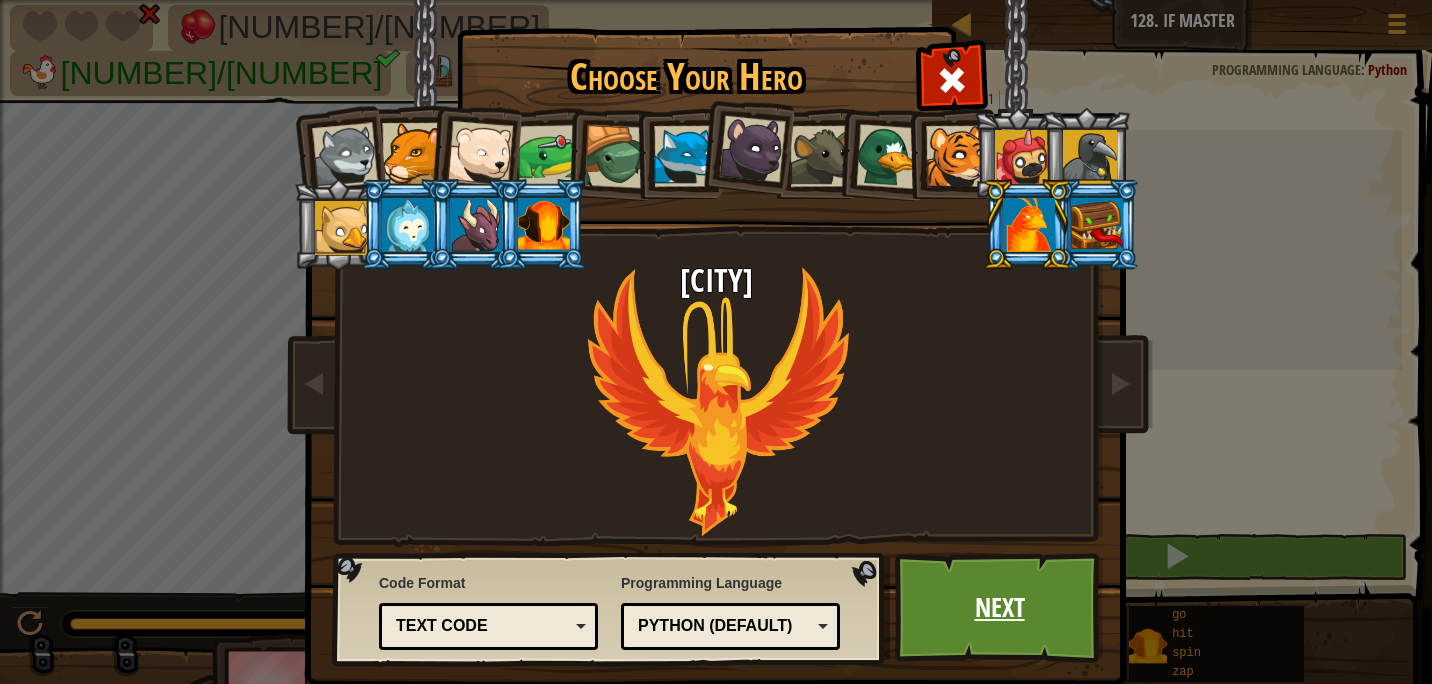 click on "Next" at bounding box center [999, 608] 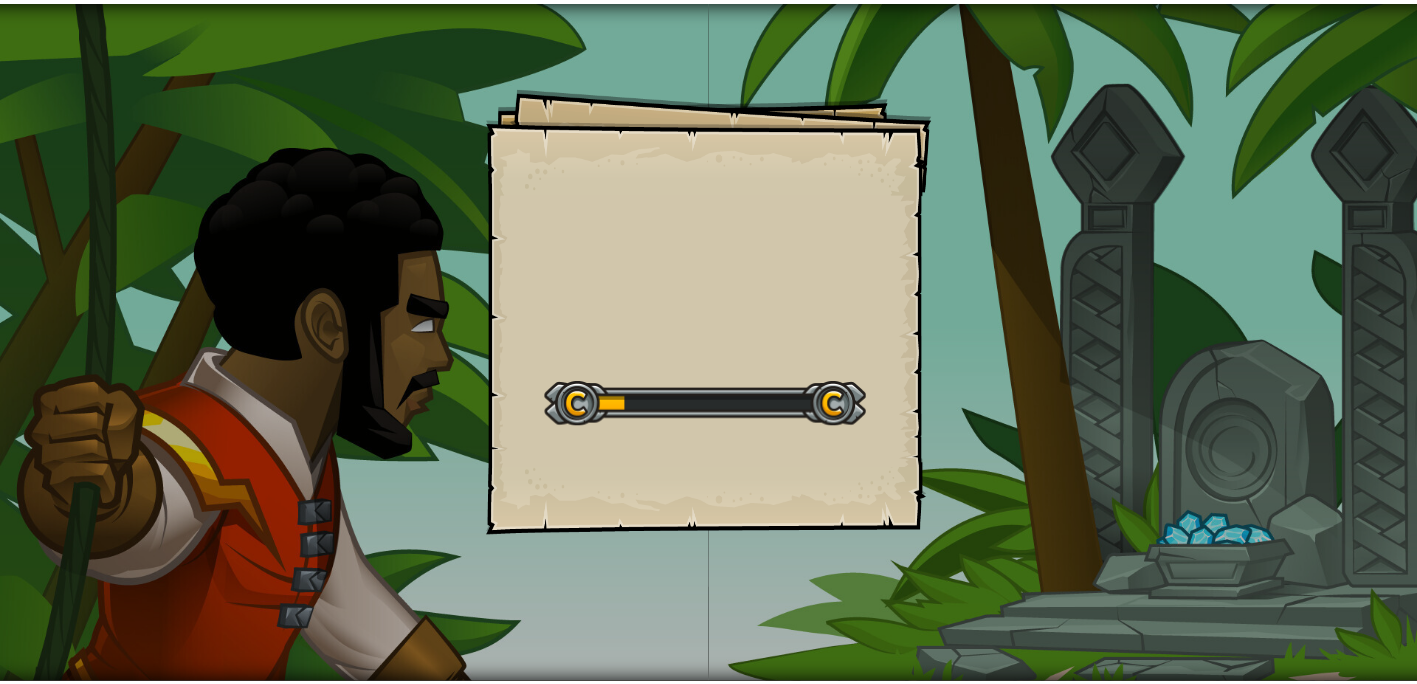 scroll, scrollTop: 0, scrollLeft: 0, axis: both 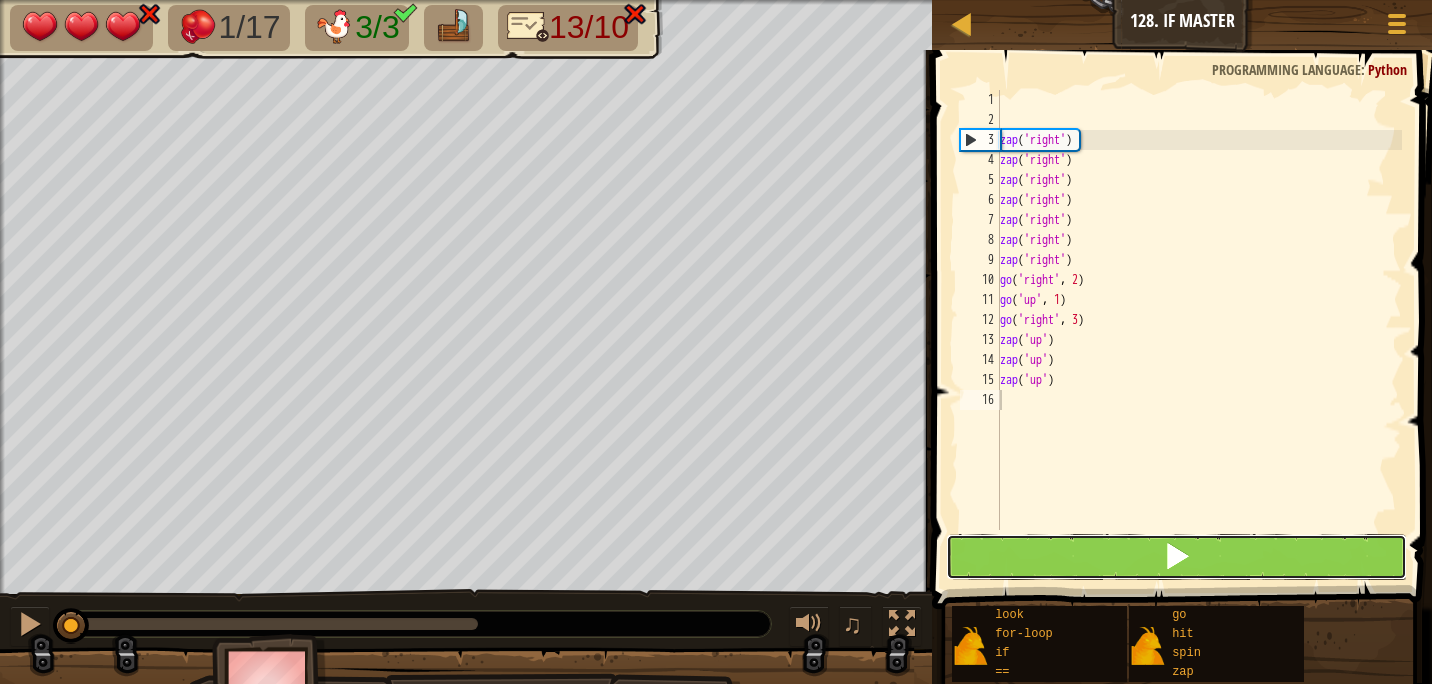 click at bounding box center (1177, 556) 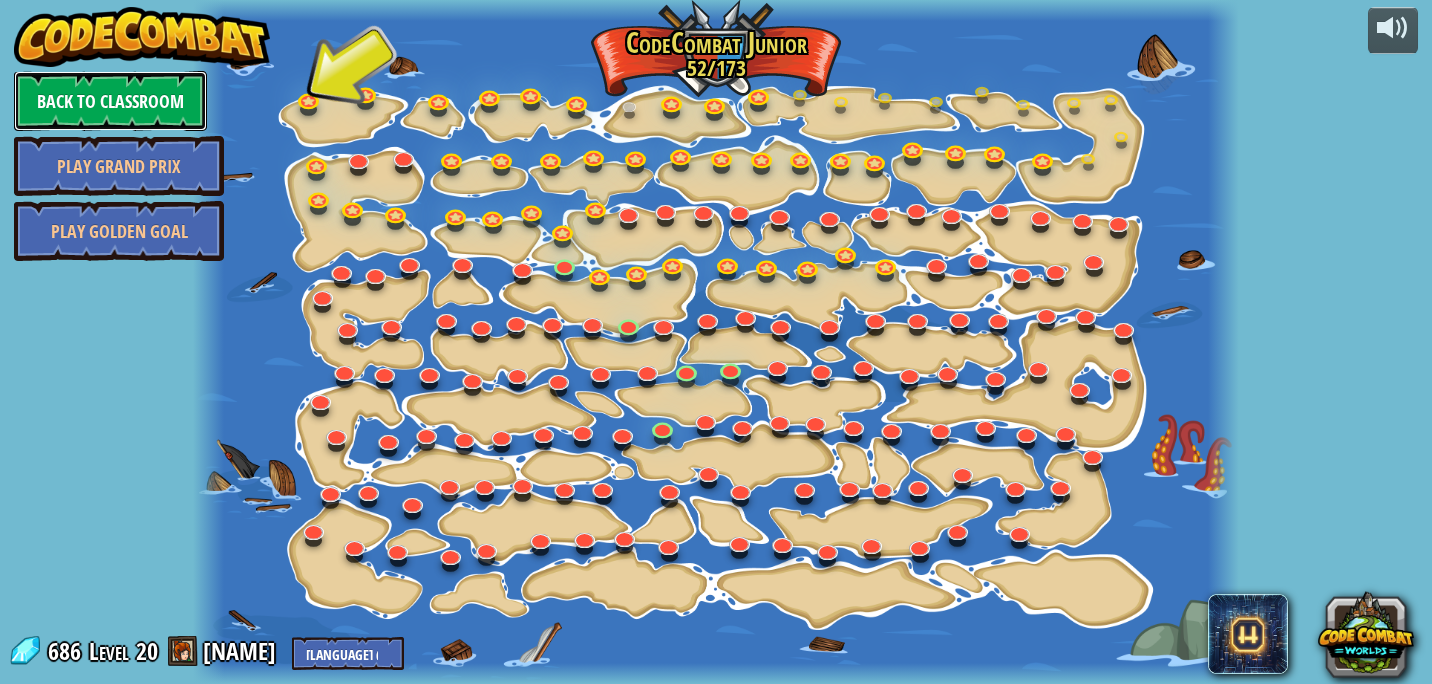 click on "Back to Classroom" at bounding box center (110, 101) 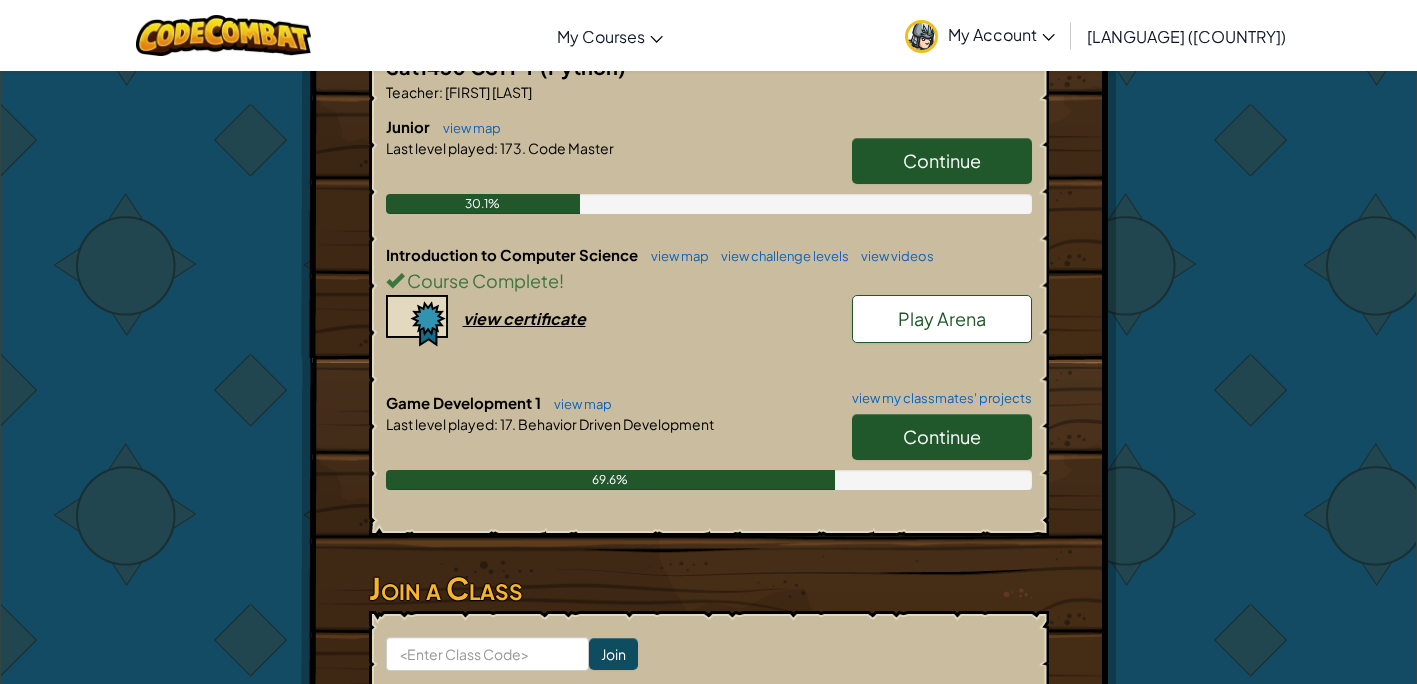 scroll, scrollTop: 427, scrollLeft: 0, axis: vertical 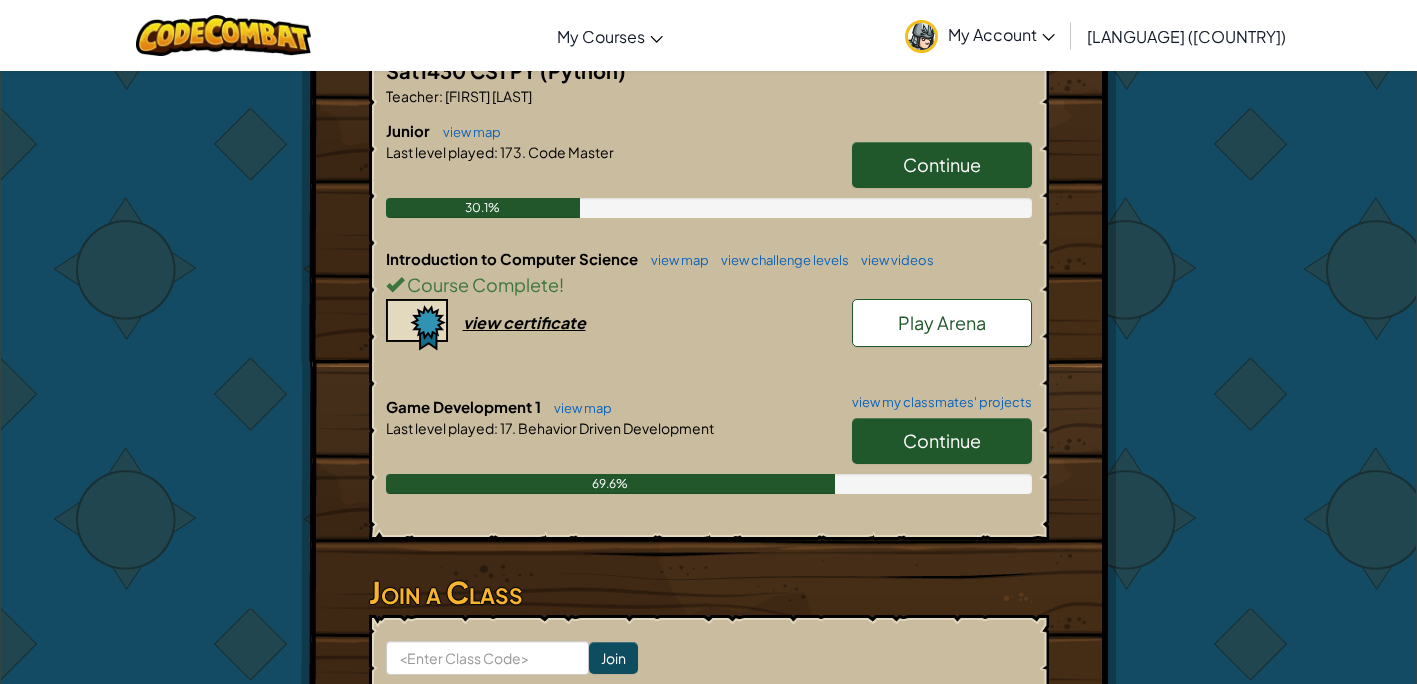 click on "Continue" at bounding box center [942, 440] 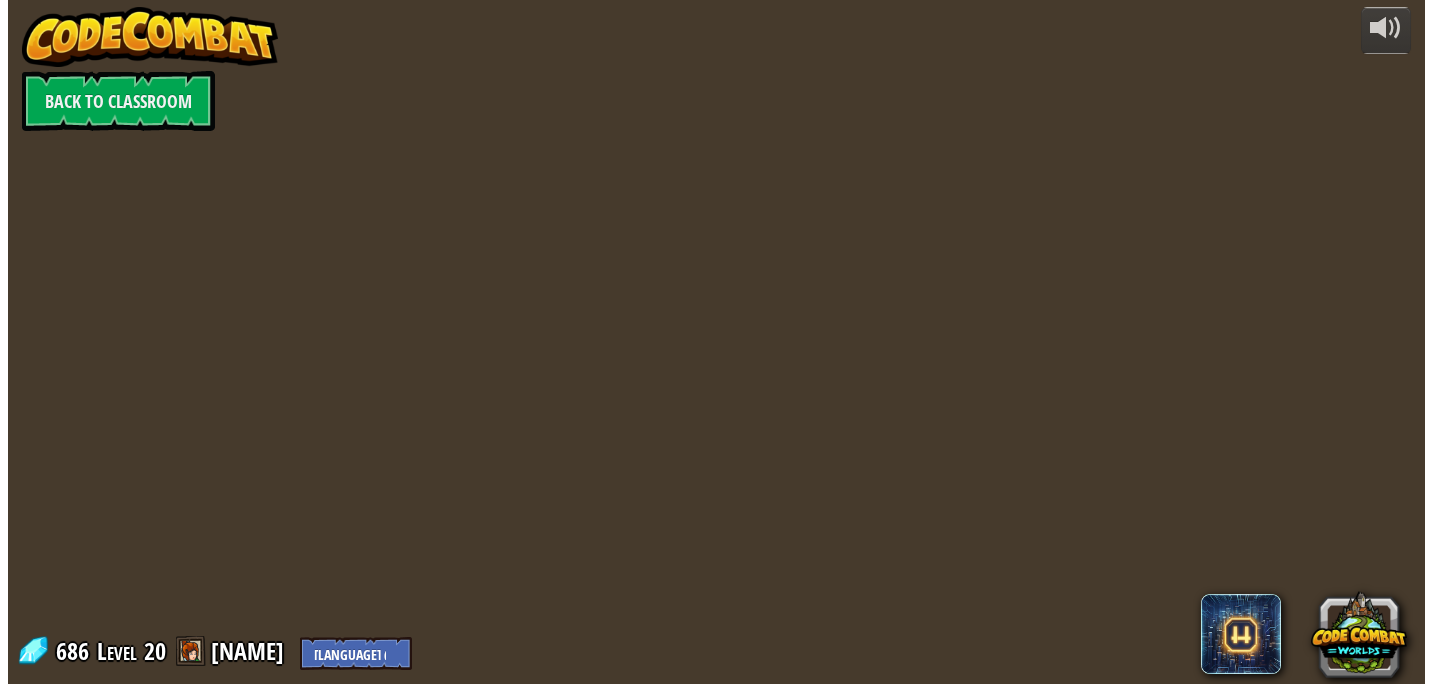 scroll, scrollTop: 0, scrollLeft: 0, axis: both 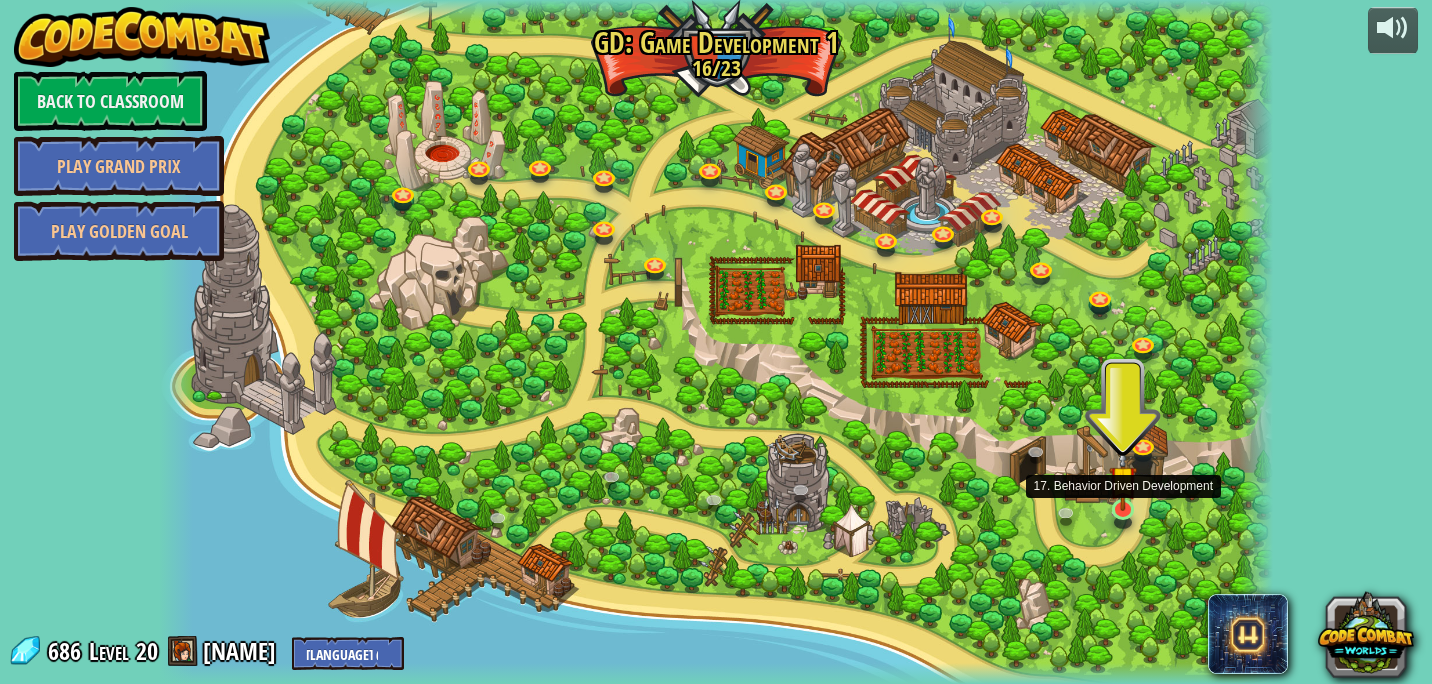 click at bounding box center (1123, 479) 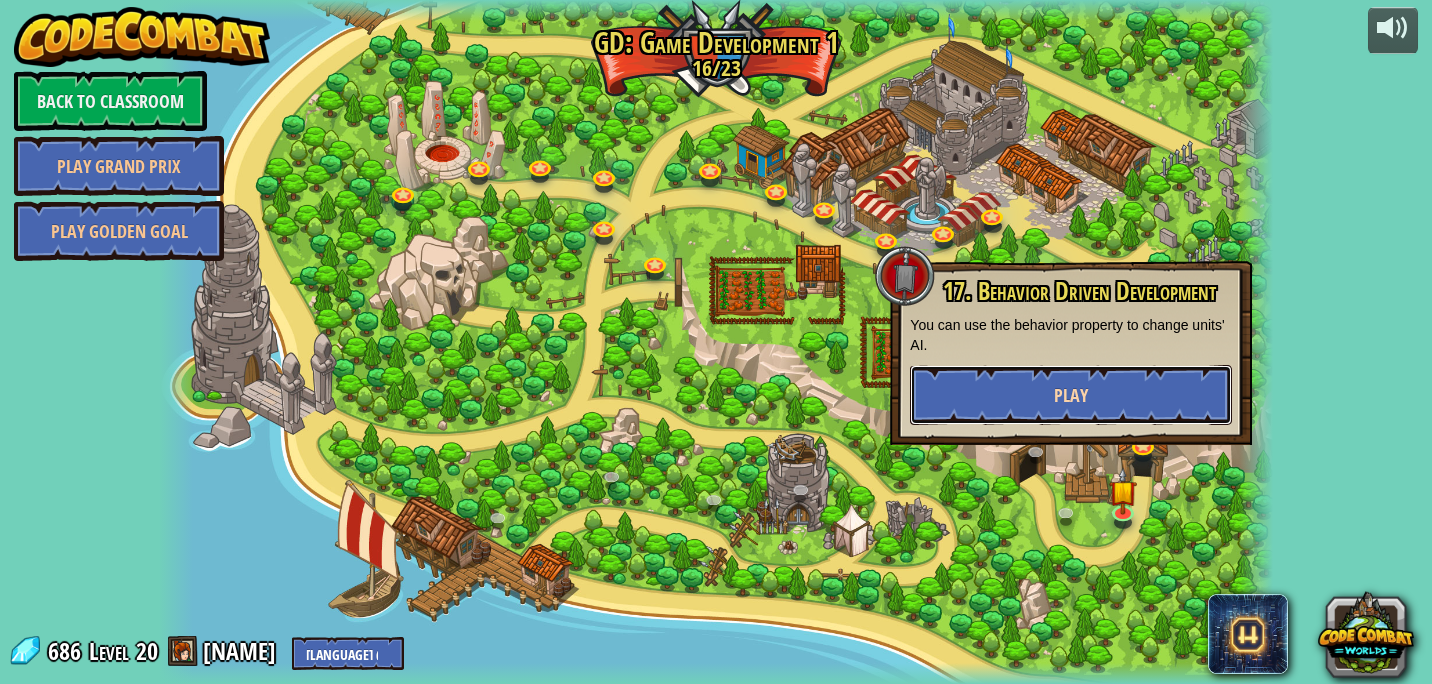 click on "Play" at bounding box center (1071, 395) 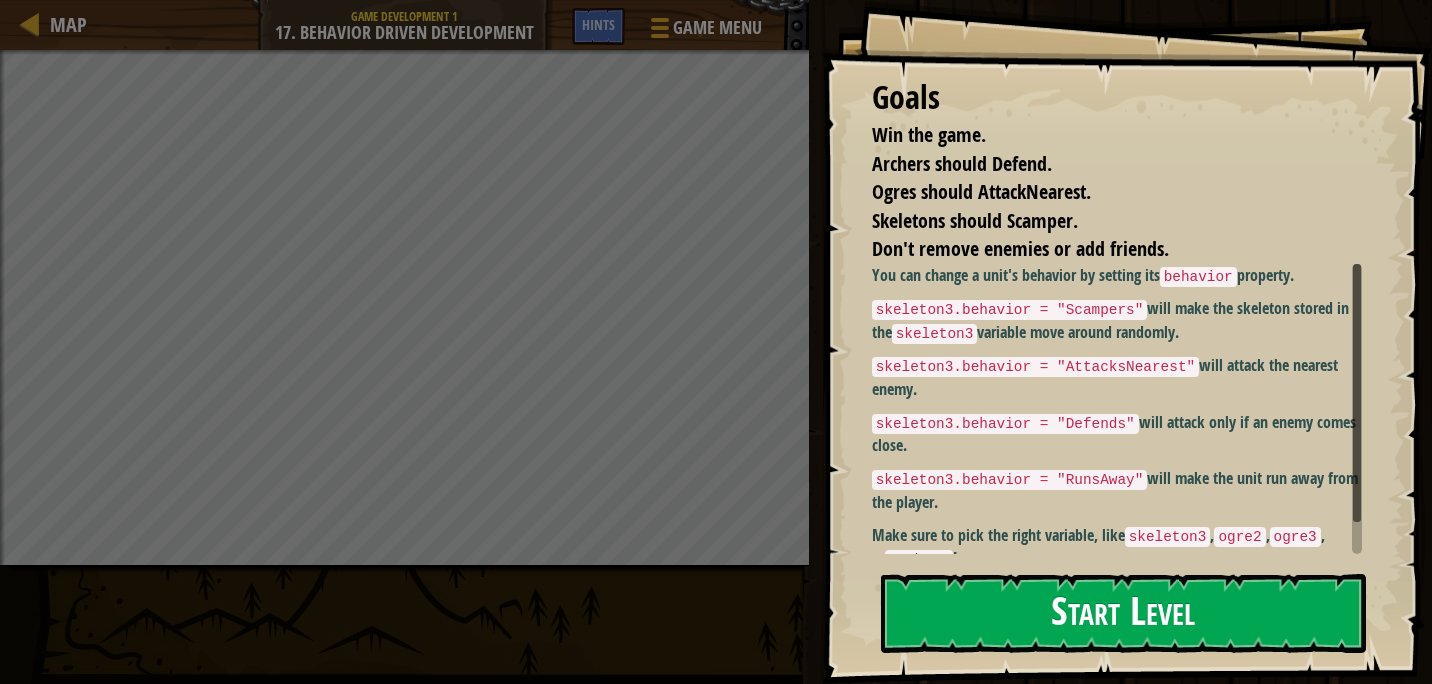 click on "Start Level" at bounding box center (1123, 613) 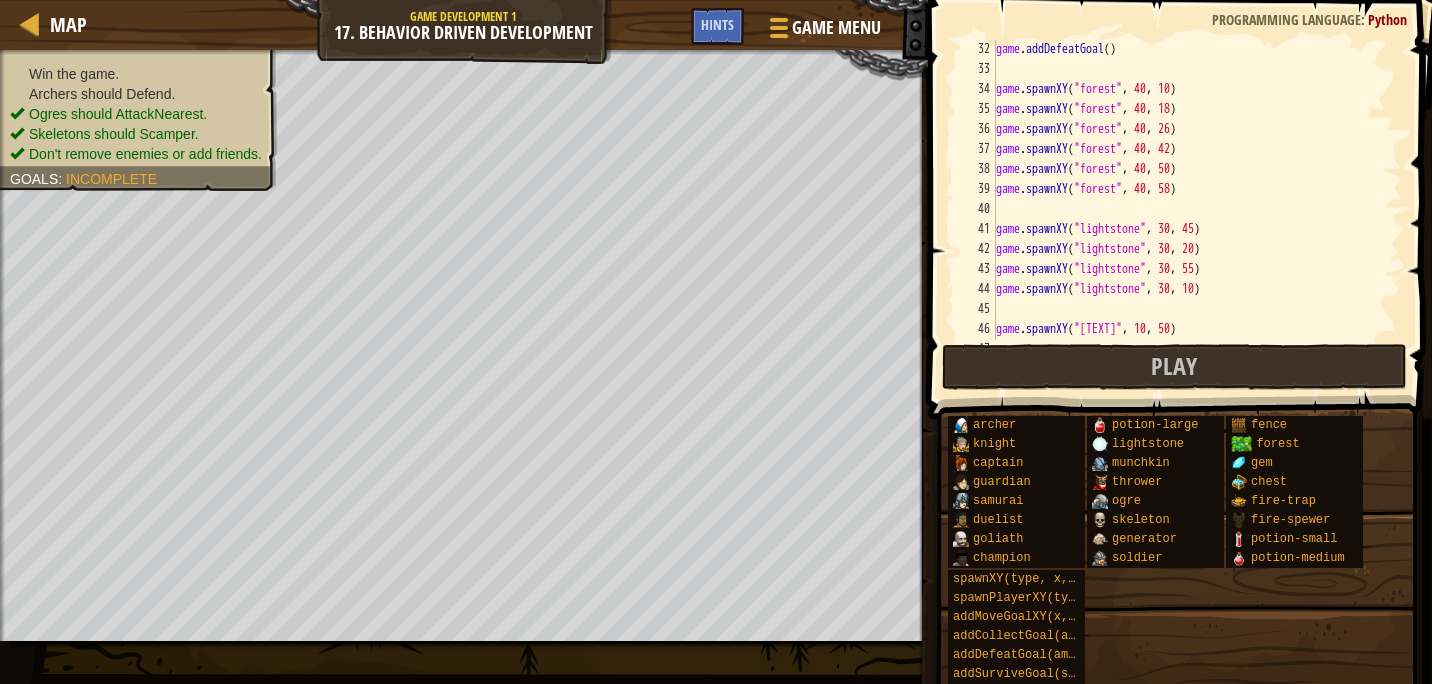 scroll, scrollTop: 720, scrollLeft: 0, axis: vertical 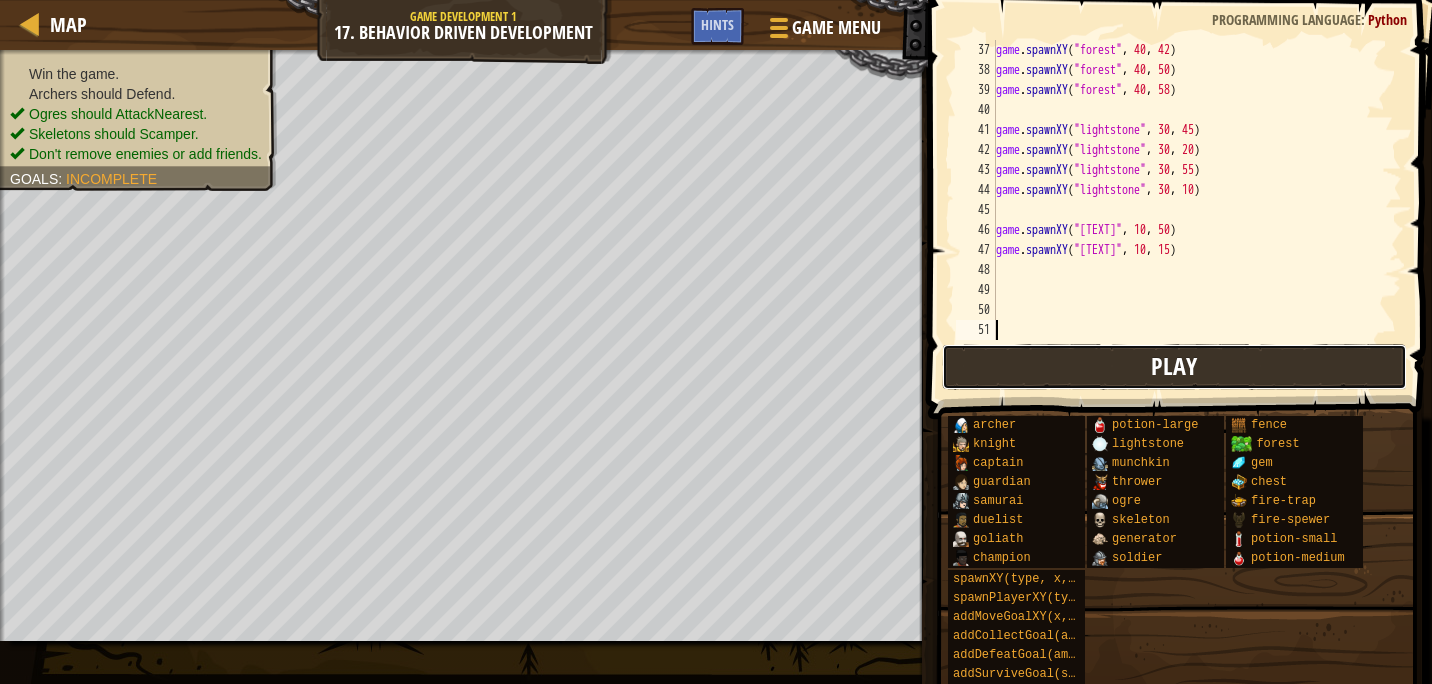 click on "Play" at bounding box center [1174, 366] 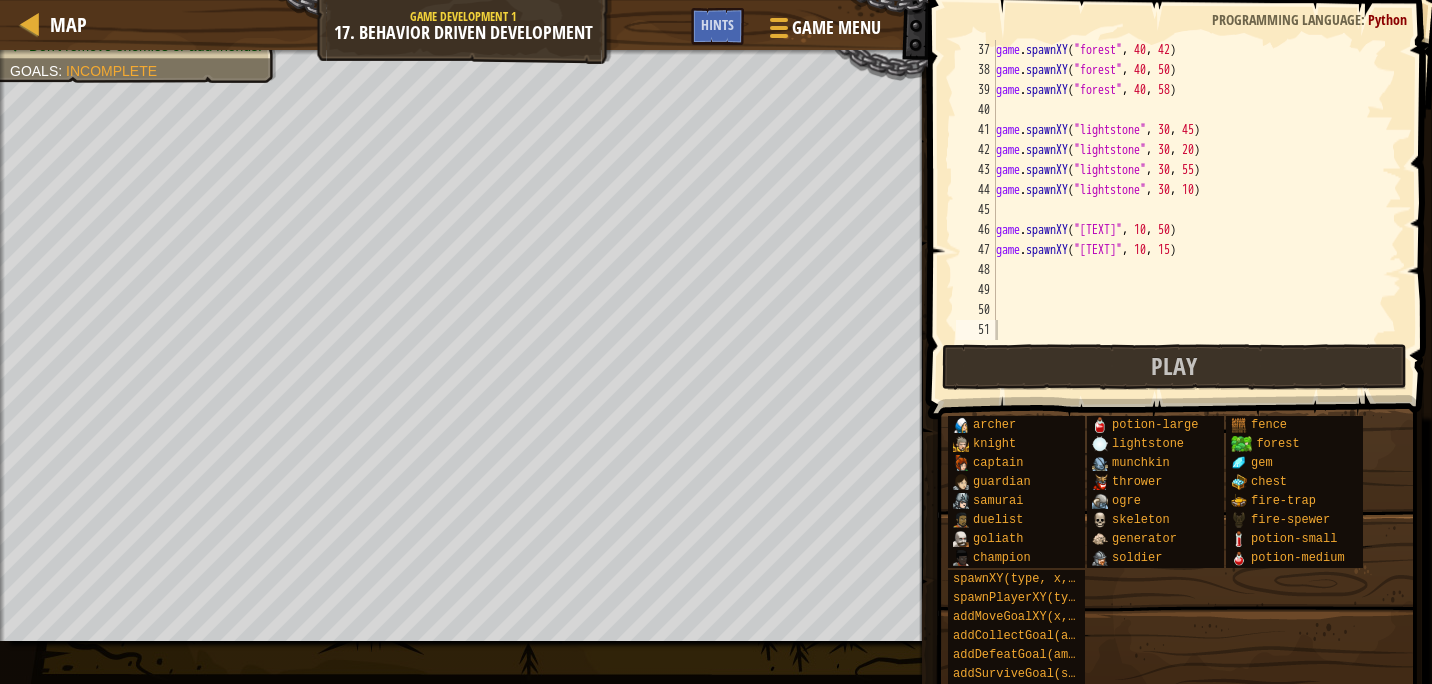 scroll, scrollTop: 720, scrollLeft: 0, axis: vertical 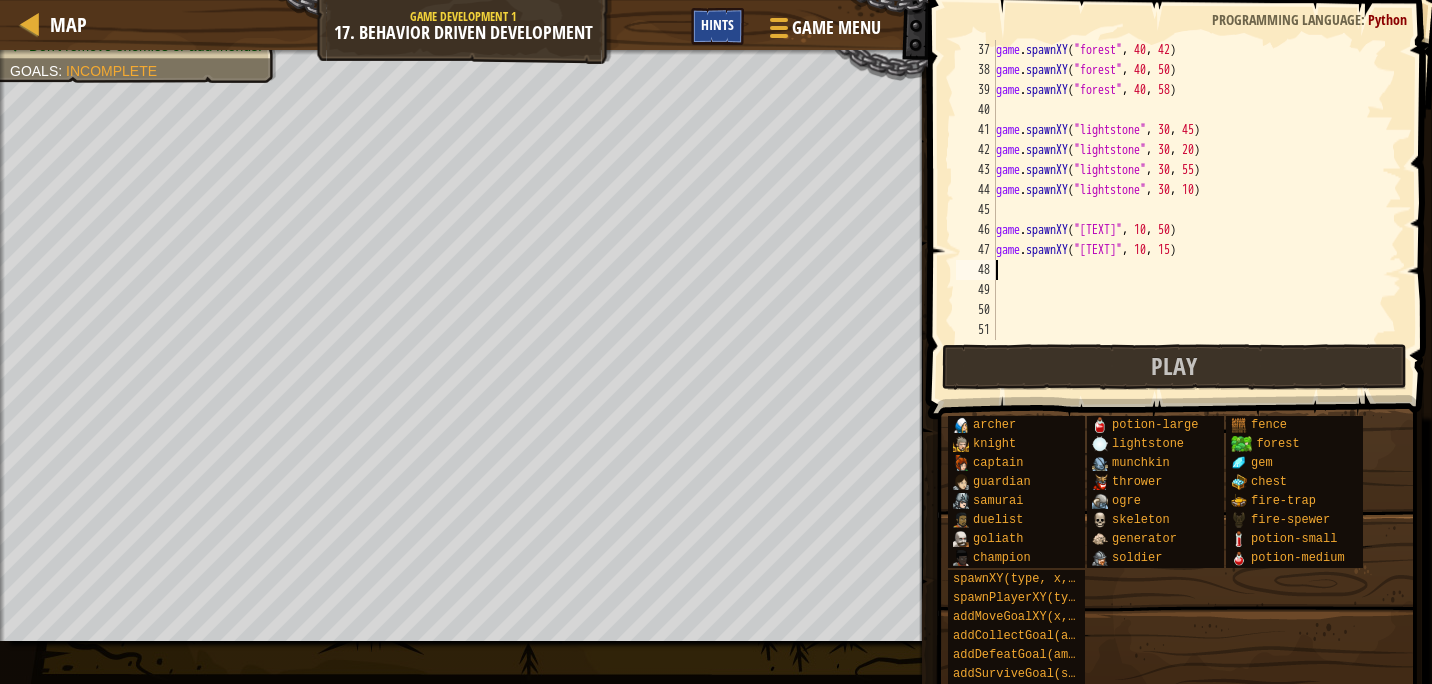 click on "Hints" at bounding box center (717, 24) 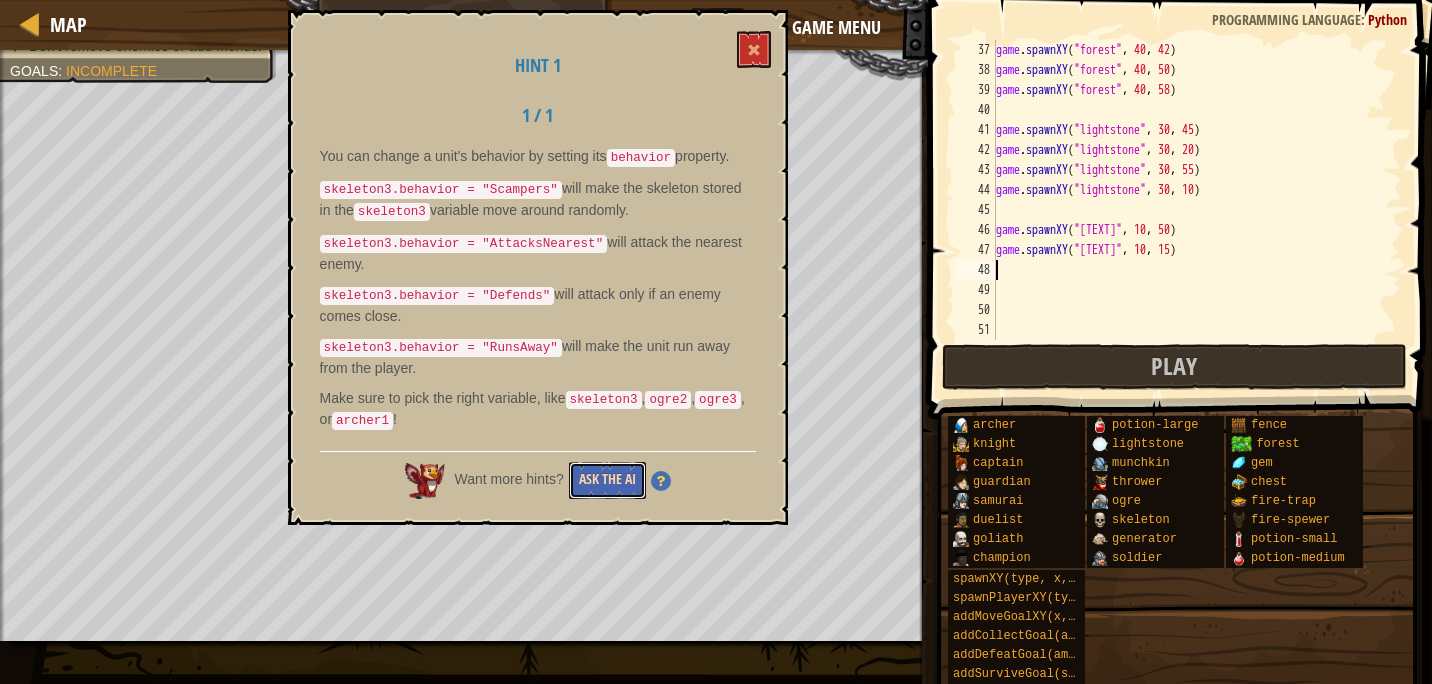 click on "Ask the AI" at bounding box center [607, 480] 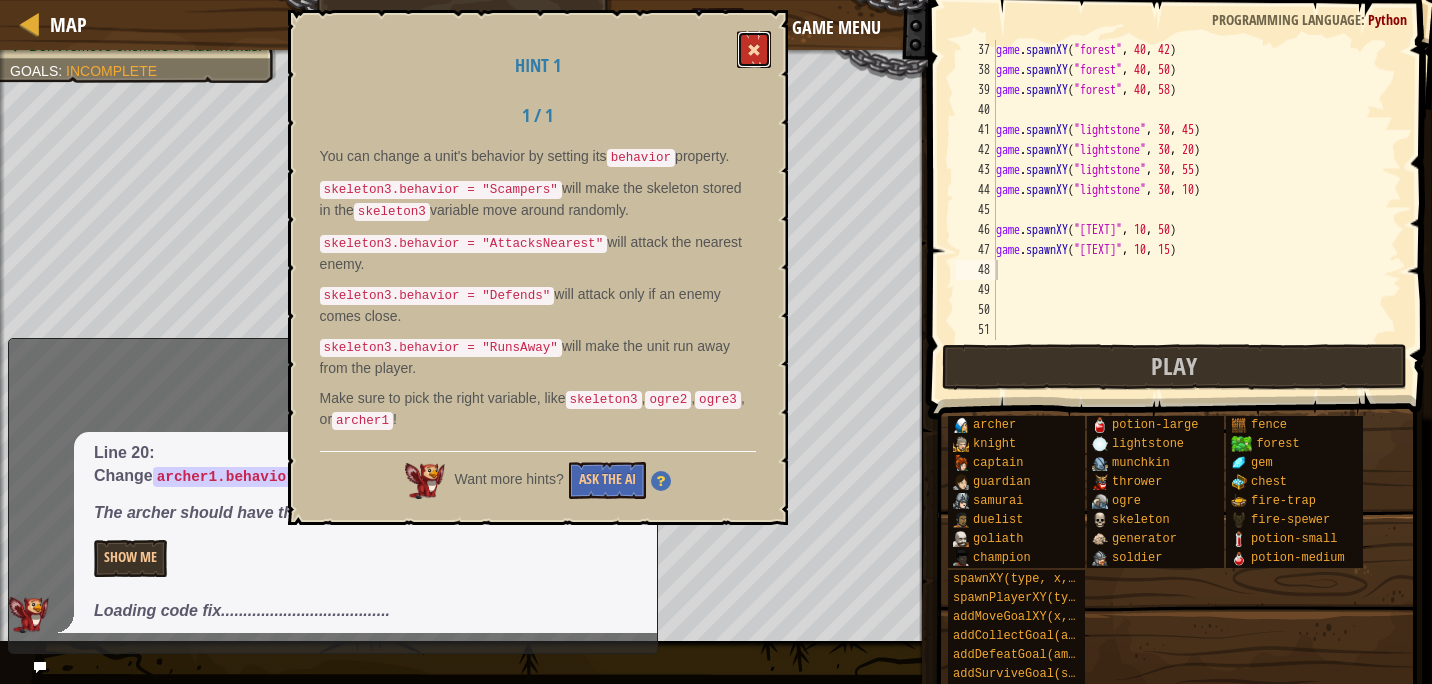 click at bounding box center (754, 49) 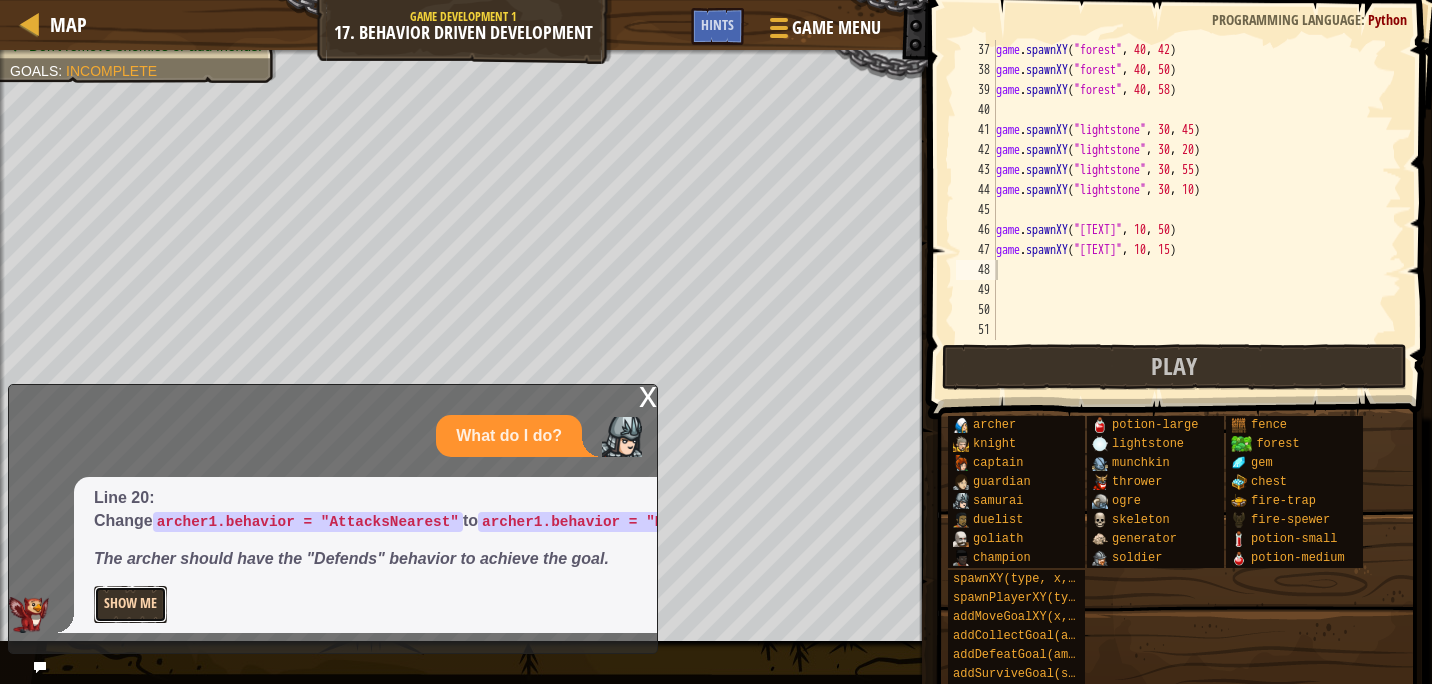 click on "Show Me" at bounding box center (130, 604) 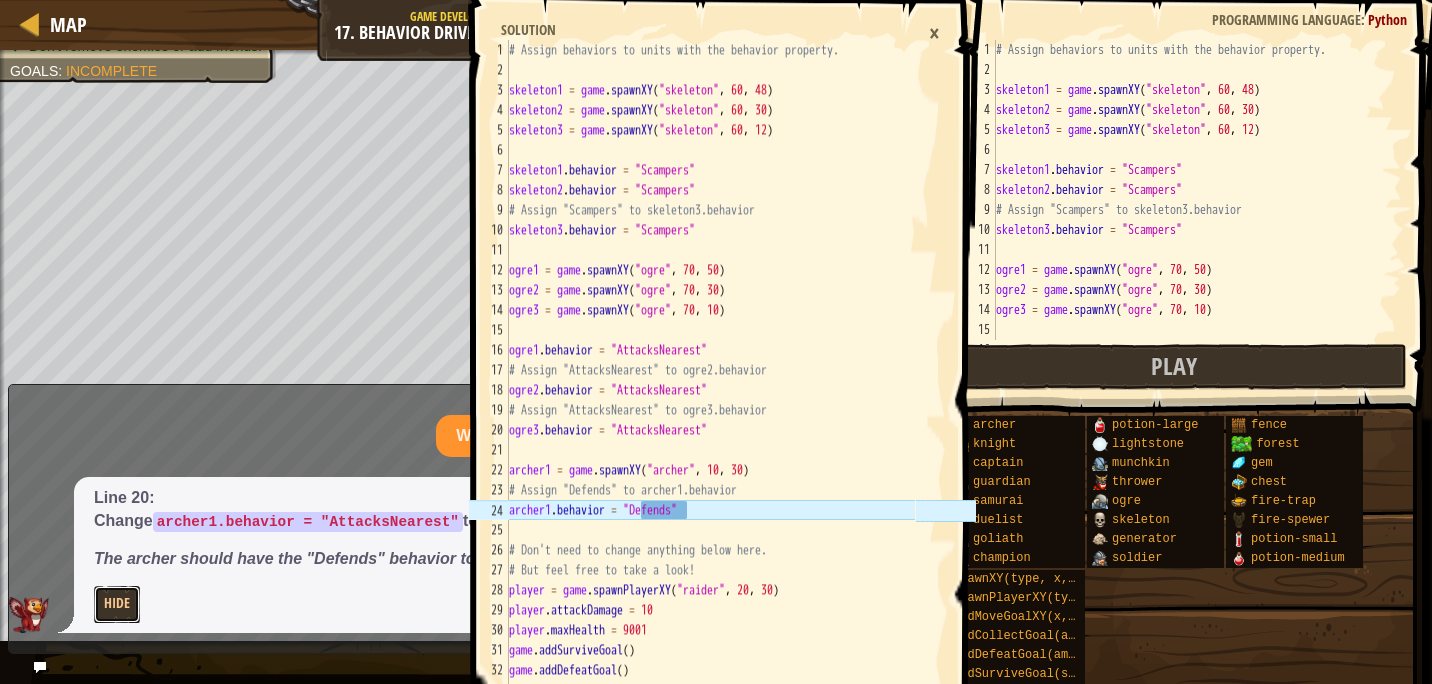 scroll, scrollTop: 0, scrollLeft: 0, axis: both 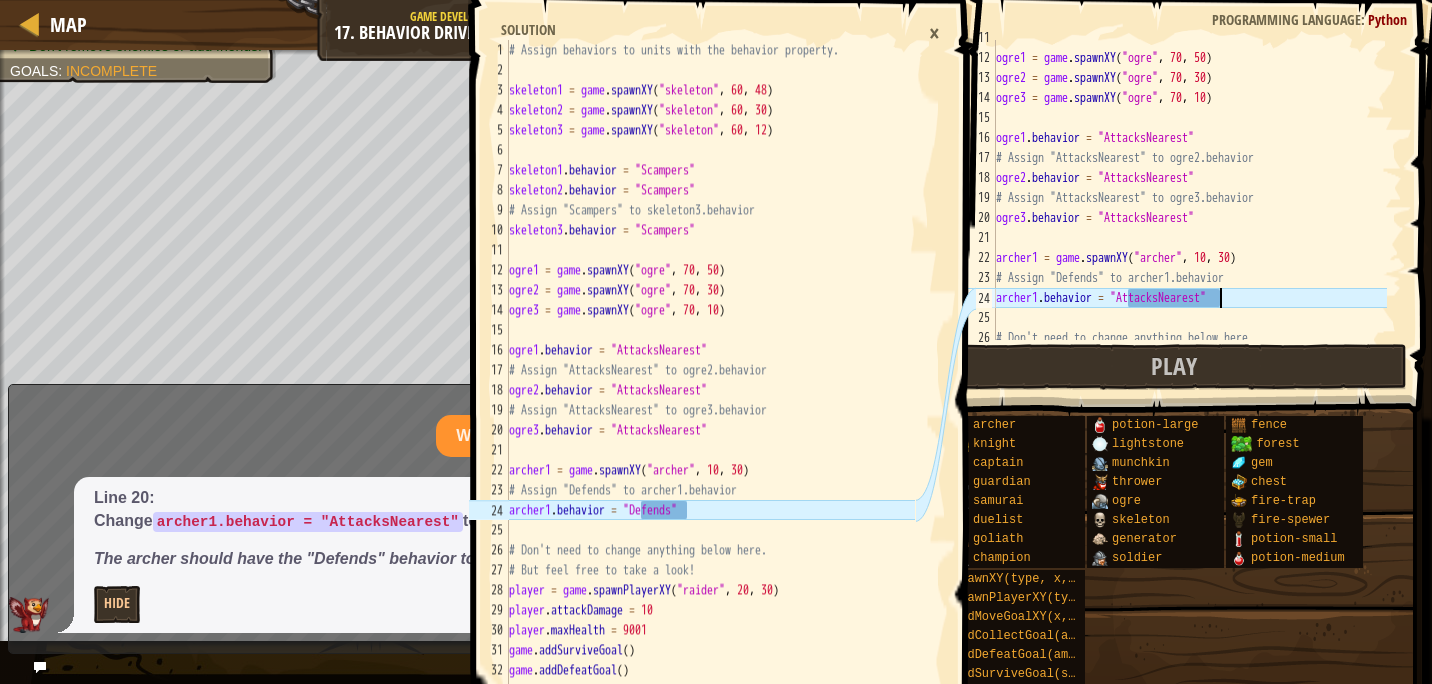 click on "ogre1   =   game . spawnXY ( "ogre" ,   70 ,   50 ) ogre2   =   game . spawnXY ( "ogre" ,   70 ,   30 ) ogre3   =   game . spawnXY ( "ogre" ,   70 ,   10 ) ogre1 . behavior   =   "AttacksNearest" # Assign "AttacksNearest" to ogre2.behavior ogre2 . behavior   =   "AttacksNearest" # Assign "AttacksNearest" to ogre3.behavior ogre3 . behavior   =   "AttacksNearest" archer1   =   game . spawnXY ( "archer" ,   10 ,   30 ) # Assign "Defends" to archer1.behavior archer1 . behavior   =   "AttacksNearest" # Don't need to change anything below here." at bounding box center (1189, 198) 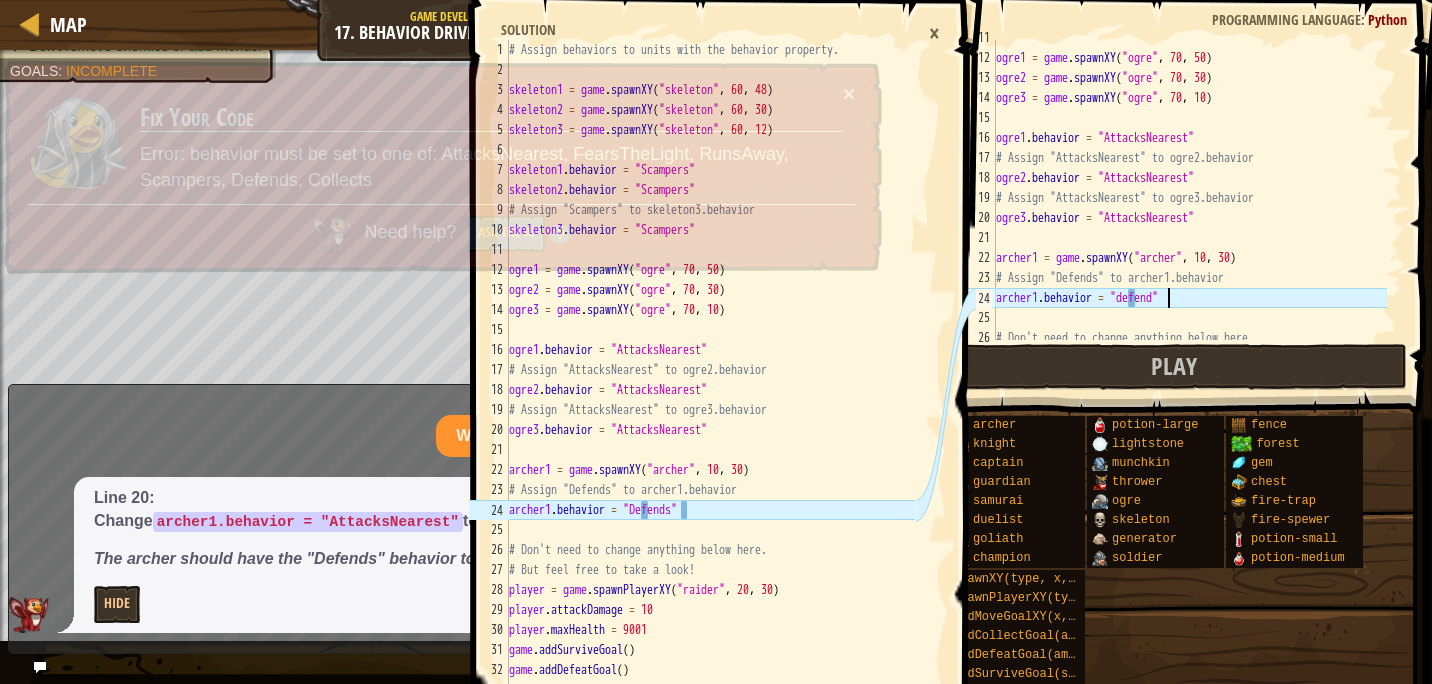 scroll, scrollTop: 9, scrollLeft: 14, axis: both 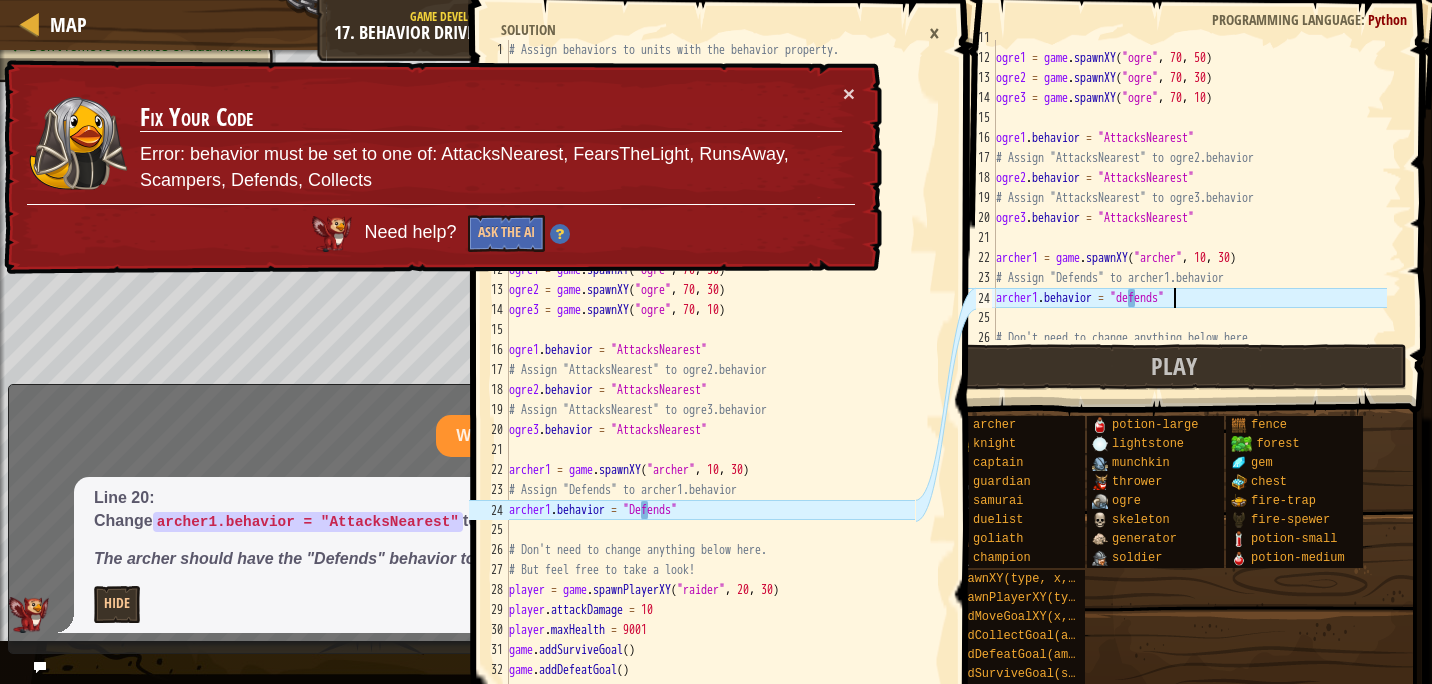 click on "ogre1   =   game . spawnXY ( "ogre" ,   70 ,   50 ) ogre2   =   game . spawnXY ( "ogre" ,   70 ,   30 ) ogre3   =   game . spawnXY ( "ogre" ,   70 ,   10 ) ogre1 . behavior   =   "AttacksNearest" # Assign "AttacksNearest" to ogre2.behavior ogre2 . behavior   =   "AttacksNearest" # Assign "AttacksNearest" to ogre3.behavior ogre3 . behavior   =   "AttacksNearest" archer1   =   game . spawnXY ( "archer" ,   10 ,   30 ) # Assign "Defends" to archer1.behavior archer1 . behavior   =   "defends" # Don't need to change anything below here." at bounding box center (1189, 198) 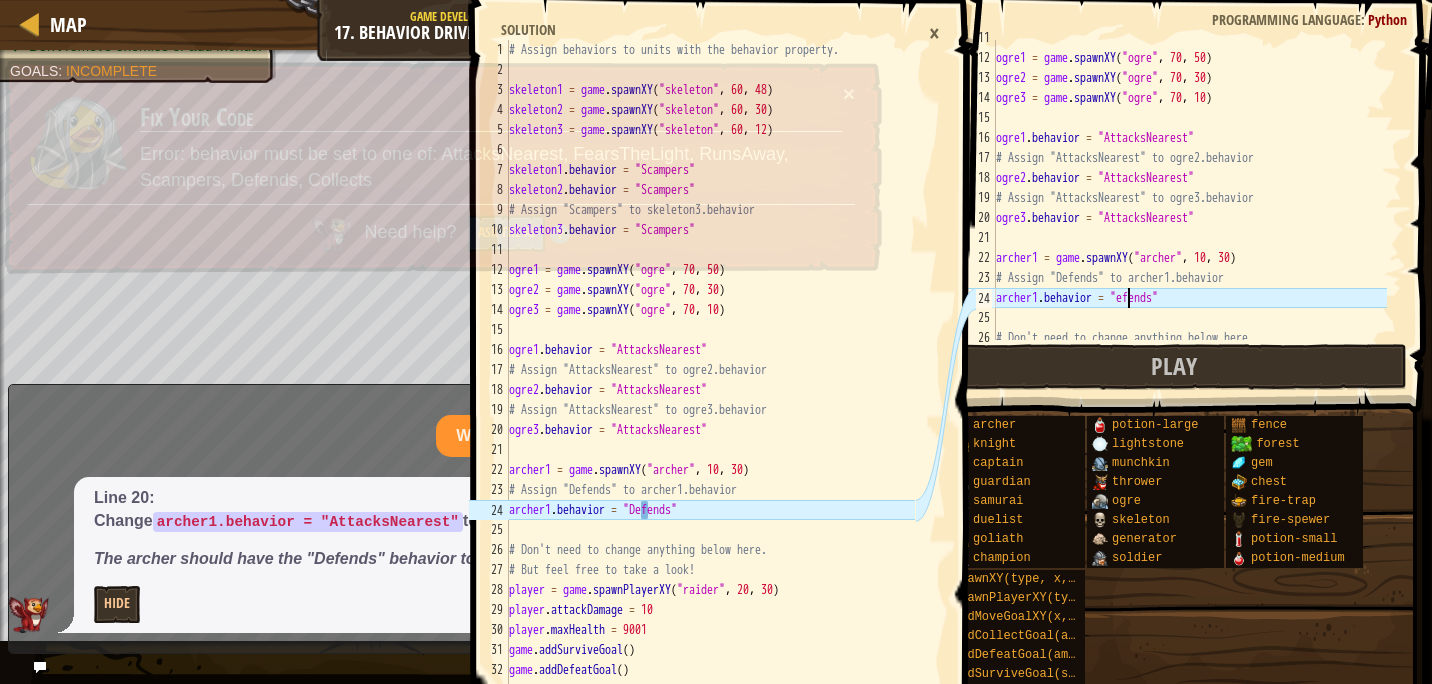 scroll, scrollTop: 9, scrollLeft: 12, axis: both 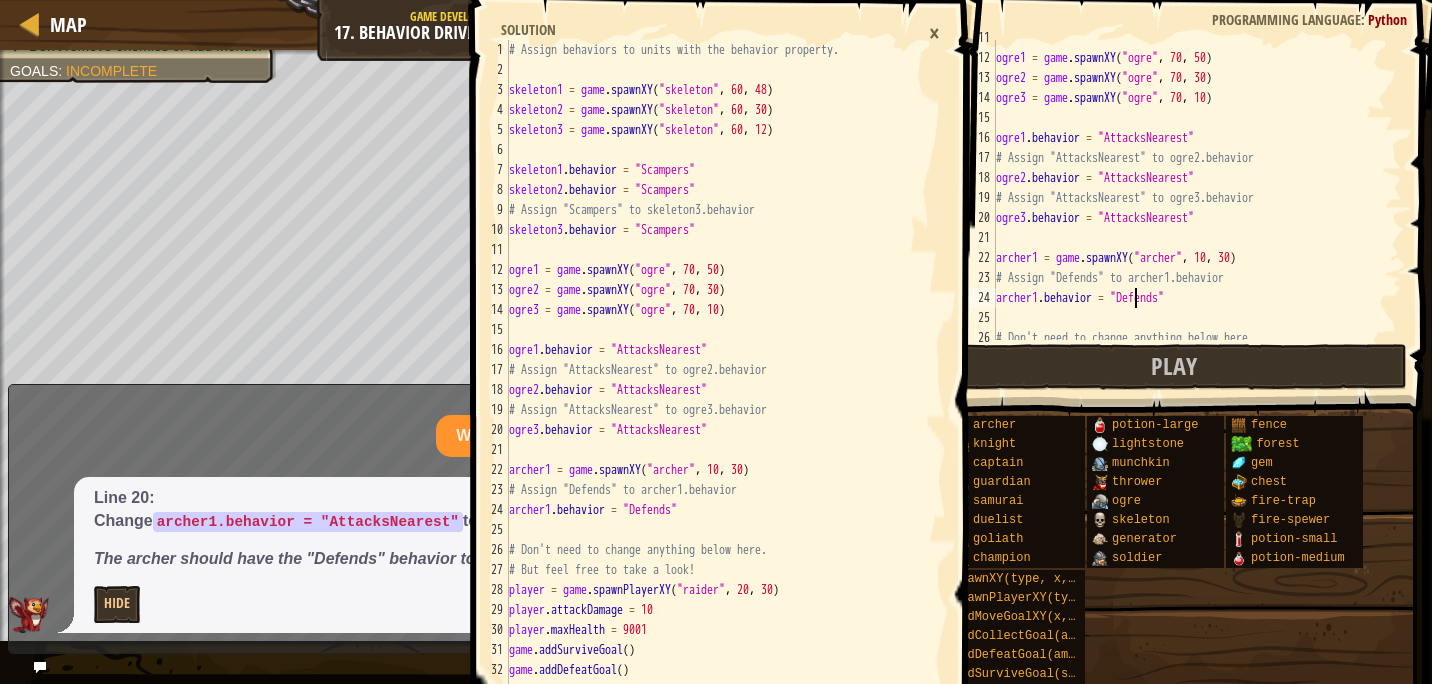 type on "archer1.behavior = "Defends"" 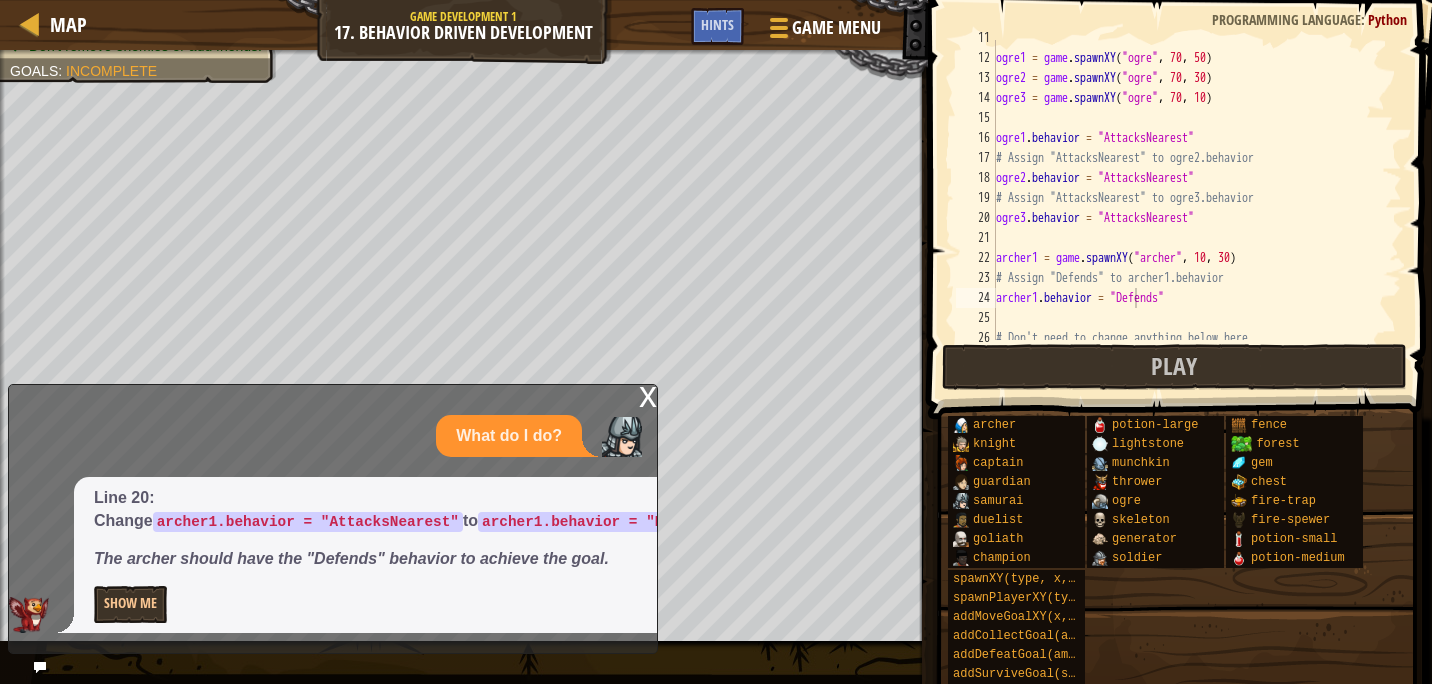 click on "x" at bounding box center (648, 395) 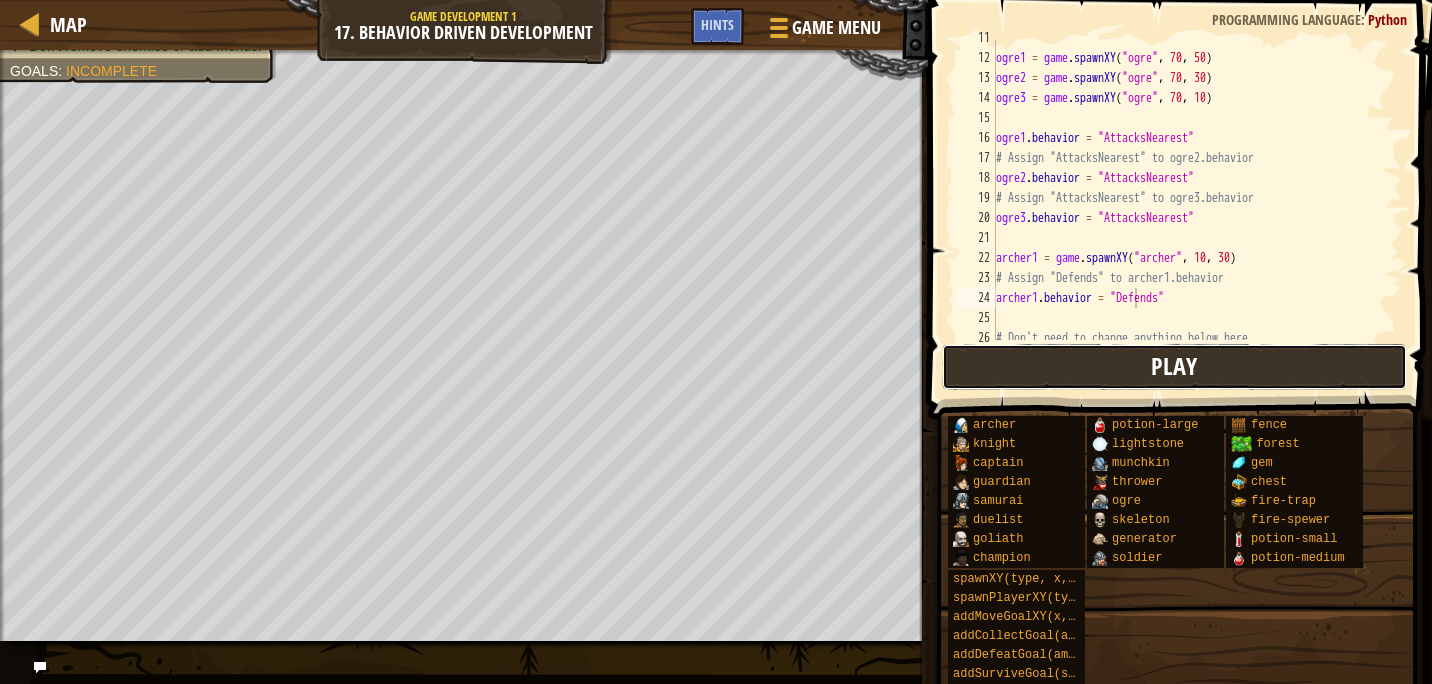 click on "Play" at bounding box center (1175, 367) 